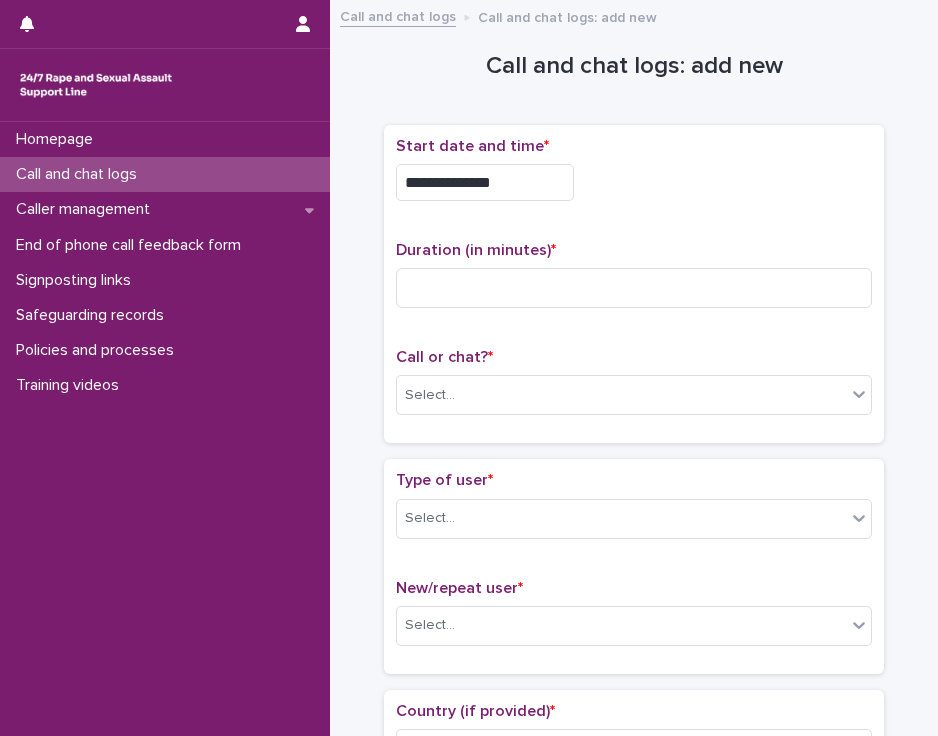 scroll, scrollTop: 0, scrollLeft: 0, axis: both 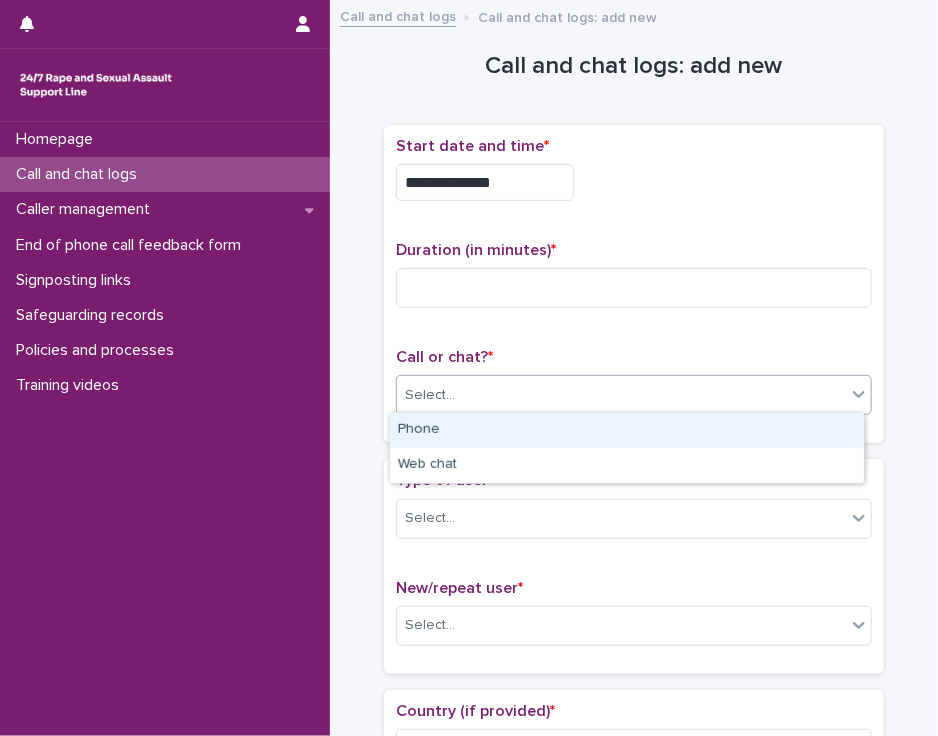 click at bounding box center (458, 394) 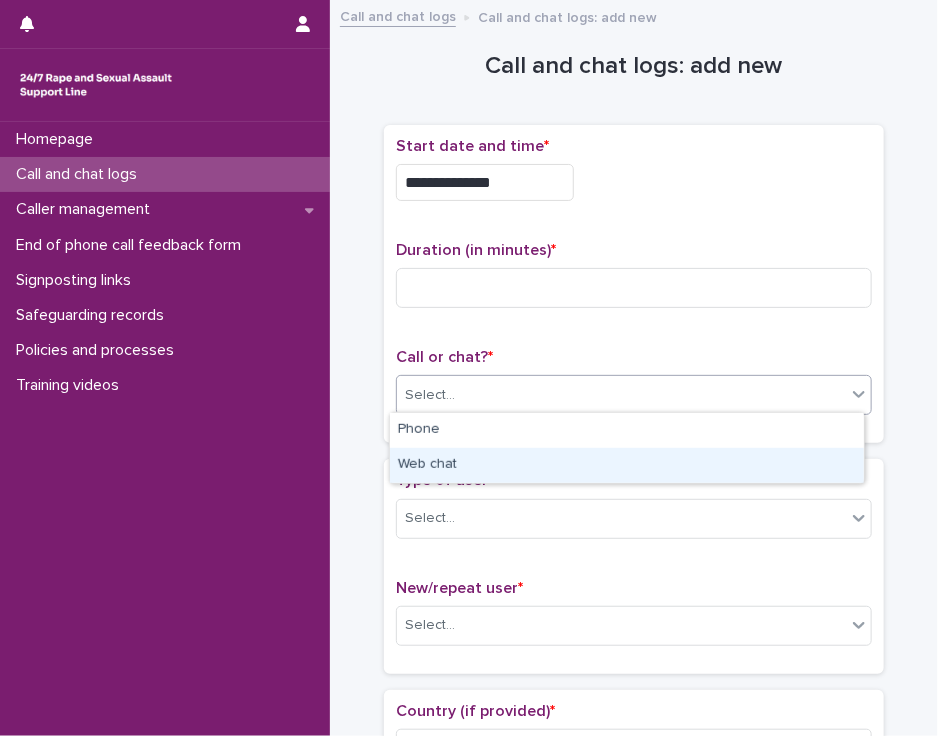 click on "Web chat" at bounding box center (627, 465) 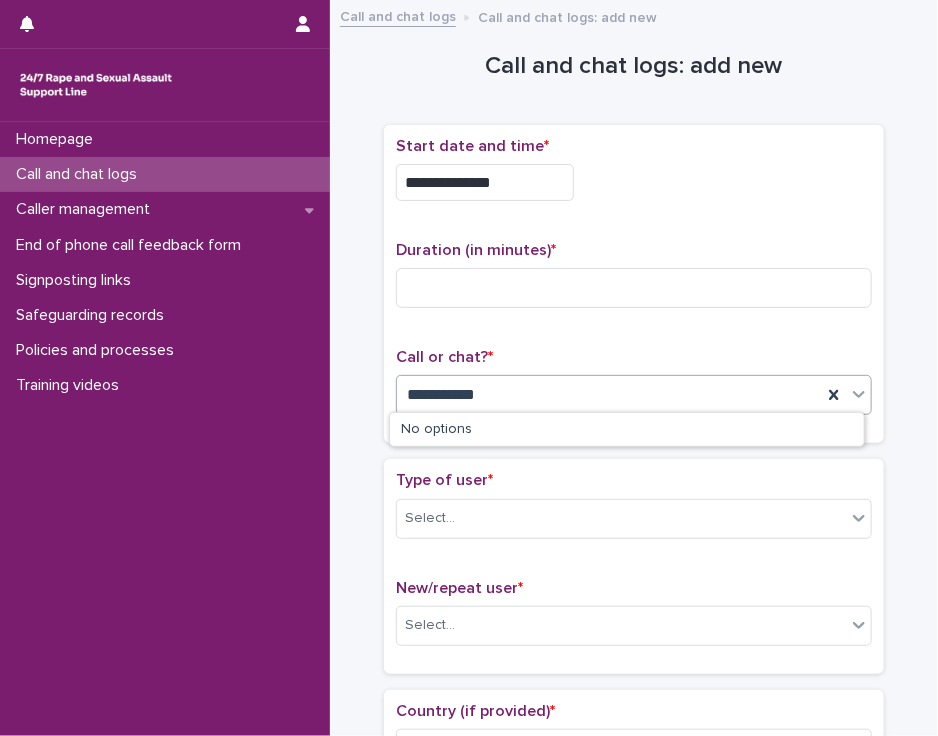 type on "**********" 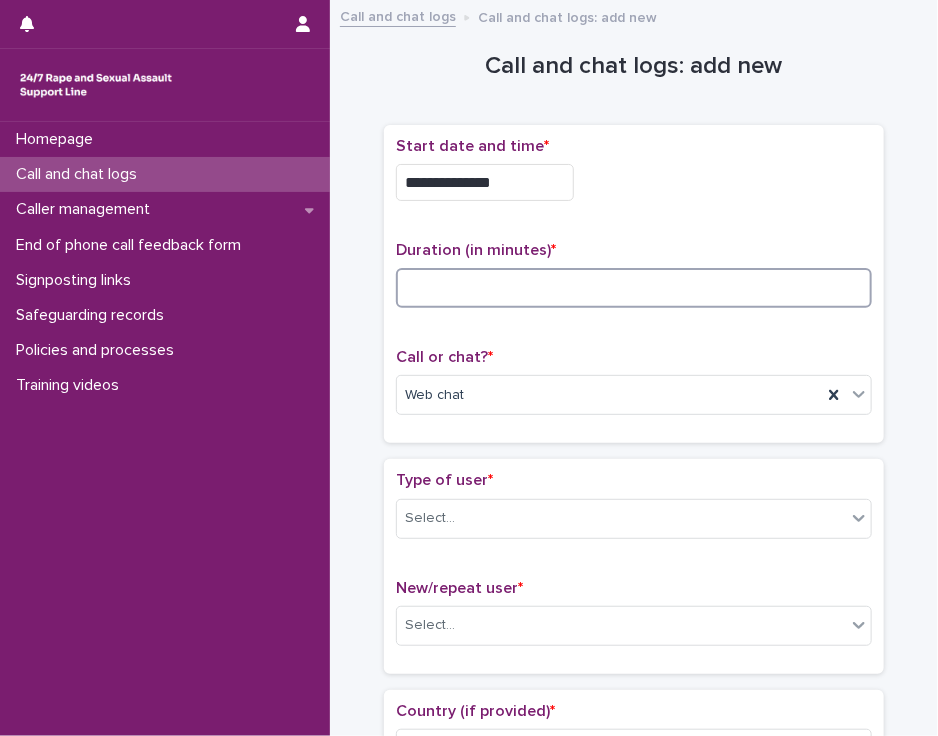 click at bounding box center (634, 288) 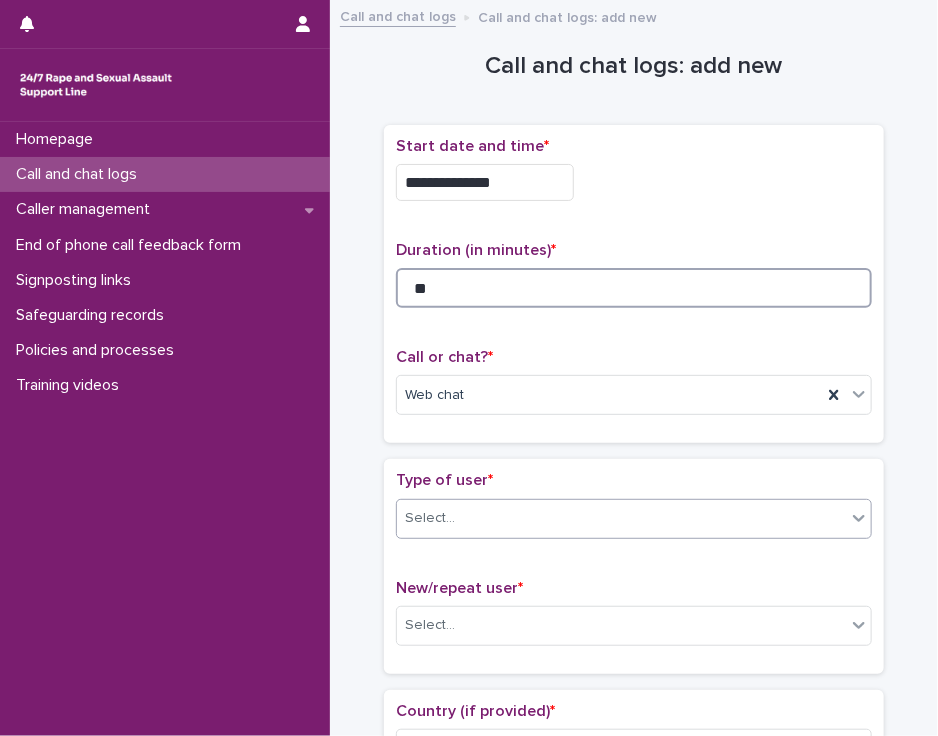 type on "**" 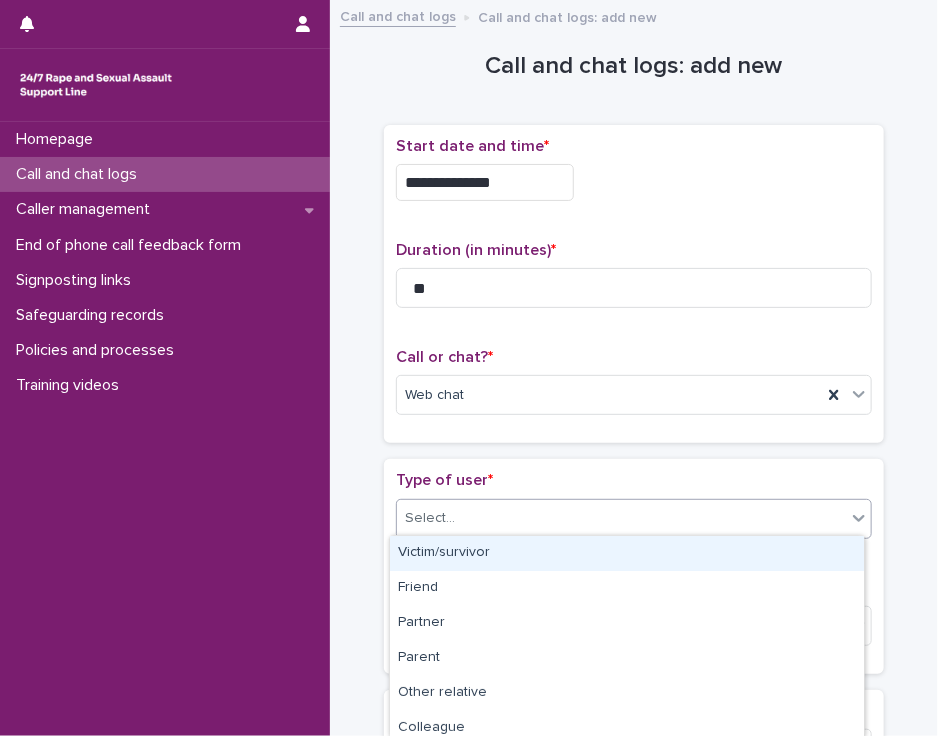 click on "Select..." at bounding box center [621, 518] 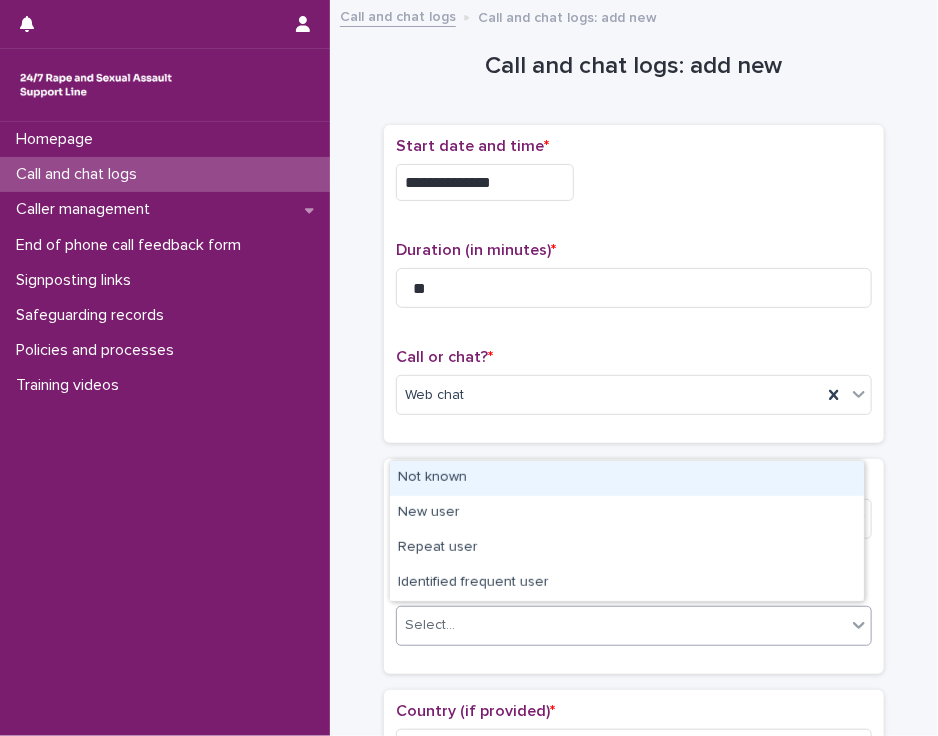 click on "Select..." at bounding box center [621, 625] 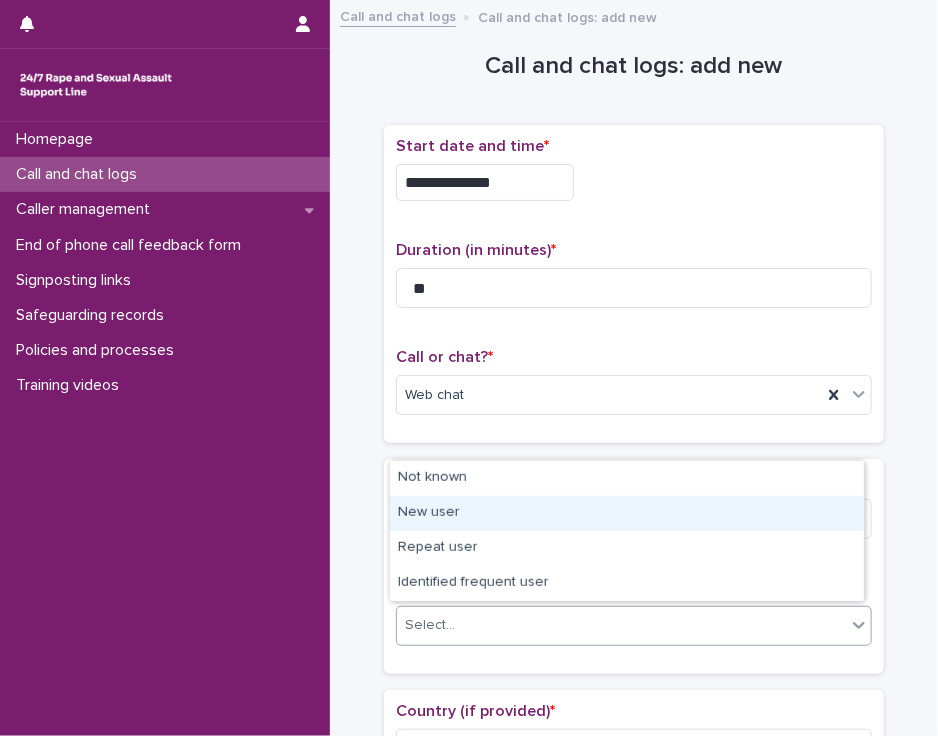 click on "New user" at bounding box center (627, 513) 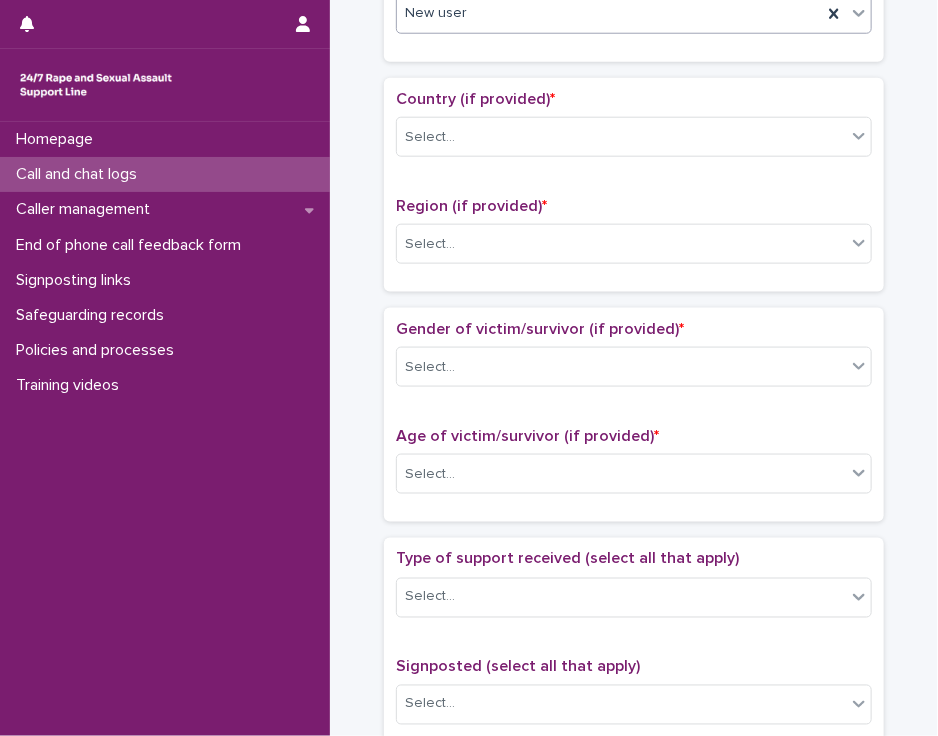 scroll, scrollTop: 627, scrollLeft: 0, axis: vertical 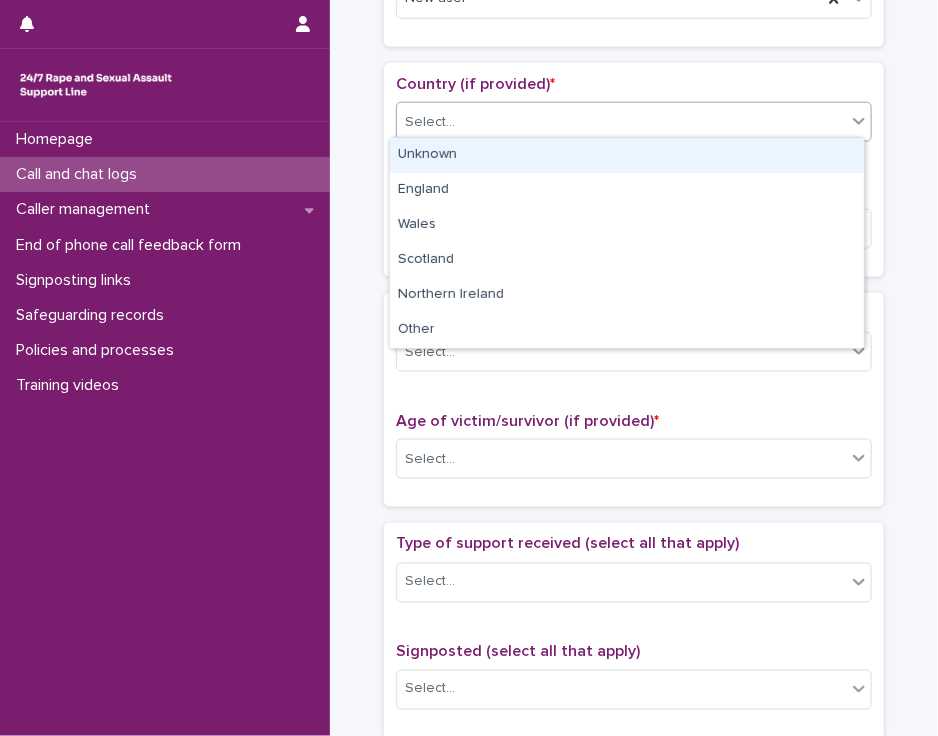 click on "Select..." at bounding box center (621, 122) 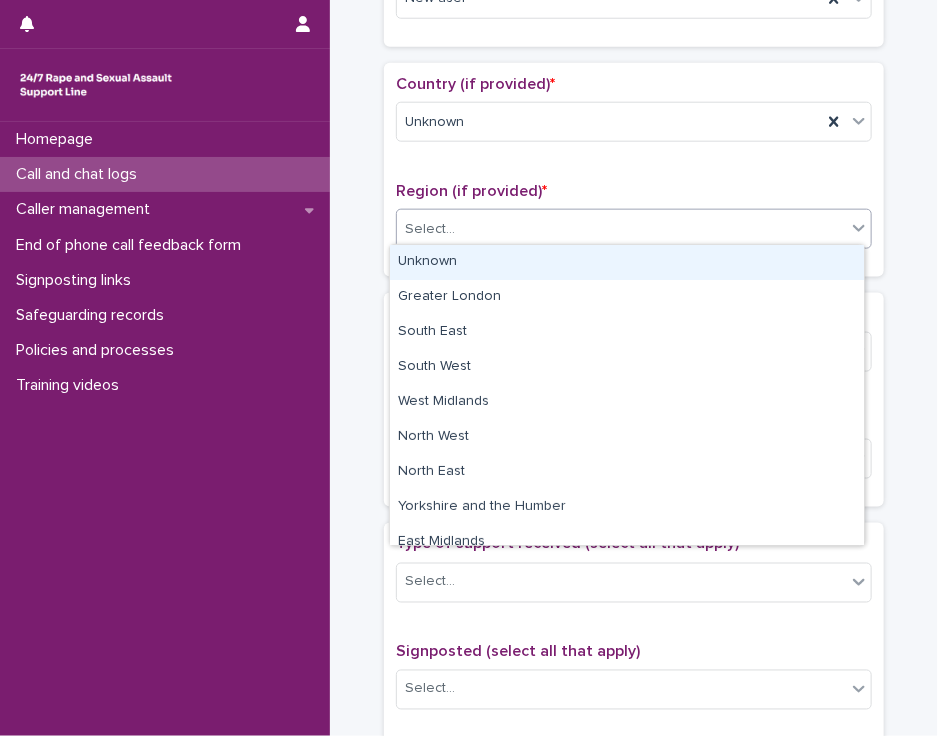 click on "Select..." at bounding box center (634, 229) 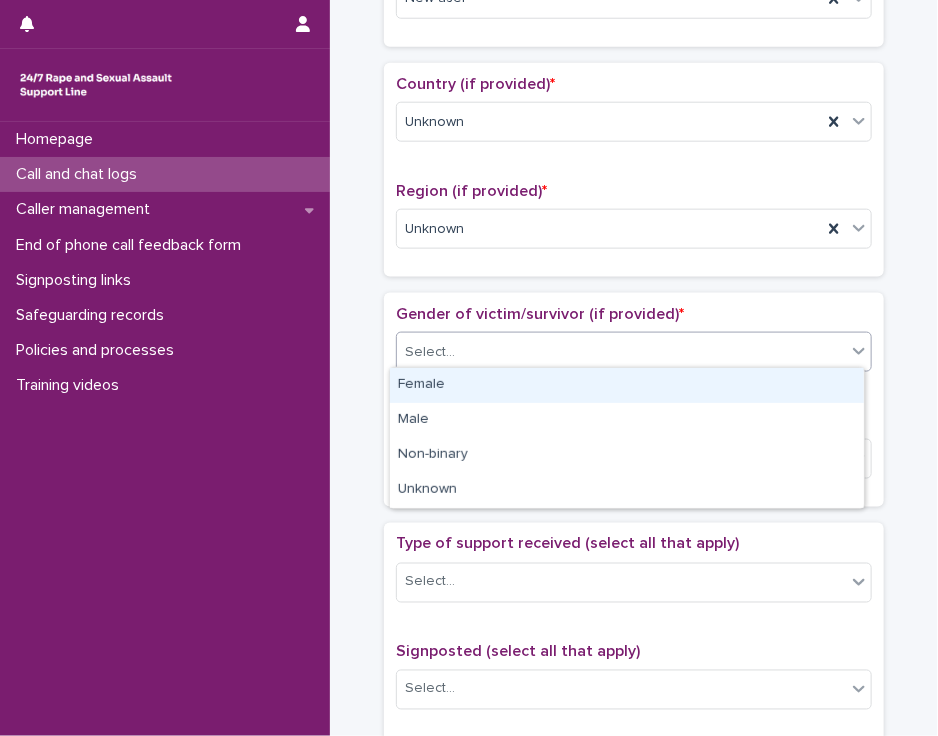 click on "Select..." at bounding box center [621, 352] 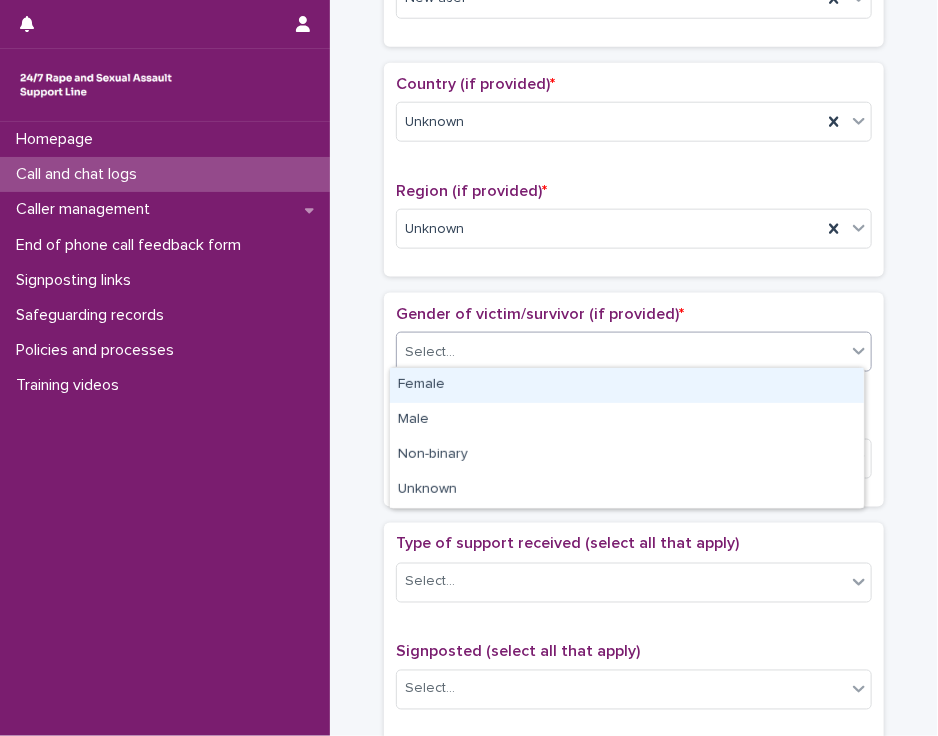 click on "Female" at bounding box center (627, 385) 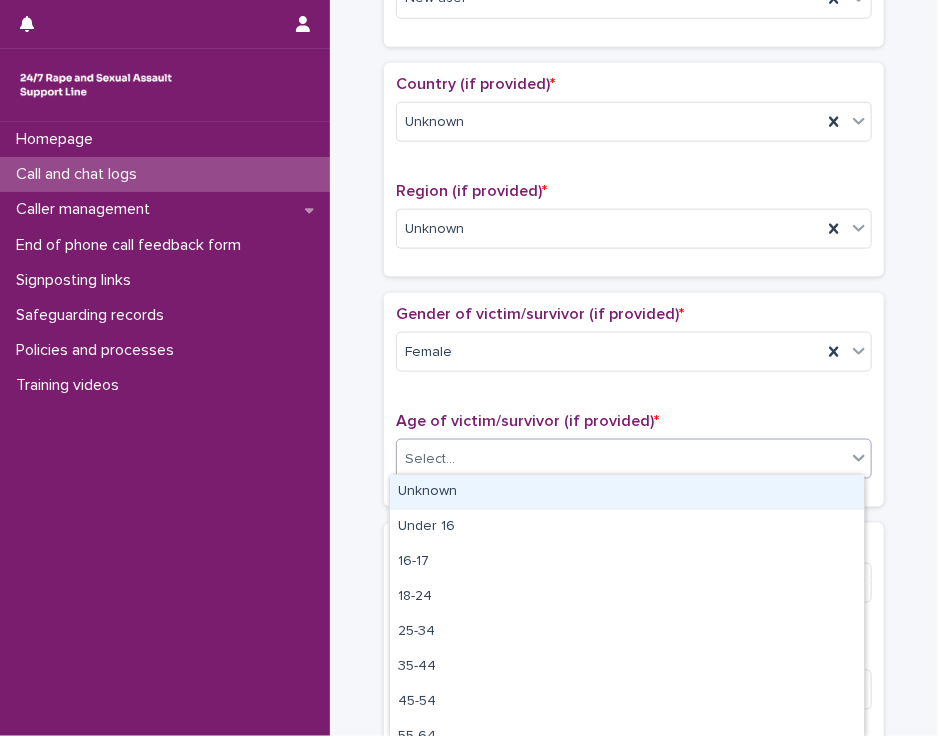 click on "Select..." at bounding box center [621, 459] 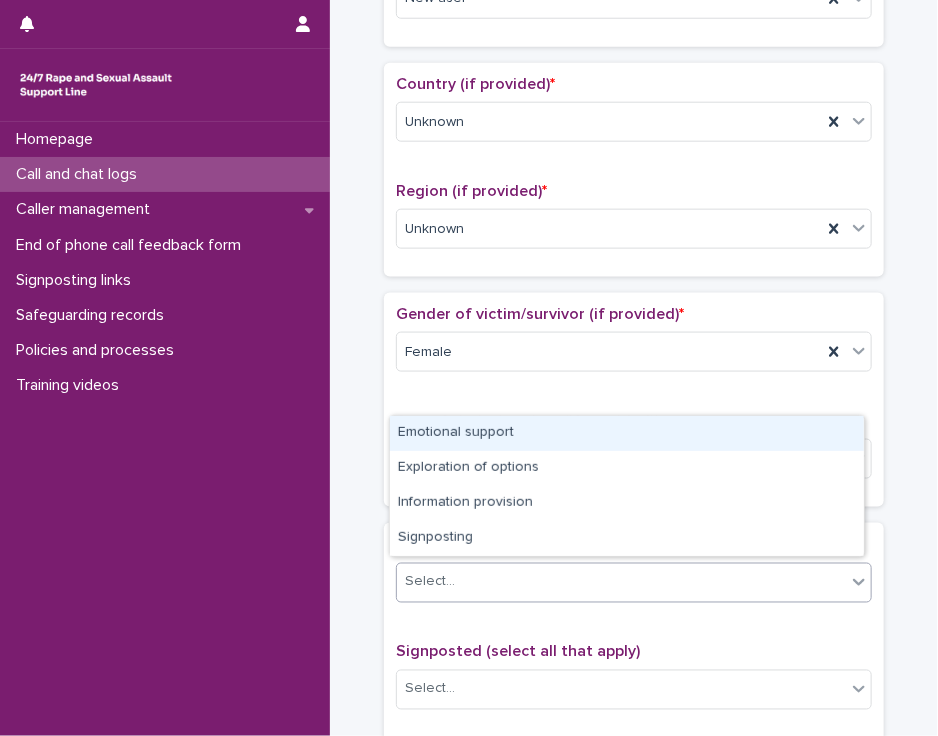 drag, startPoint x: 603, startPoint y: 574, endPoint x: 595, endPoint y: 434, distance: 140.22838 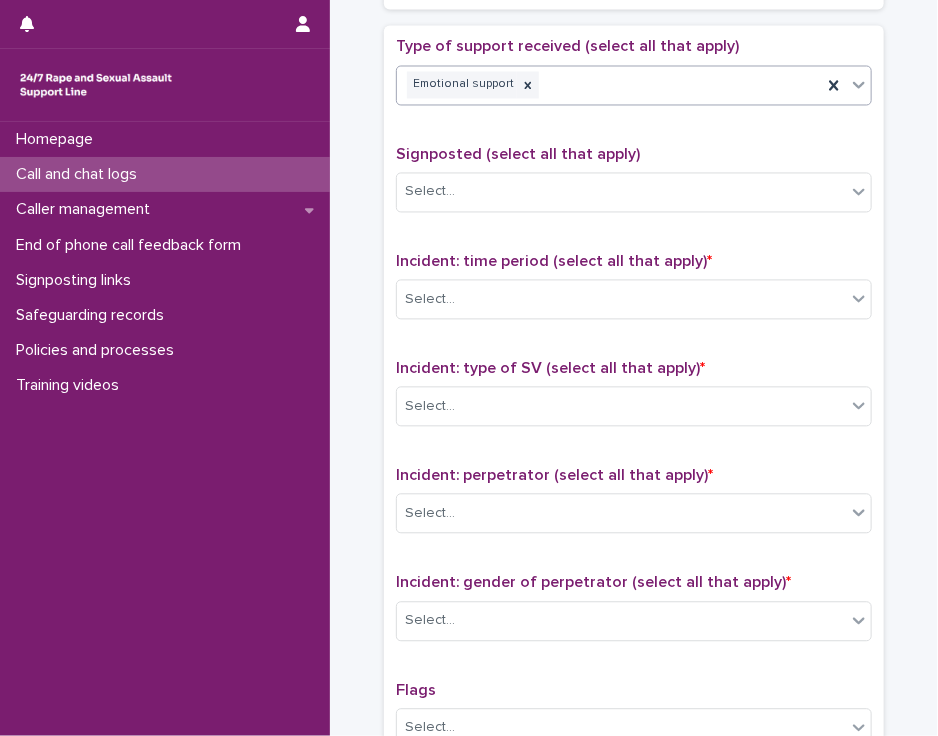 scroll, scrollTop: 1172, scrollLeft: 0, axis: vertical 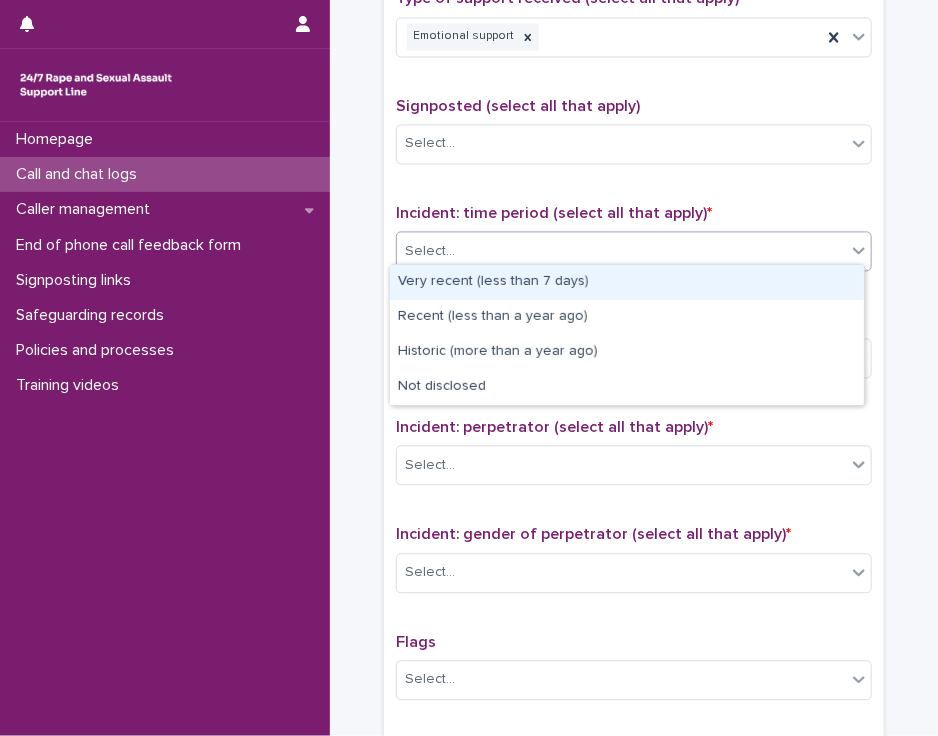 click on "Select..." at bounding box center (621, 252) 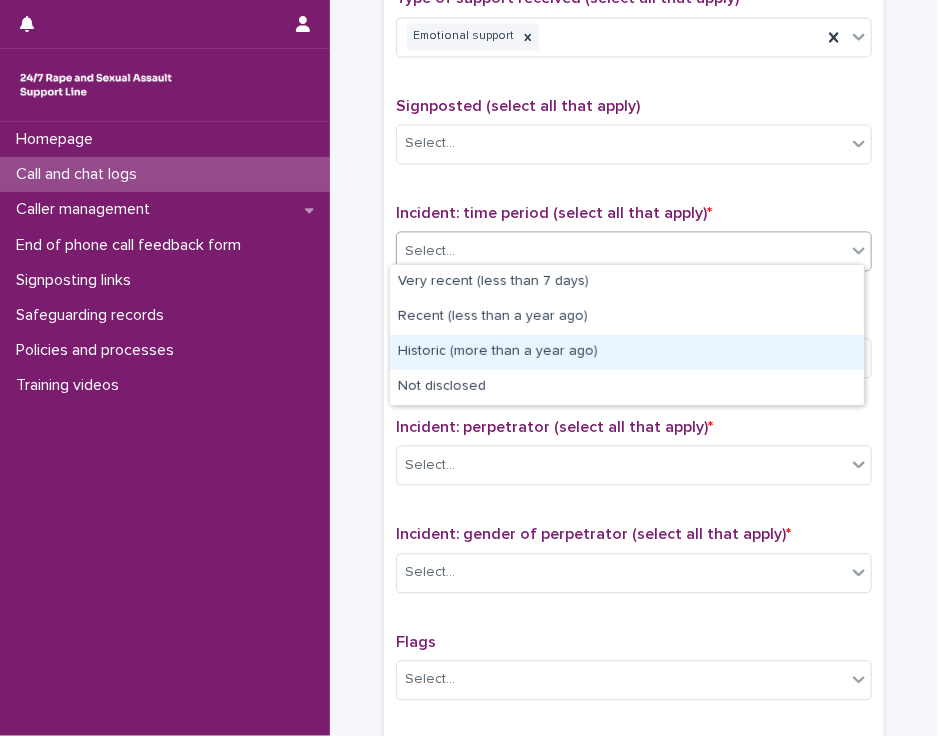 click on "Historic (more than a year ago)" at bounding box center [627, 352] 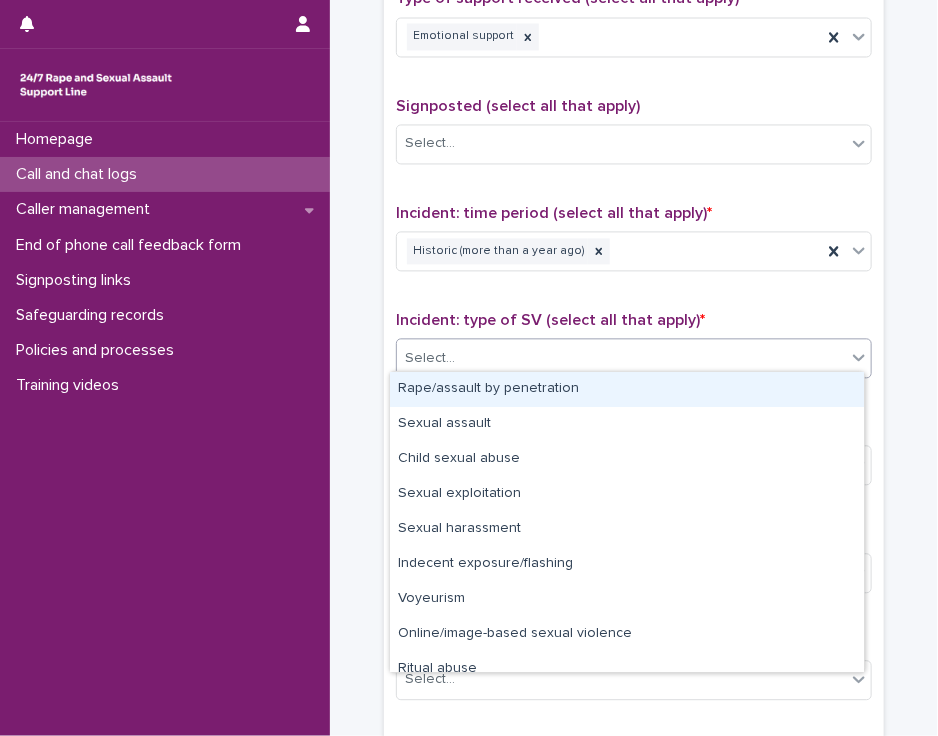 click on "Select..." at bounding box center [621, 359] 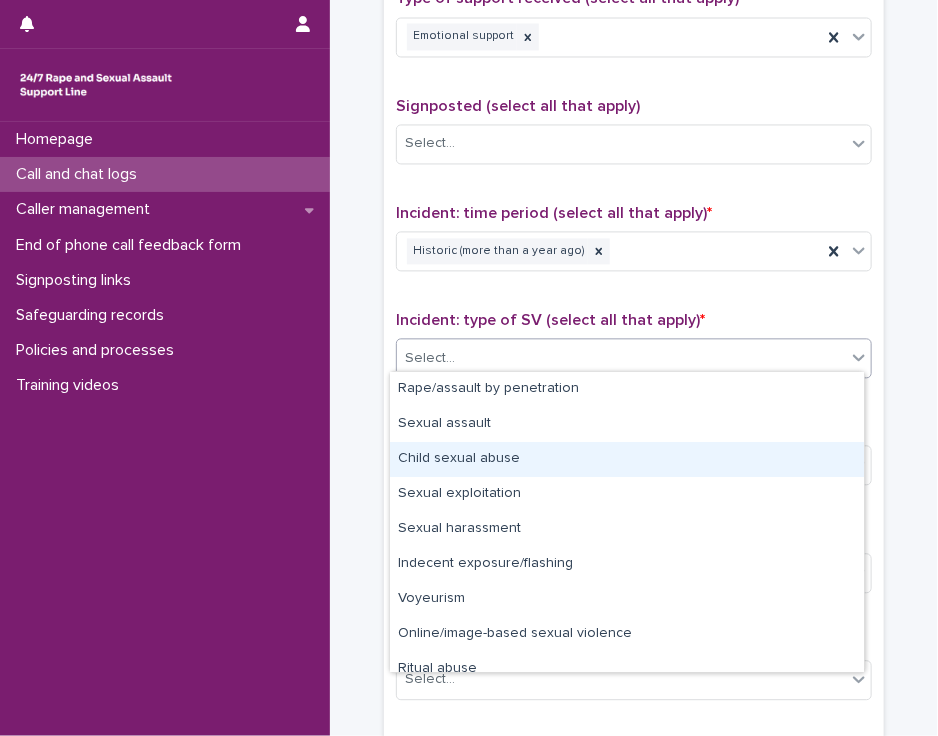 click on "Child sexual abuse" at bounding box center (627, 459) 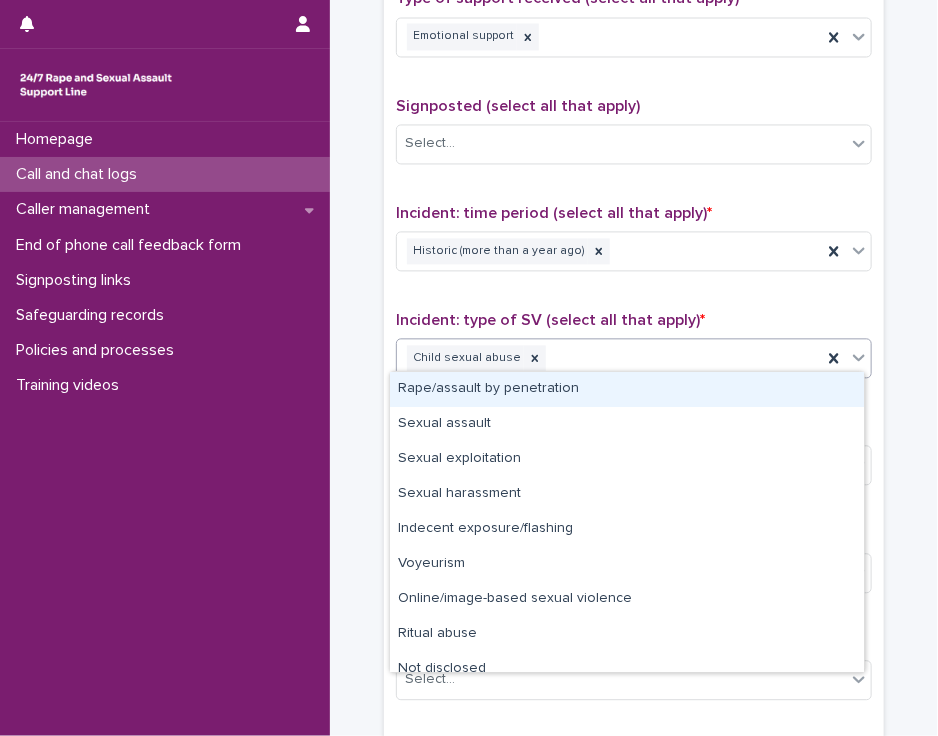 click 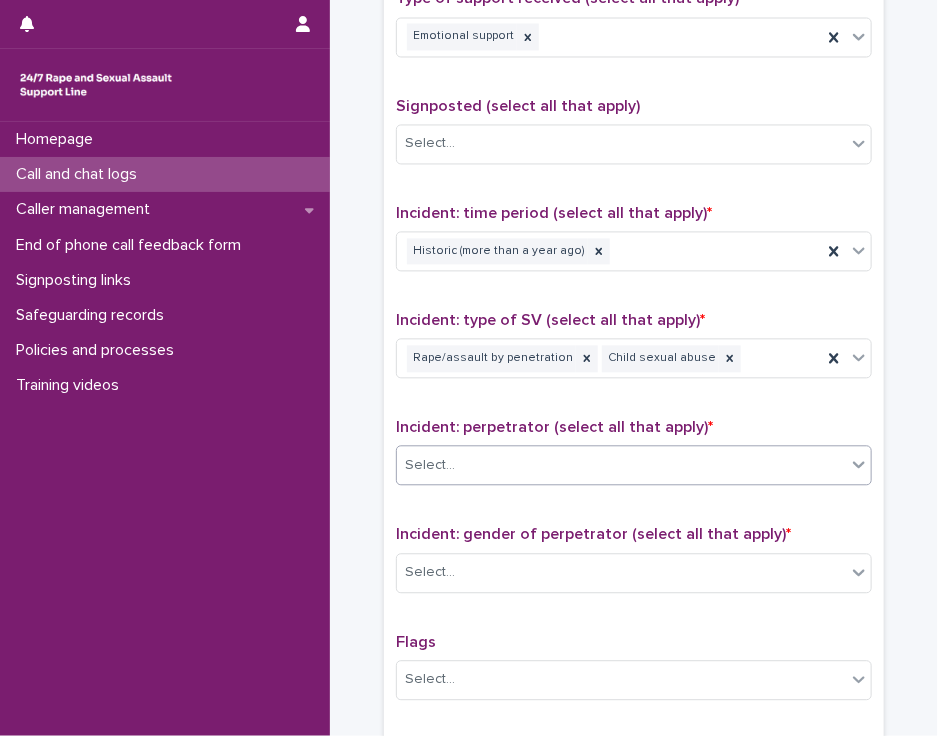 click on "Select..." at bounding box center (621, 466) 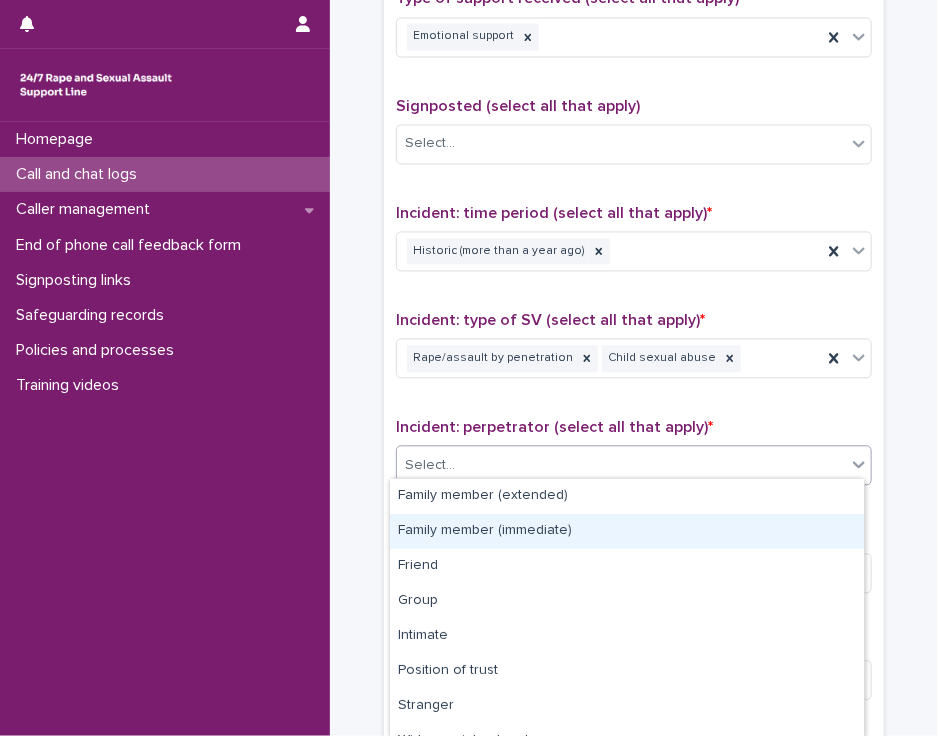 click on "Family member (immediate)" at bounding box center [627, 531] 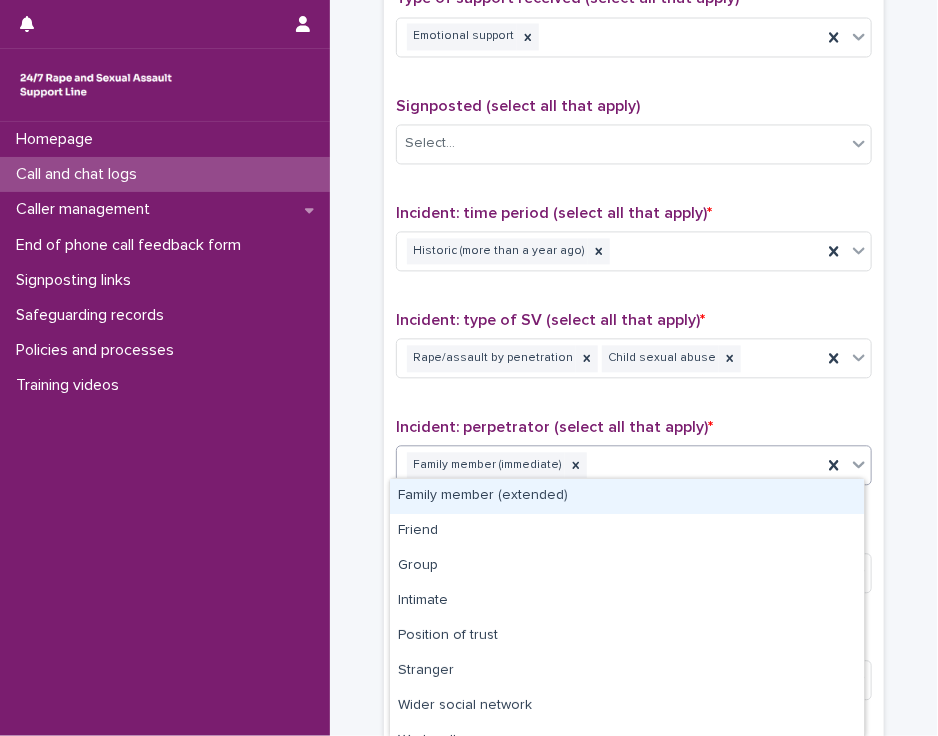click 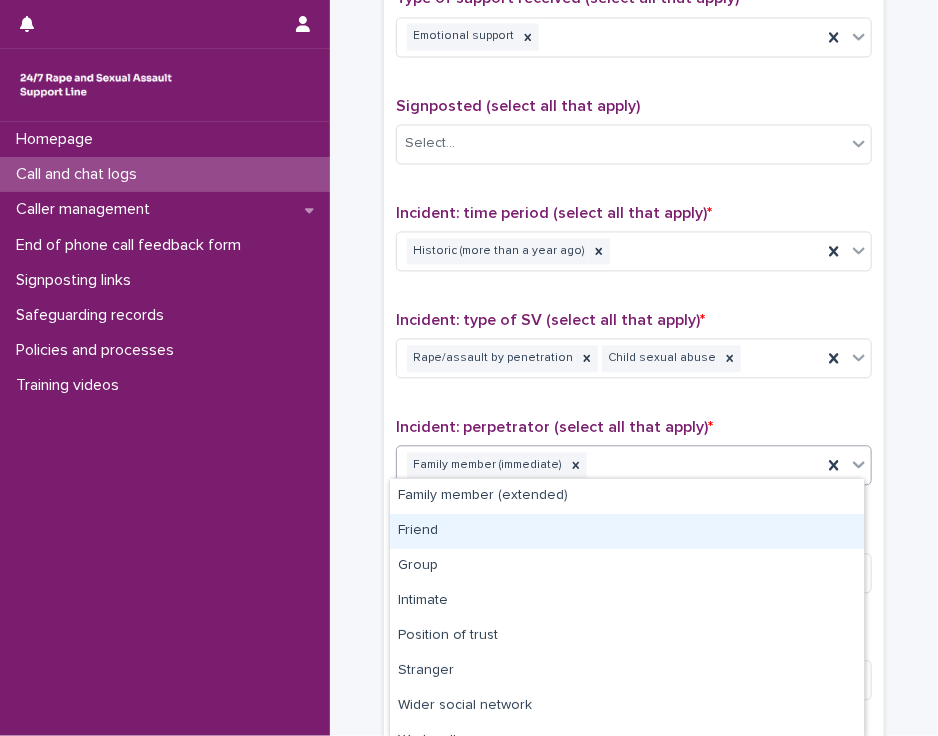 click on "Friend" at bounding box center (627, 531) 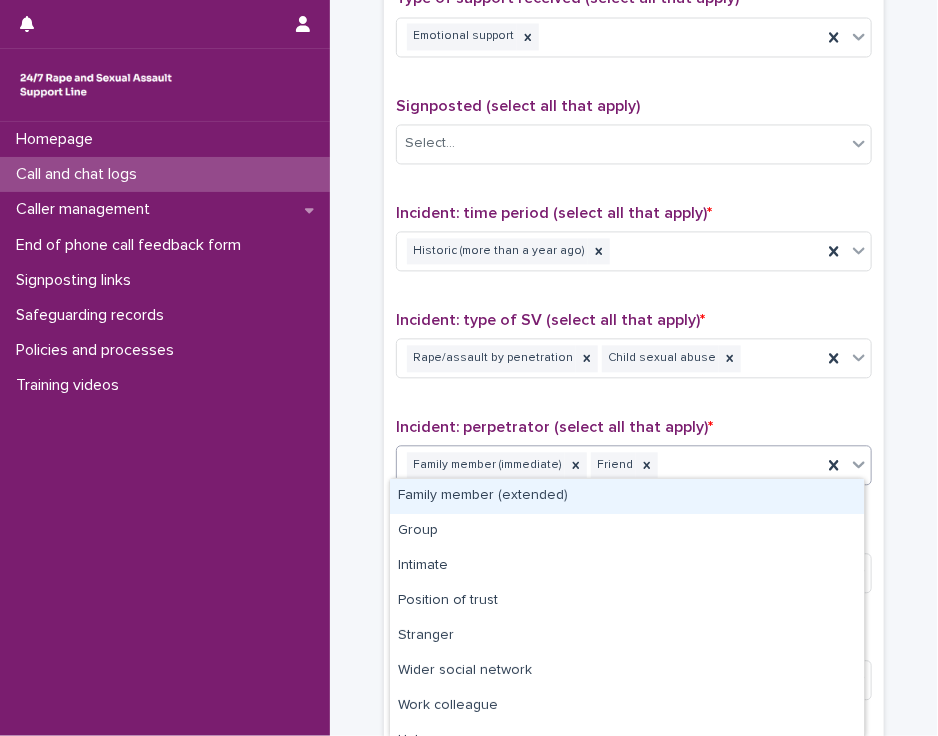 click 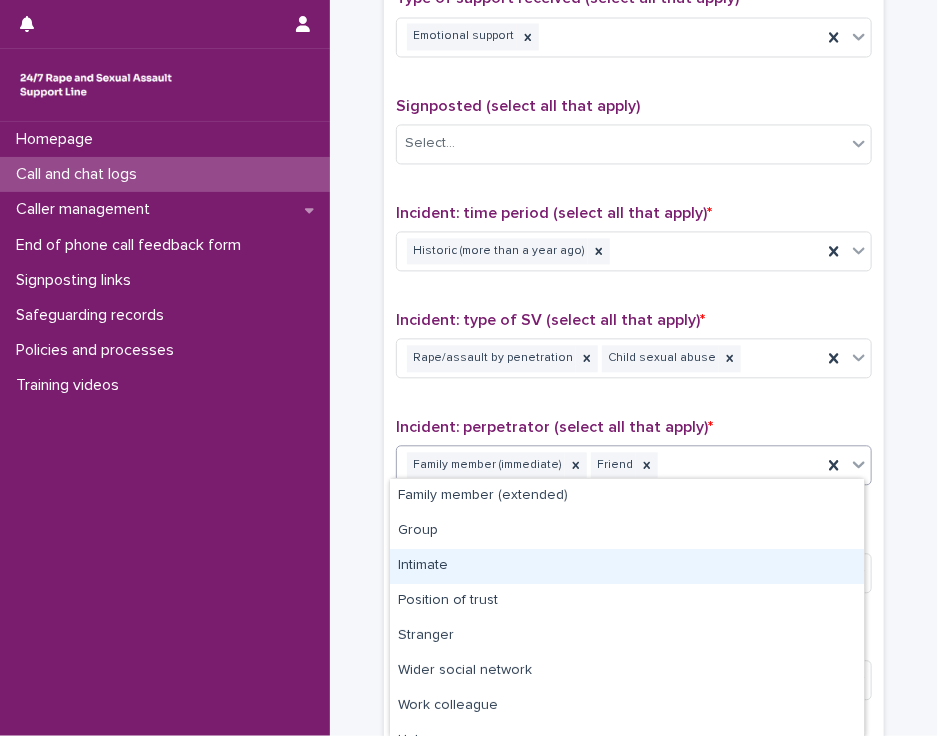 click on "Intimate" at bounding box center [627, 566] 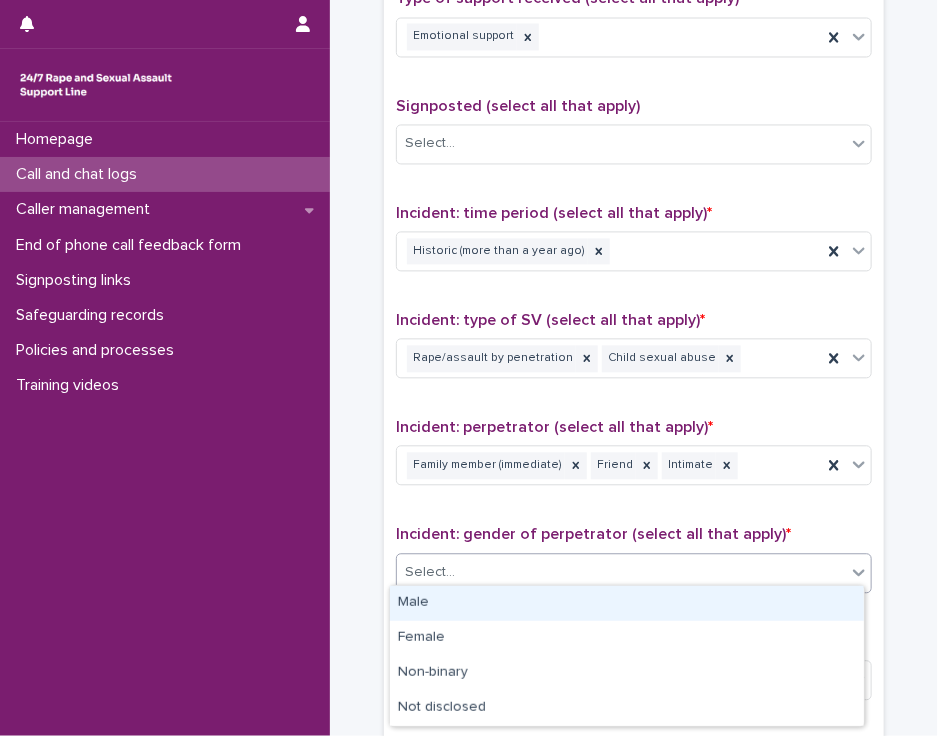 click on "Select..." at bounding box center (621, 573) 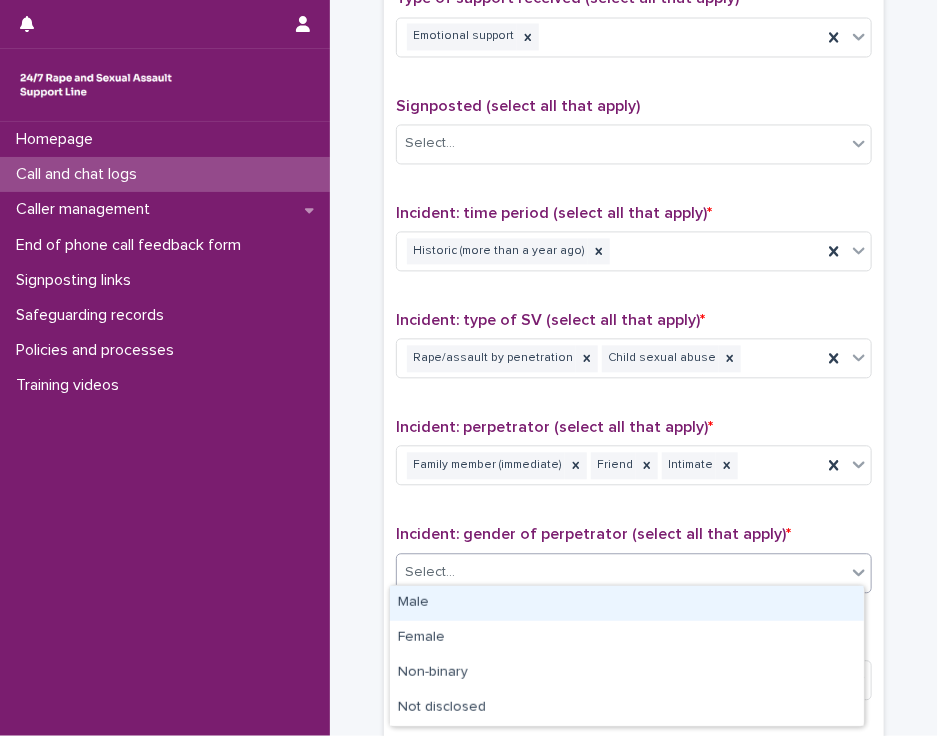 click on "Male" at bounding box center [627, 603] 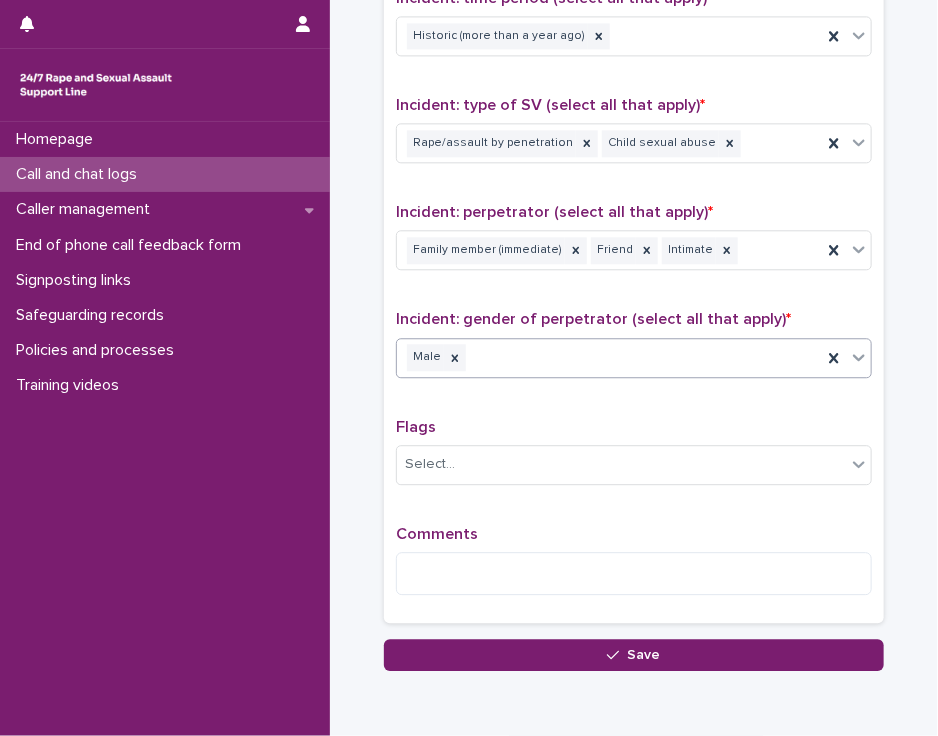 scroll, scrollTop: 1471, scrollLeft: 0, axis: vertical 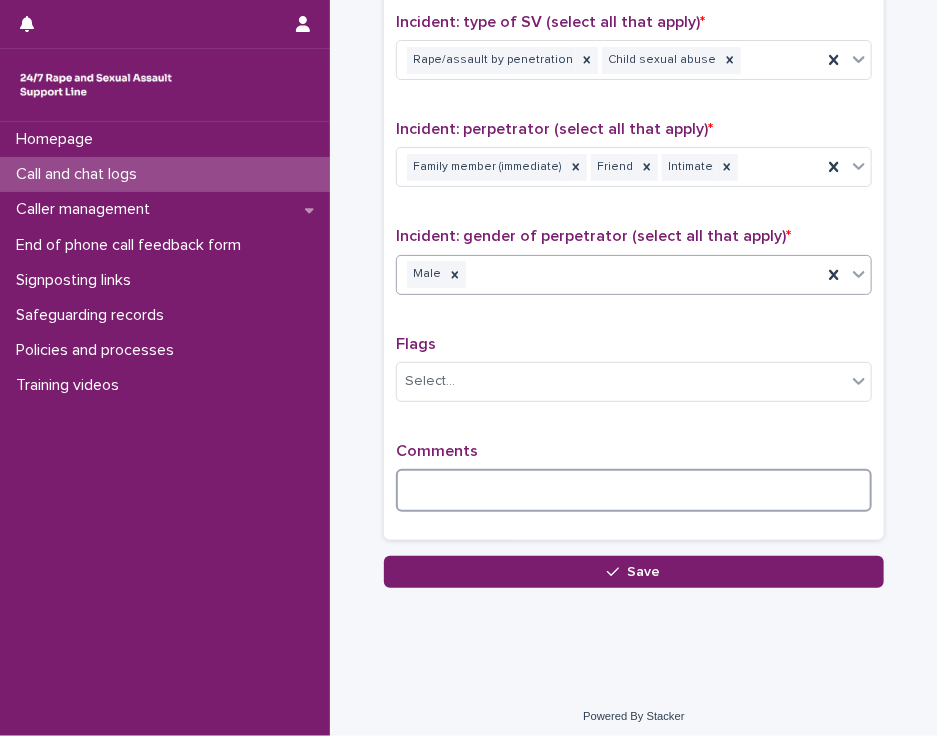 click at bounding box center [634, 490] 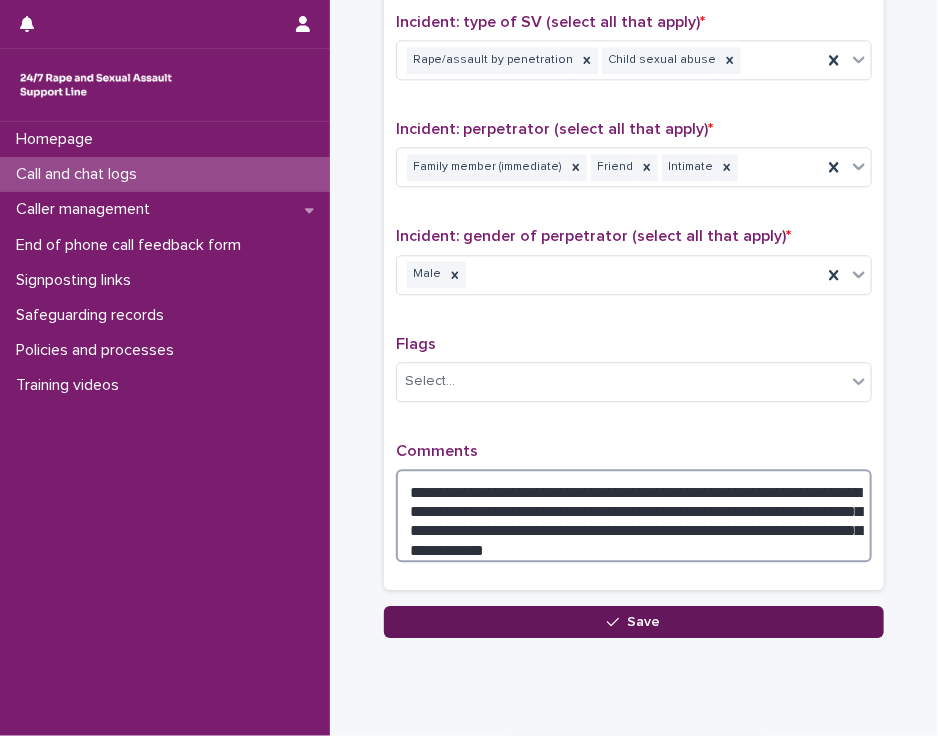type on "**********" 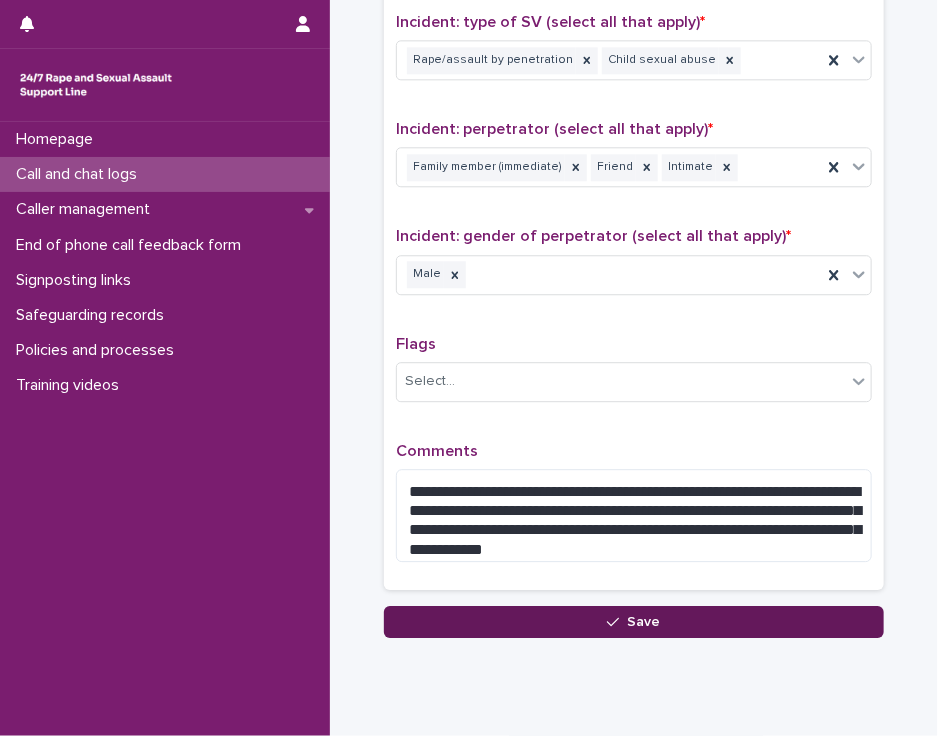 click on "Save" at bounding box center (634, 622) 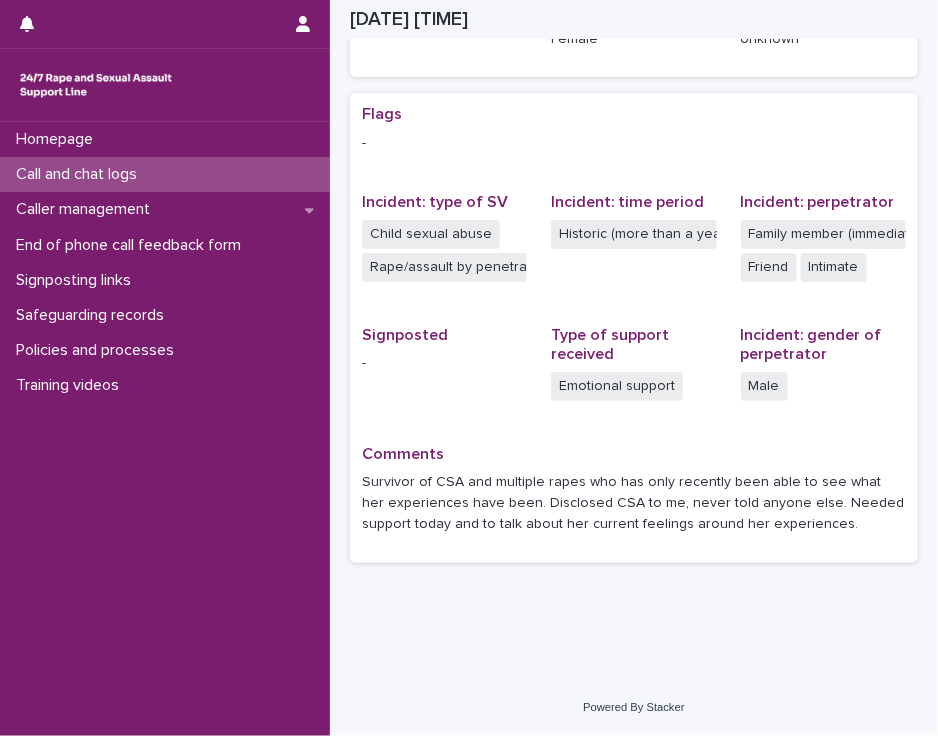 scroll, scrollTop: 360, scrollLeft: 0, axis: vertical 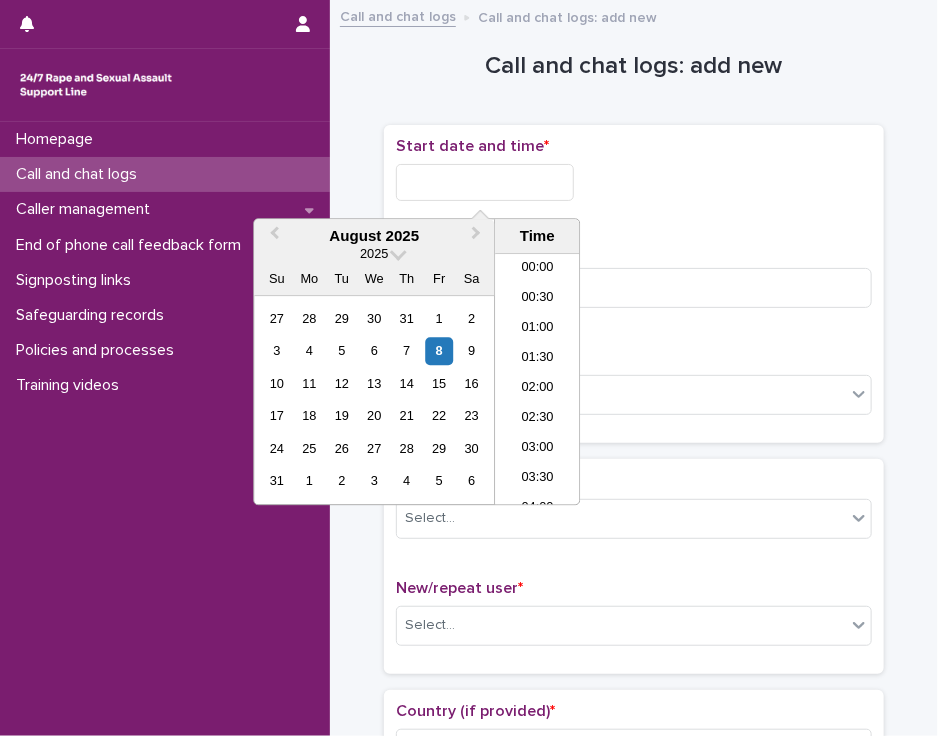 click at bounding box center [485, 182] 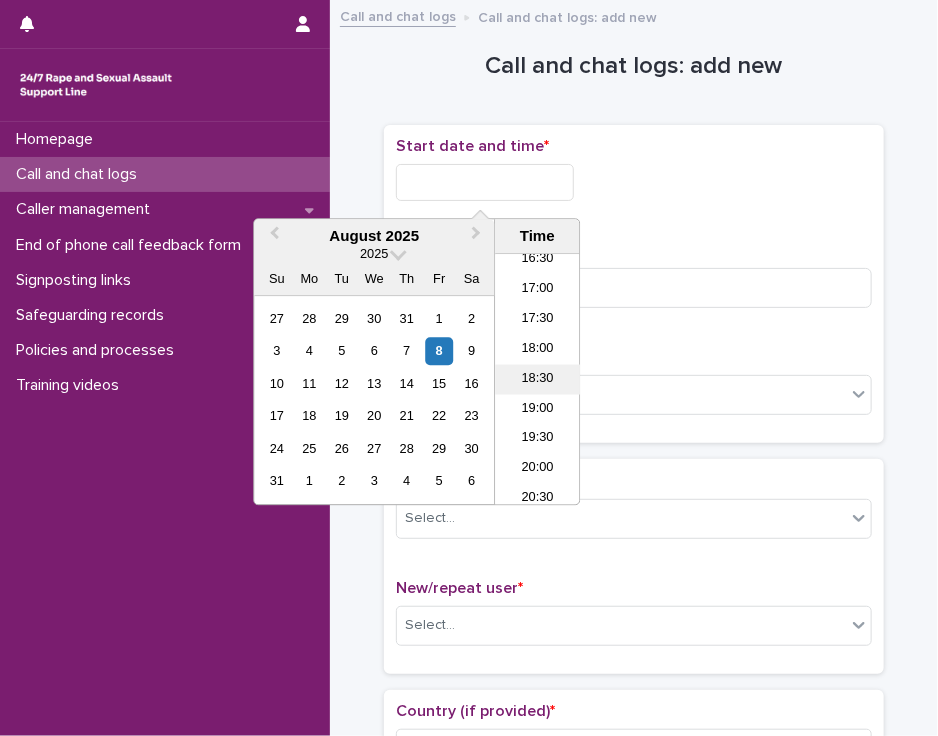 click on "18:30" at bounding box center [537, 380] 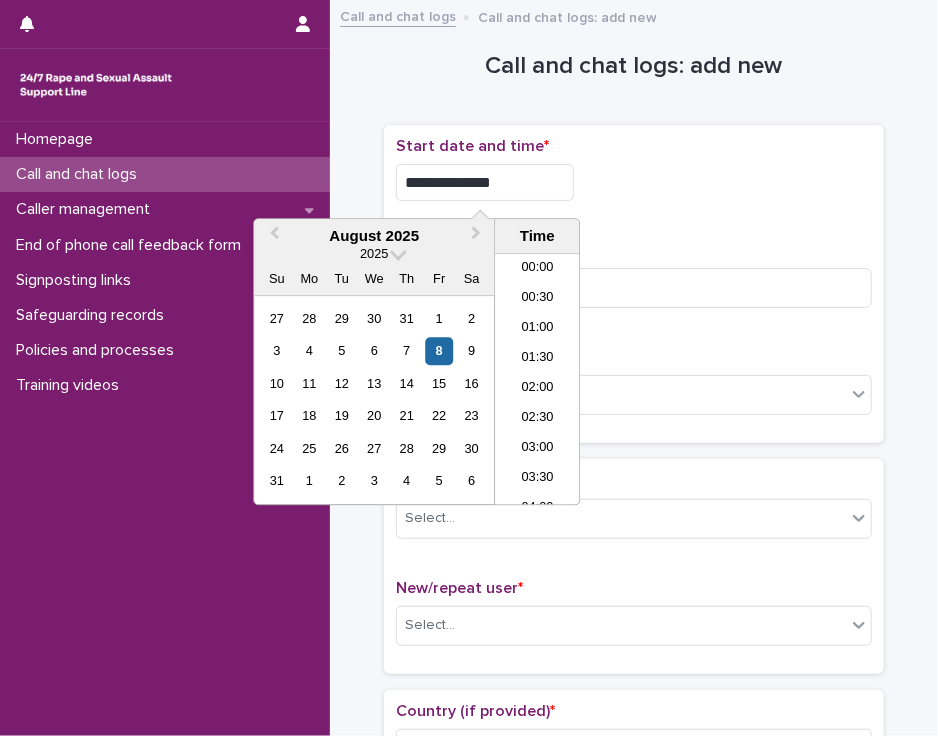 click on "**********" at bounding box center (485, 182) 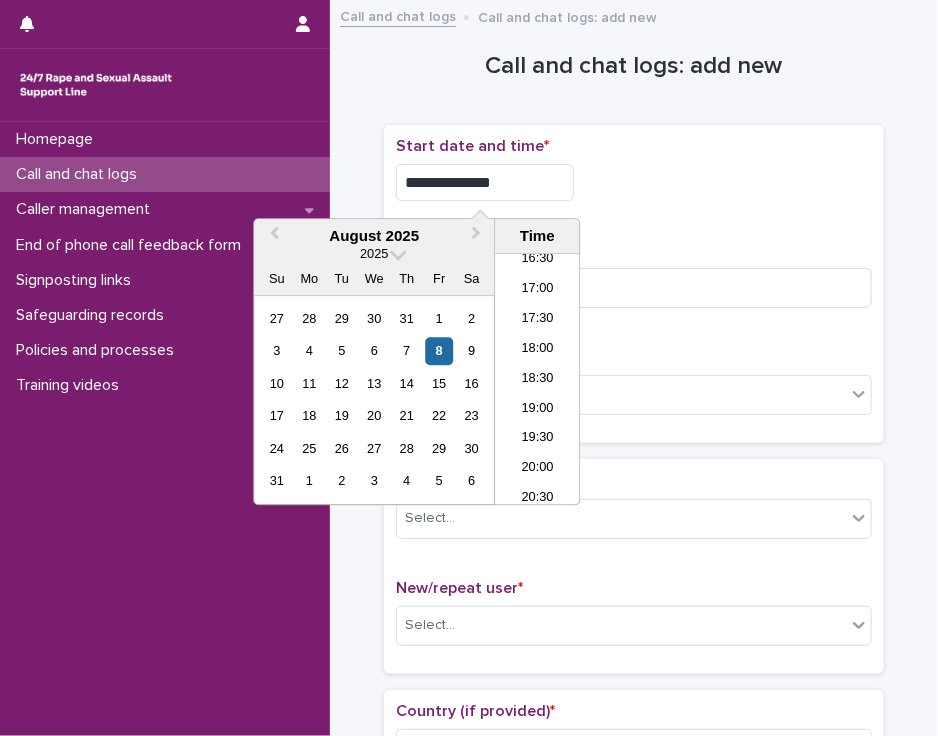 type on "**********" 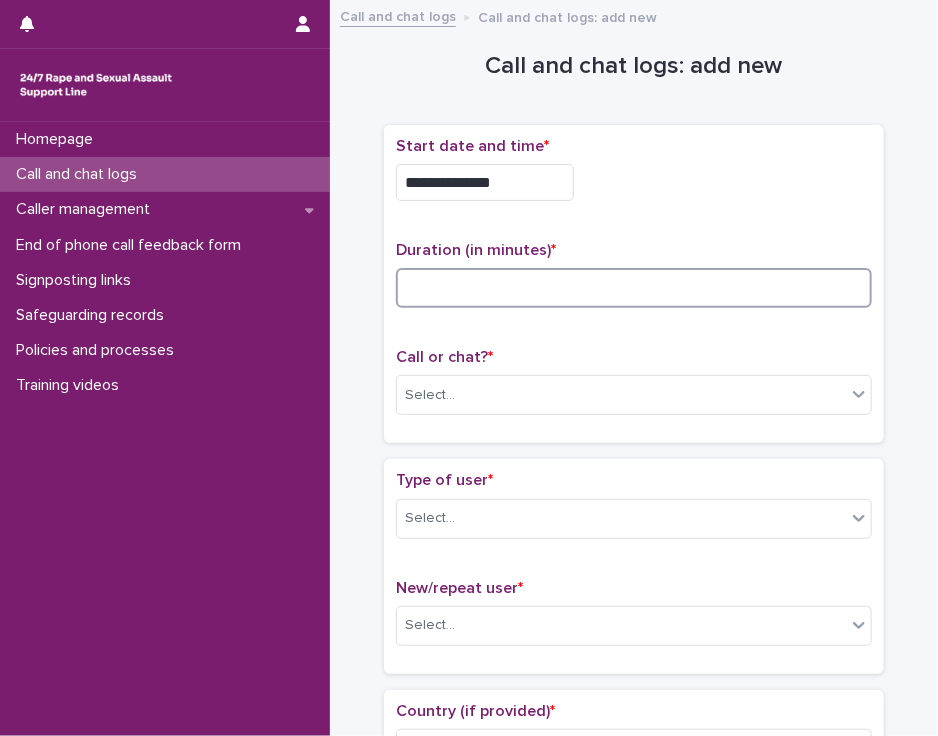 click at bounding box center (634, 288) 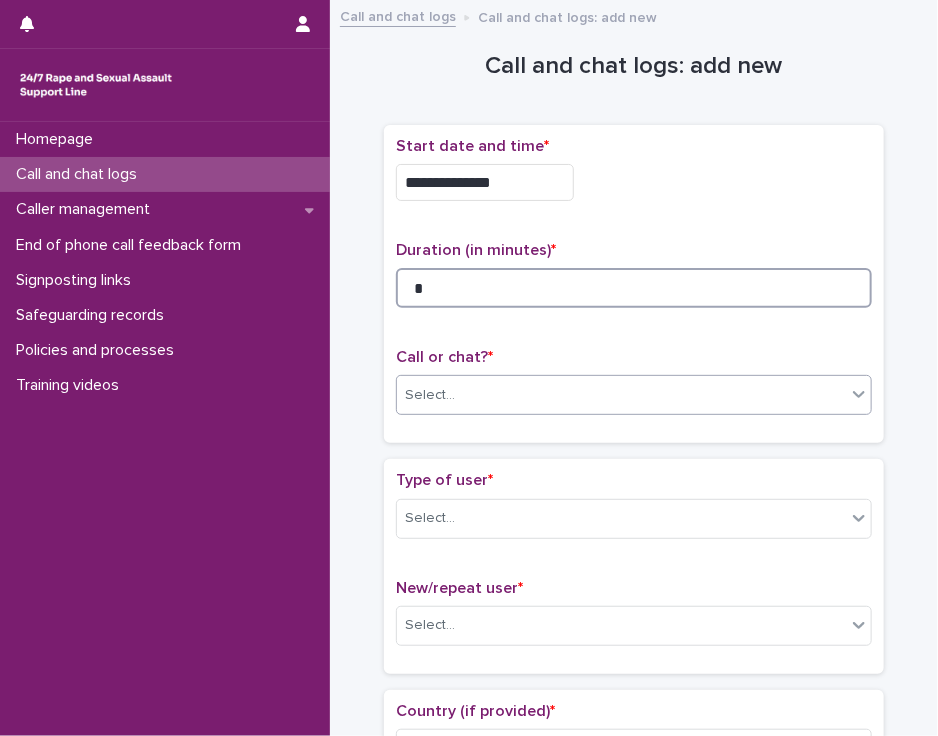 type on "*" 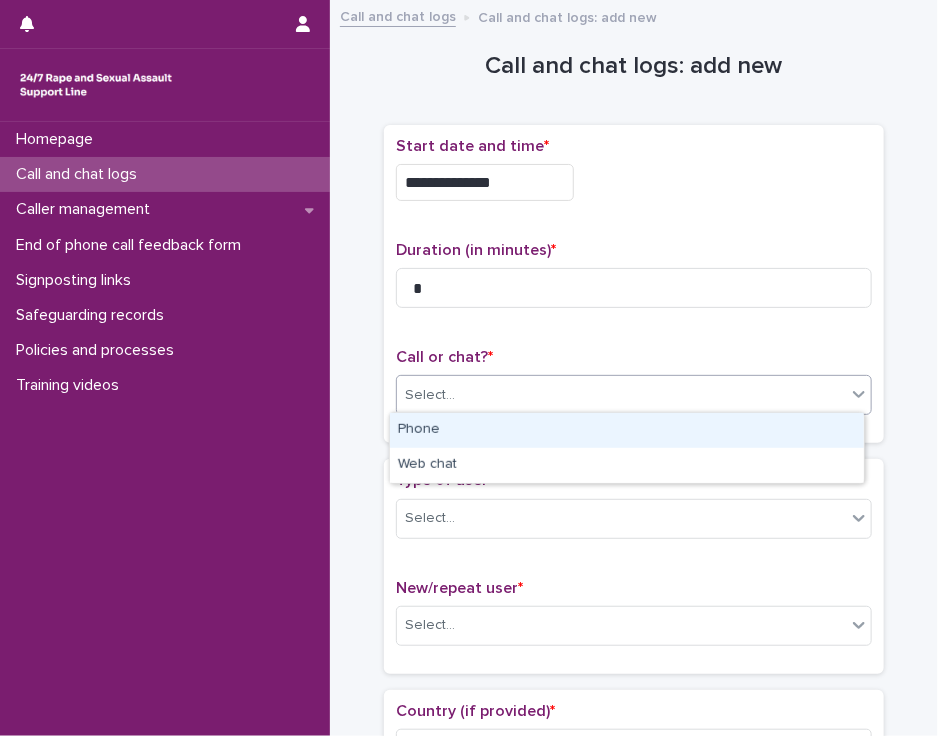click at bounding box center (458, 394) 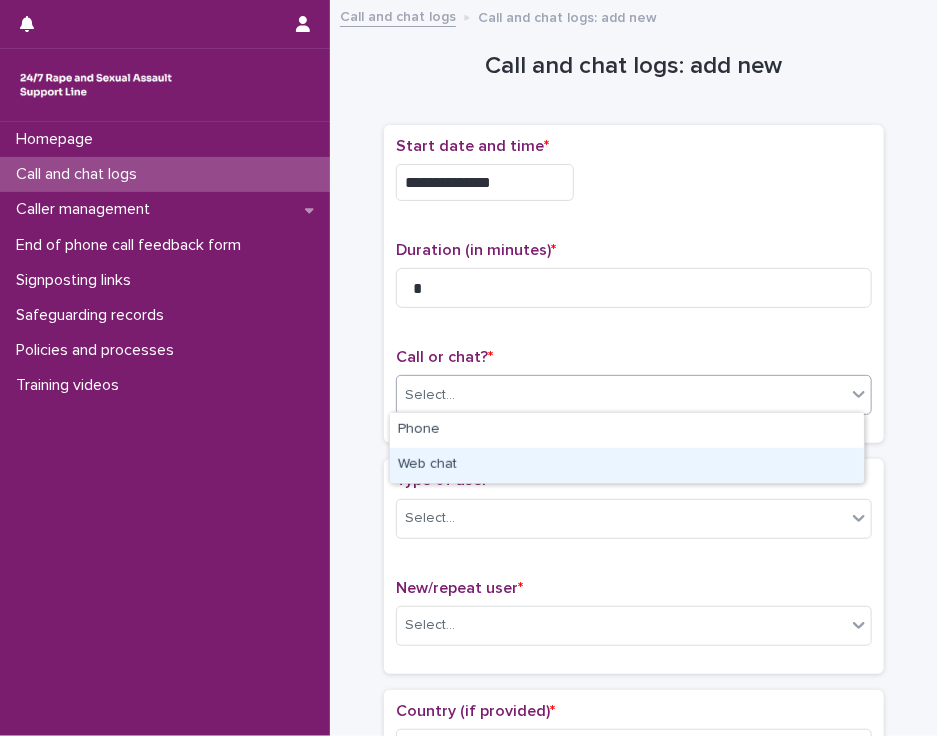 click on "Web chat" at bounding box center (627, 465) 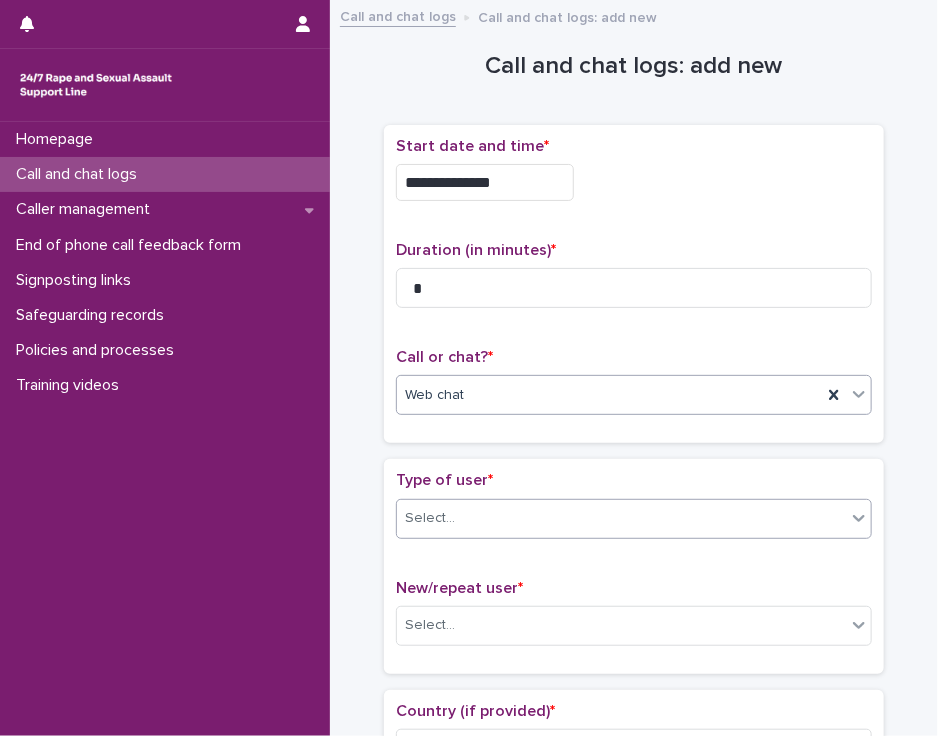 click on "Select..." at bounding box center (430, 518) 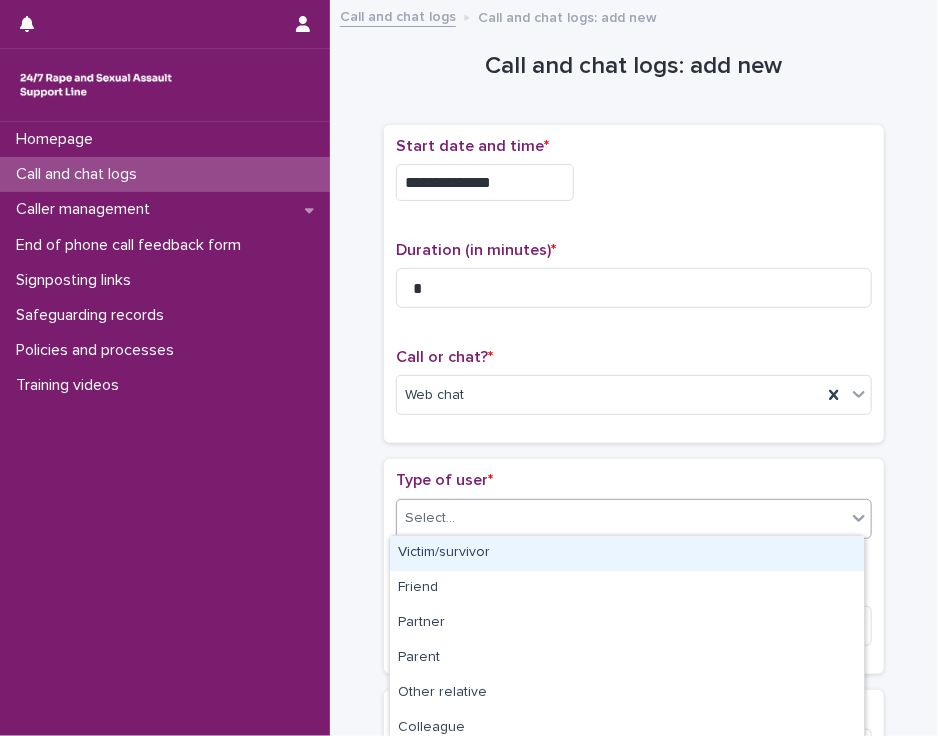 click on "Victim/survivor" at bounding box center (627, 553) 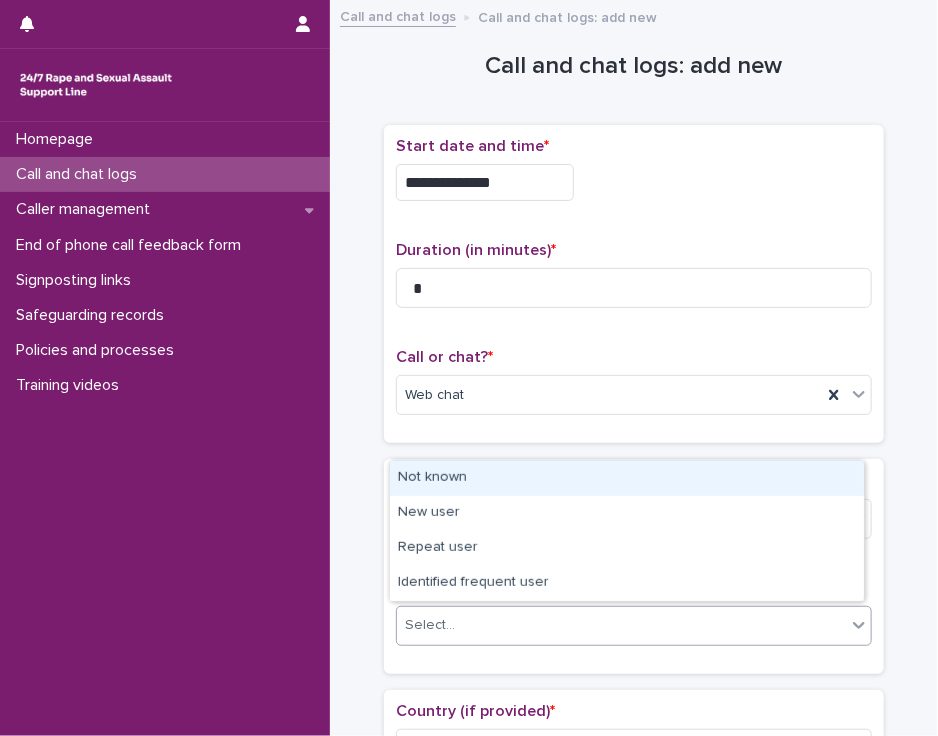 click on "Select..." at bounding box center (621, 625) 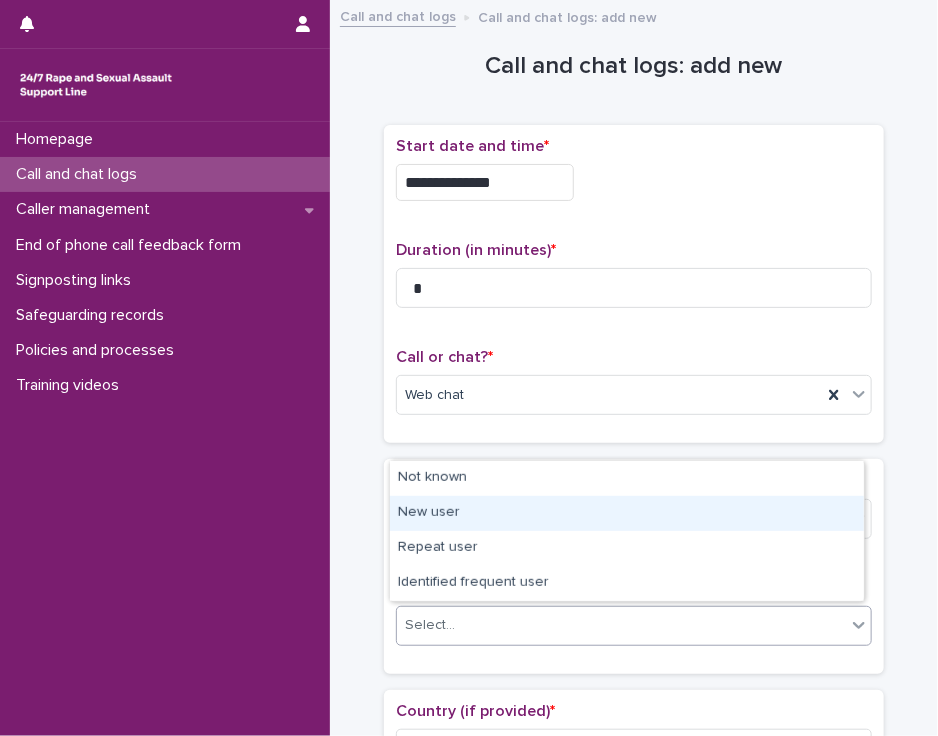 click on "New user" at bounding box center [627, 513] 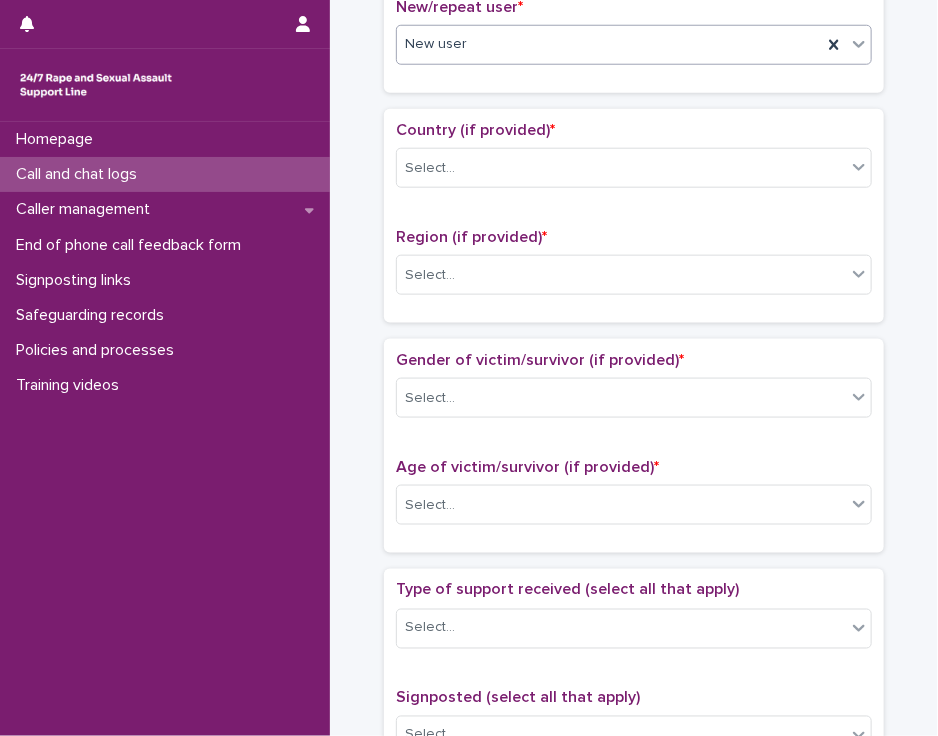 scroll, scrollTop: 584, scrollLeft: 0, axis: vertical 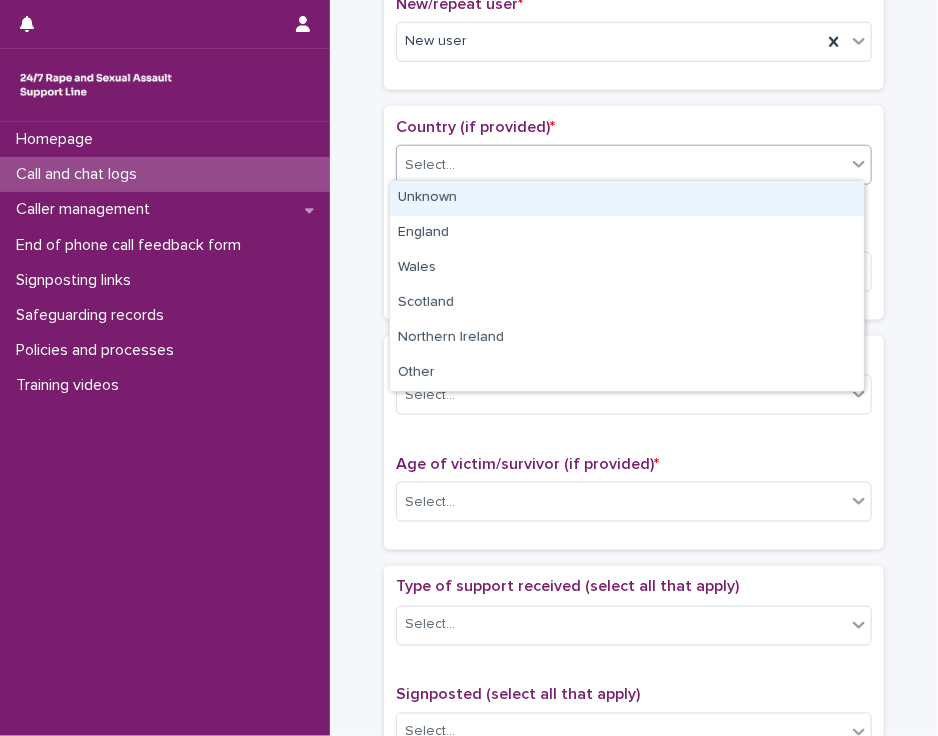 click 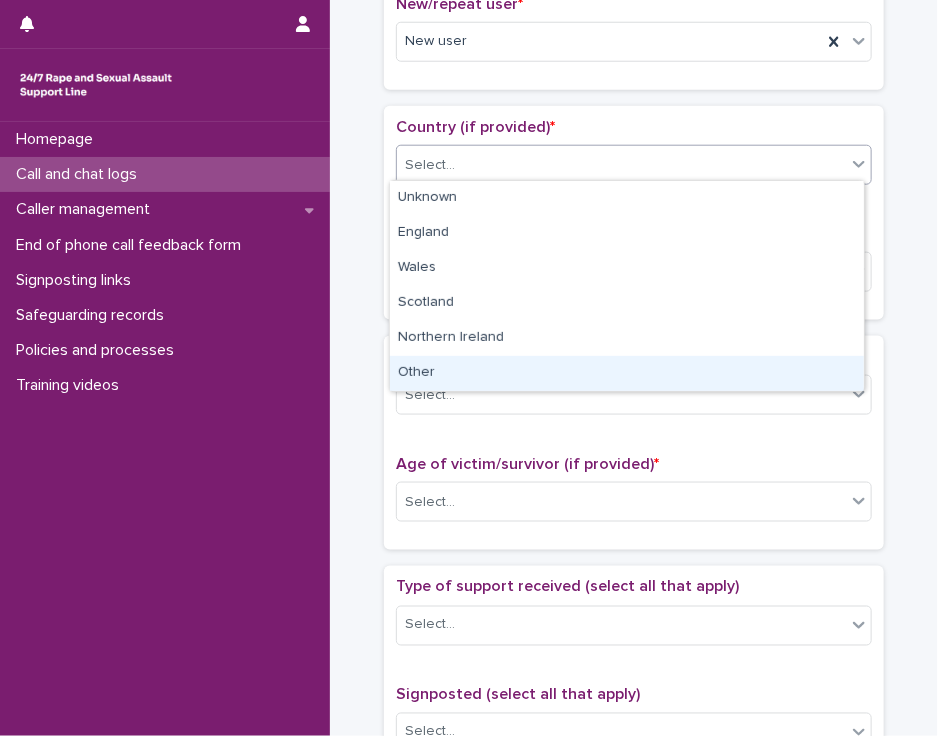 click on "Other" at bounding box center [627, 373] 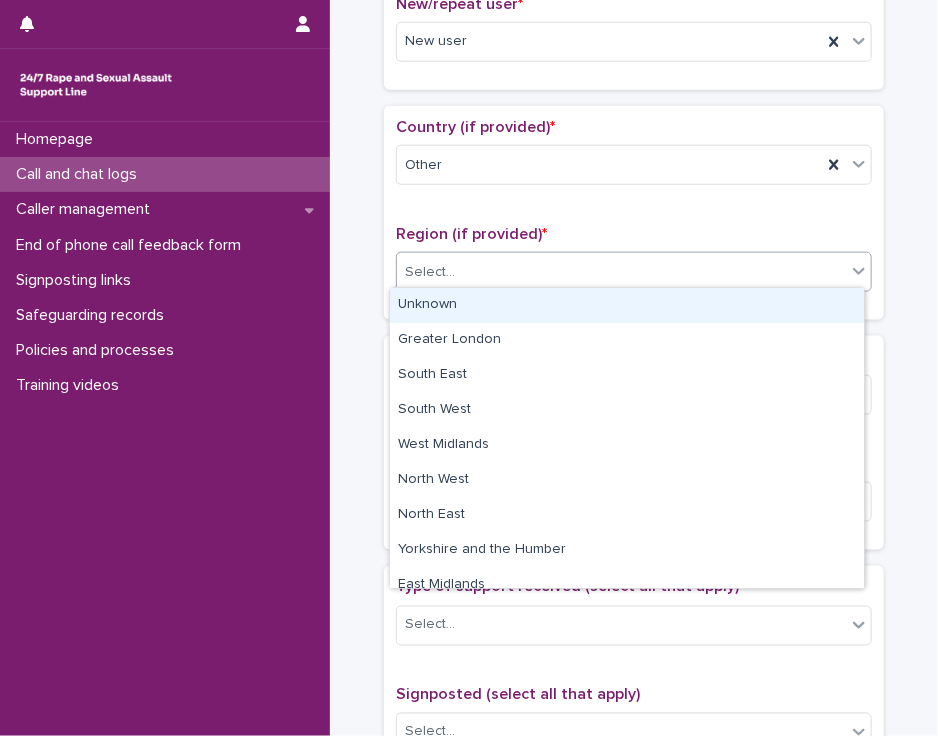 click on "Select..." at bounding box center [621, 272] 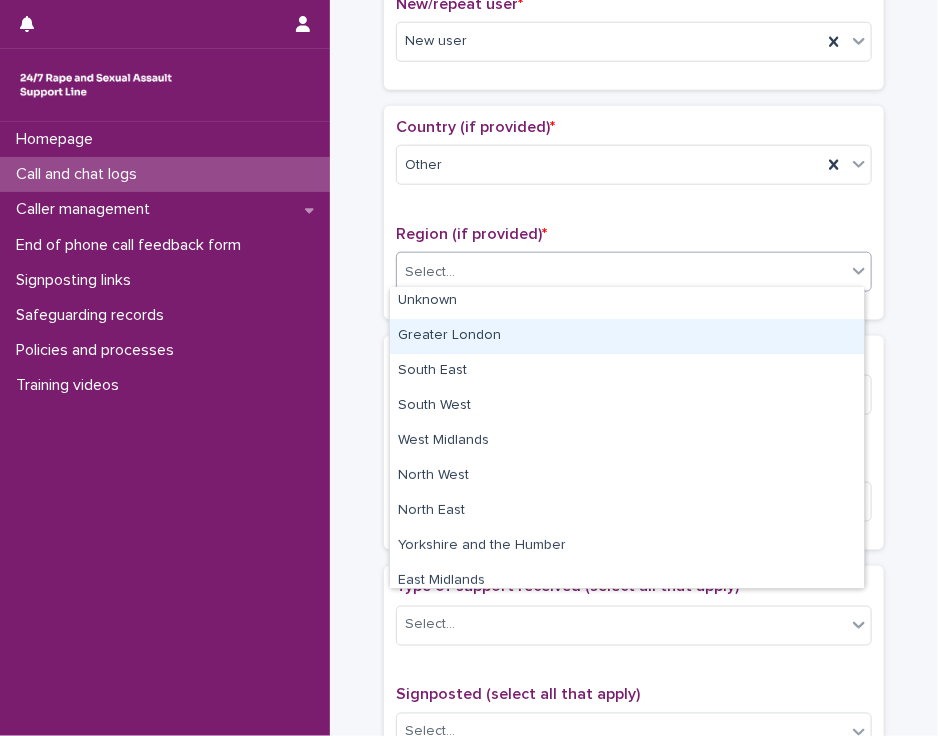 scroll, scrollTop: 0, scrollLeft: 0, axis: both 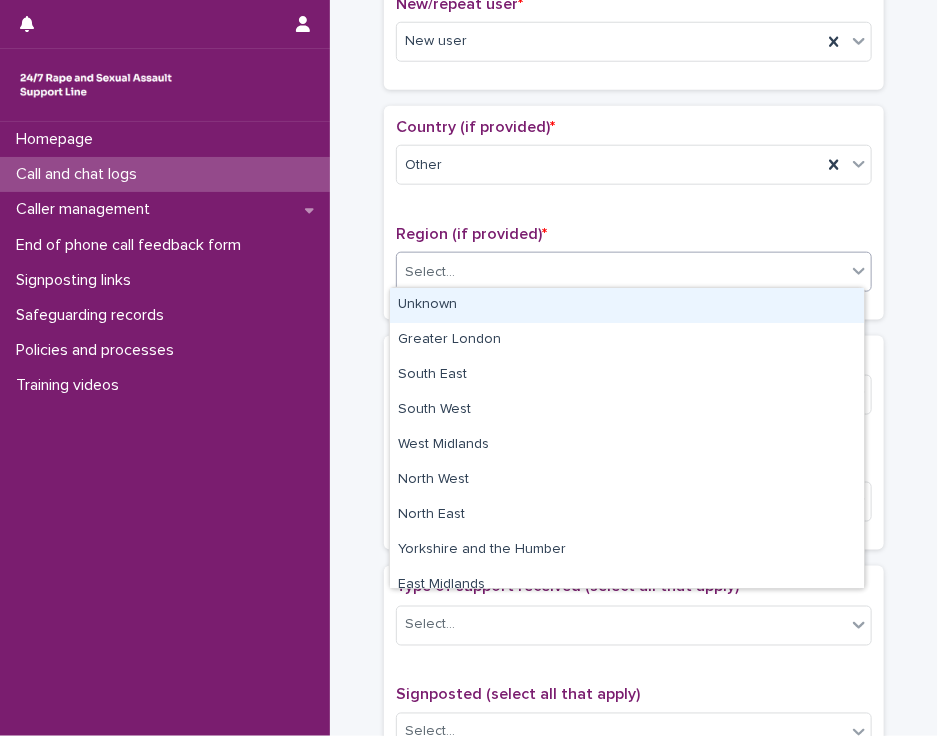 click on "Unknown" at bounding box center (627, 305) 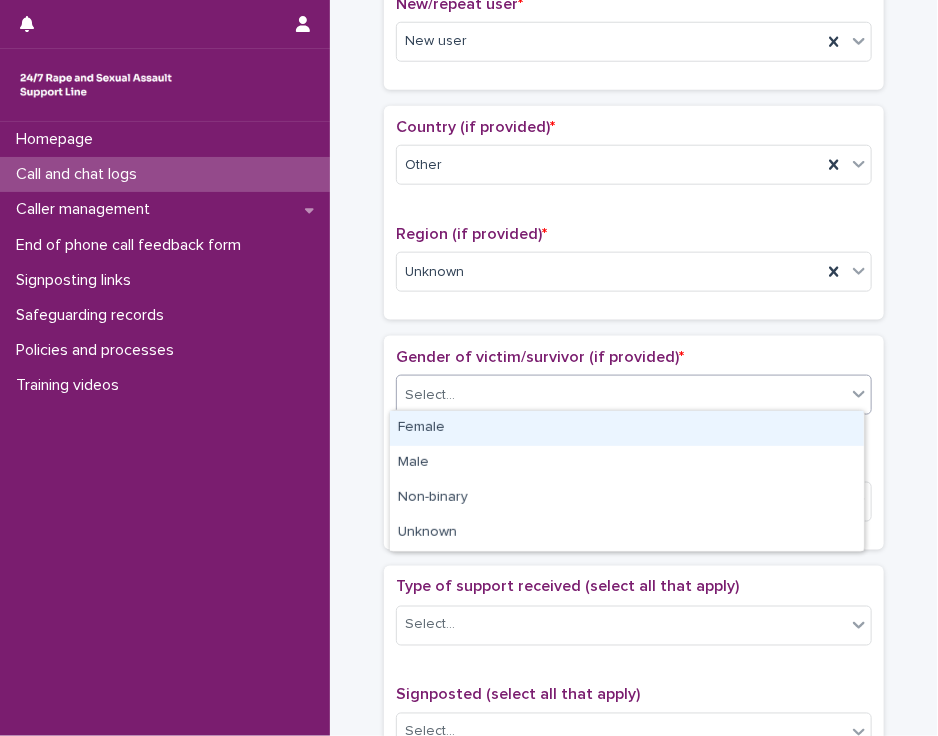 click on "Select..." at bounding box center (621, 395) 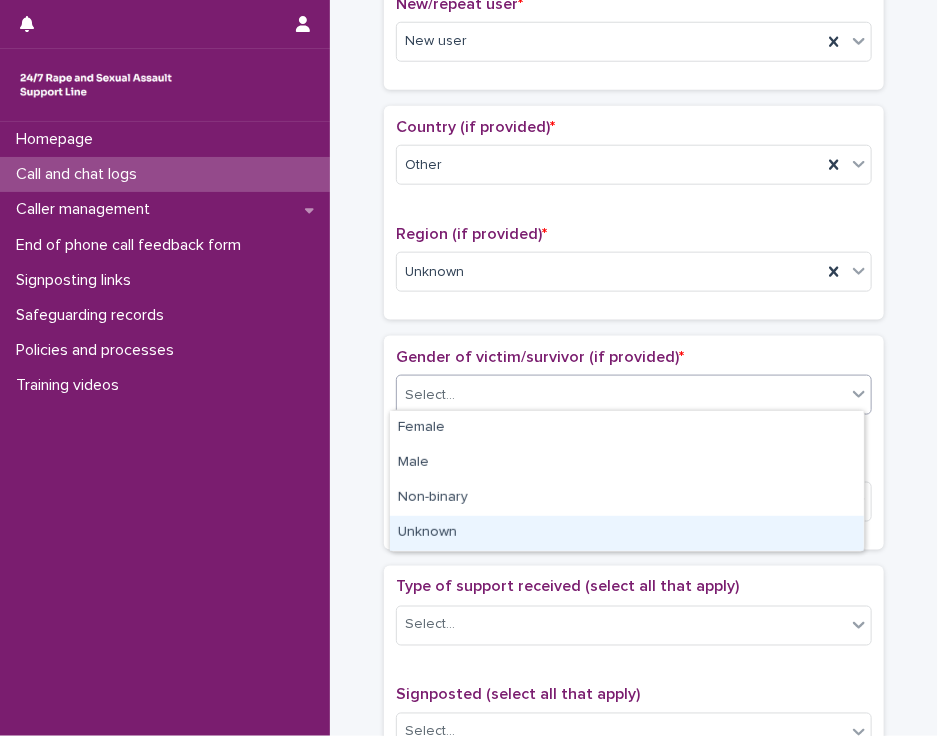 click on "Unknown" at bounding box center (627, 533) 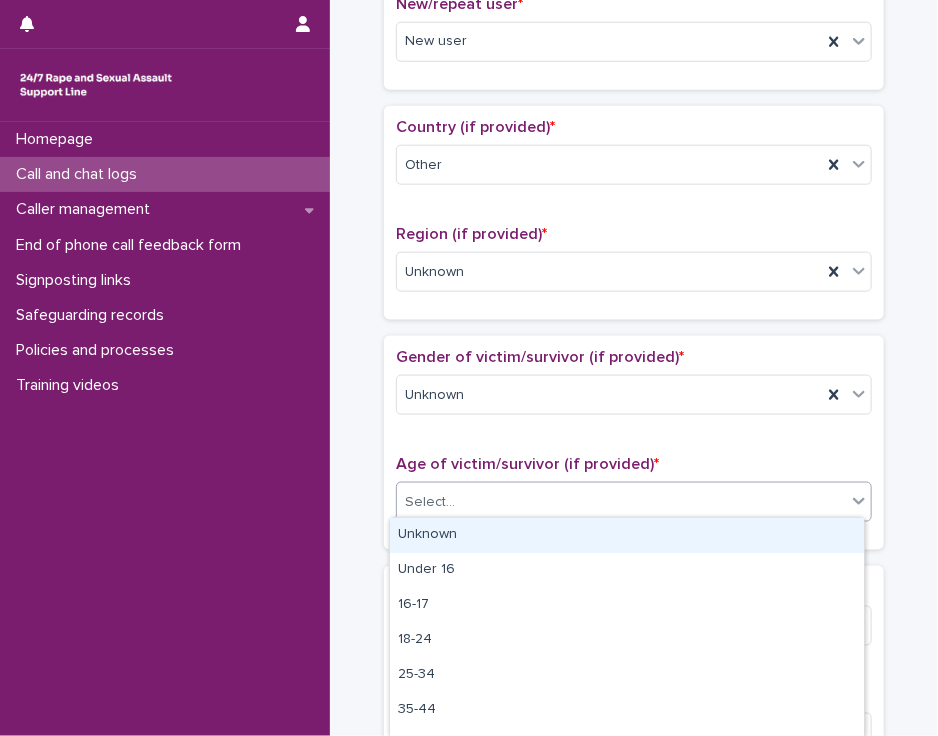 click on "Select..." at bounding box center [621, 502] 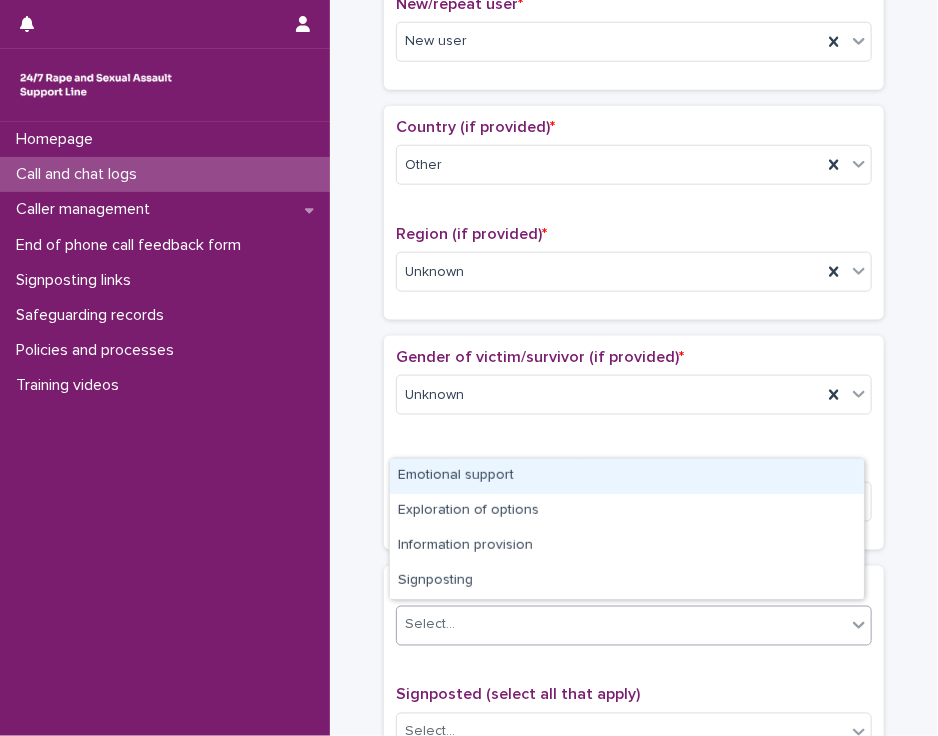 click on "Select..." at bounding box center (621, 625) 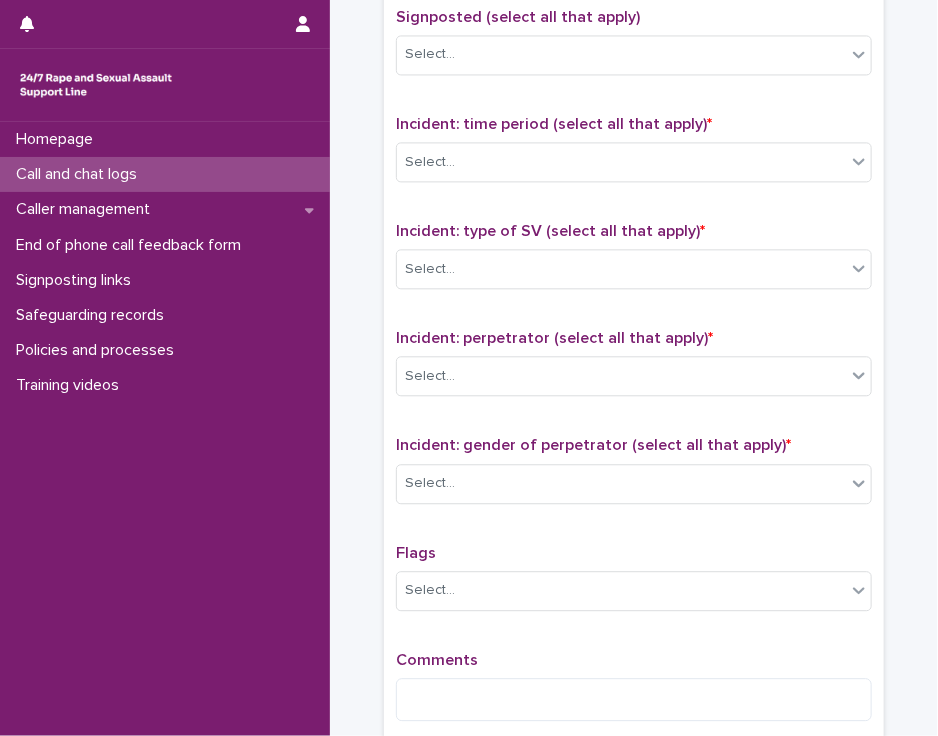 scroll, scrollTop: 1278, scrollLeft: 0, axis: vertical 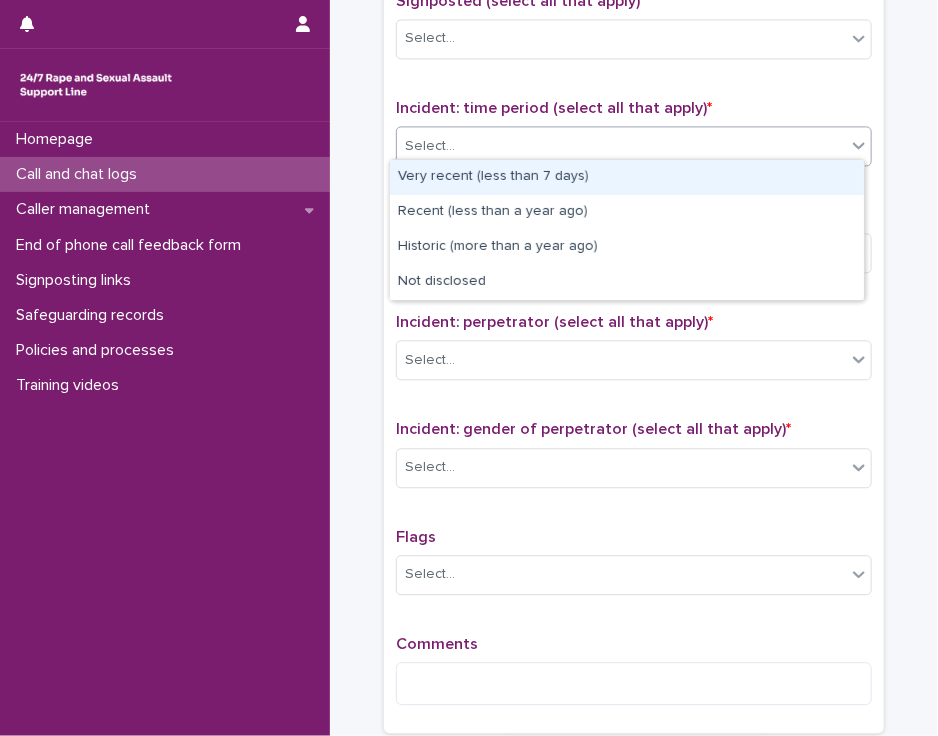 click 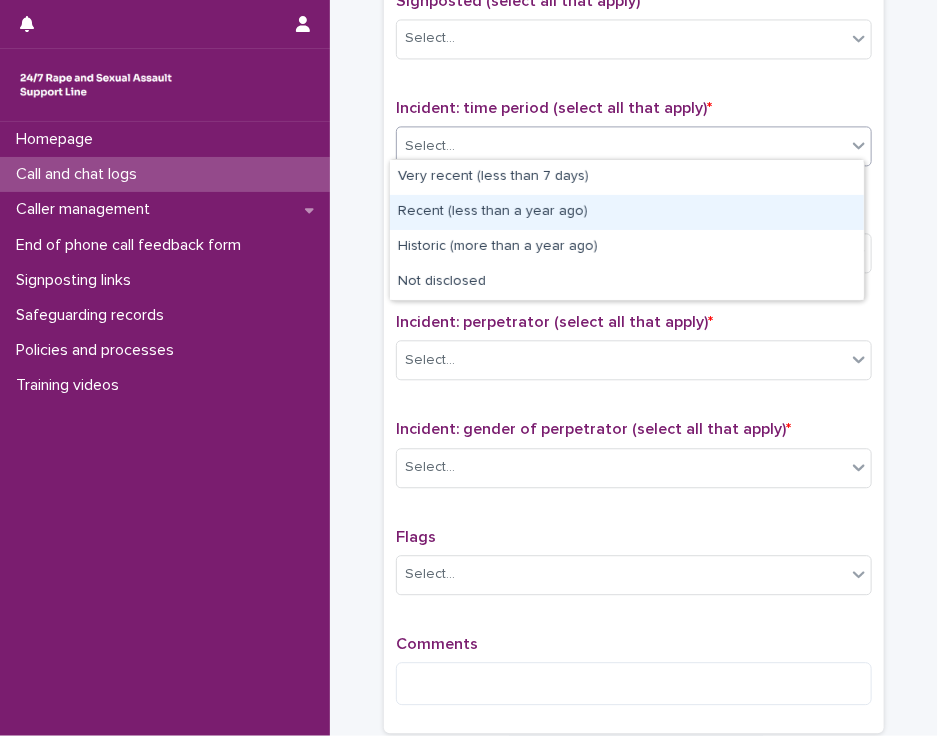 click on "Recent (less than a year ago)" at bounding box center [627, 212] 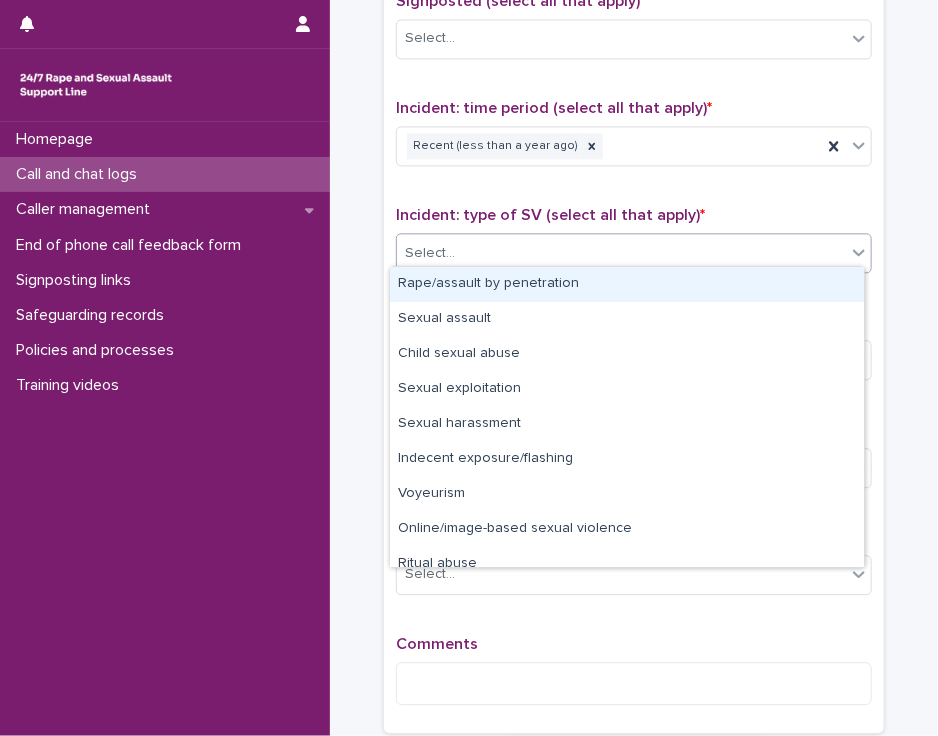 click on "Select..." at bounding box center [621, 253] 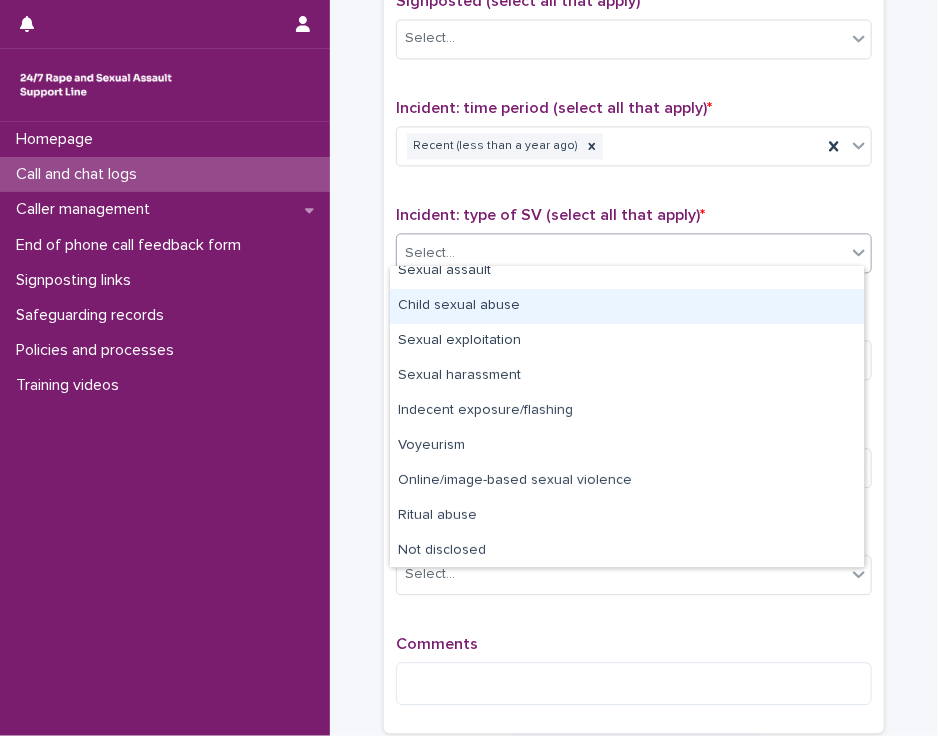 scroll, scrollTop: 50, scrollLeft: 0, axis: vertical 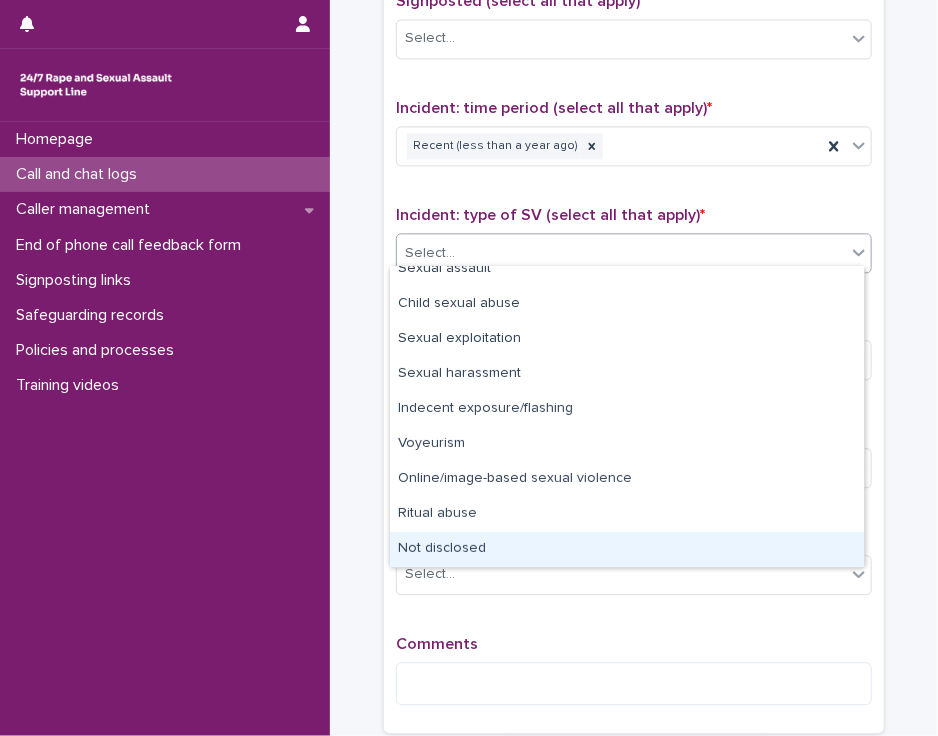 click on "Not disclosed" at bounding box center (627, 549) 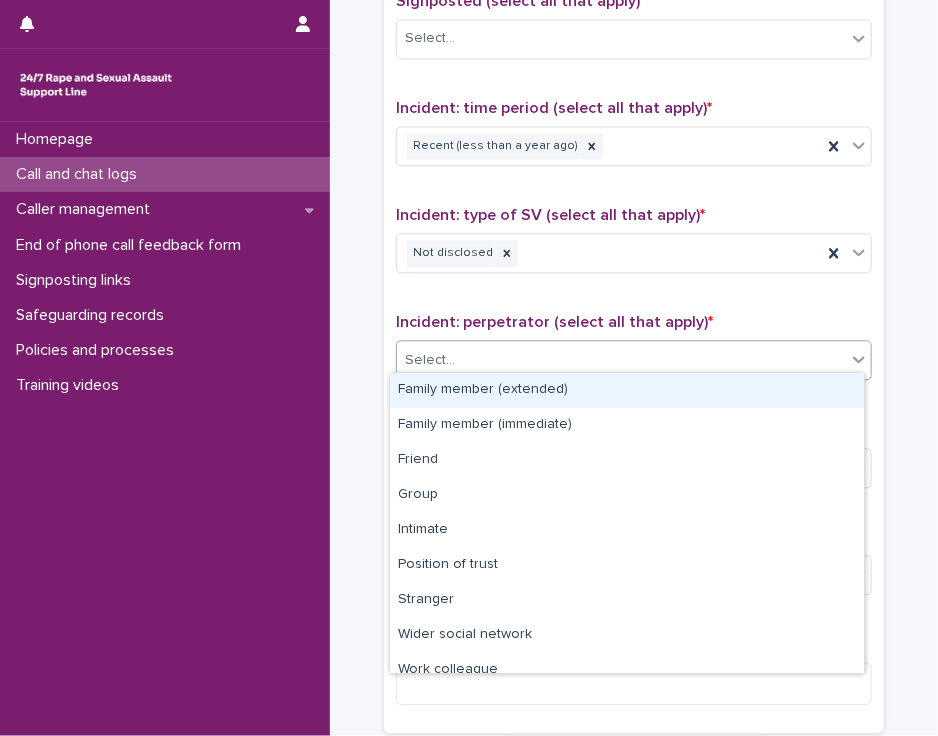 click on "Select..." at bounding box center (621, 360) 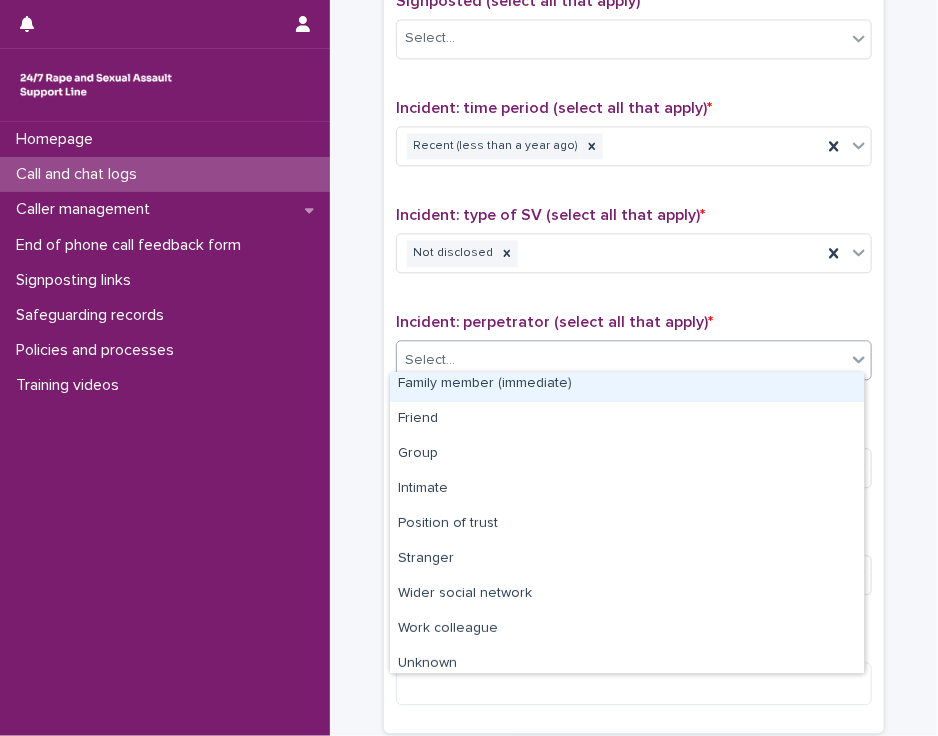 scroll, scrollTop: 84, scrollLeft: 0, axis: vertical 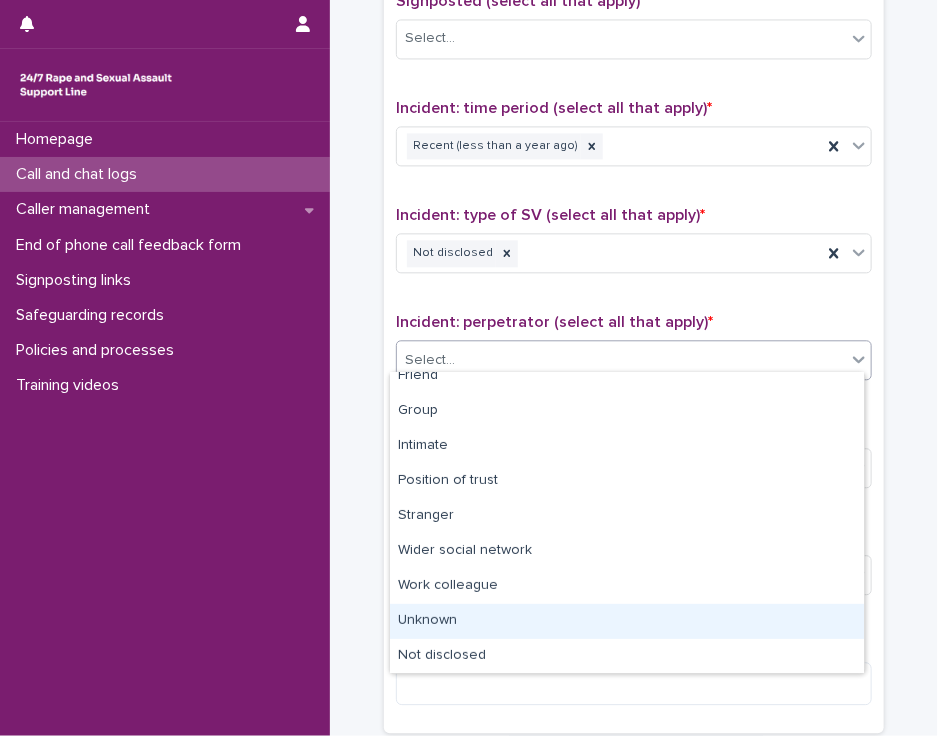 click on "Unknown" at bounding box center (627, 621) 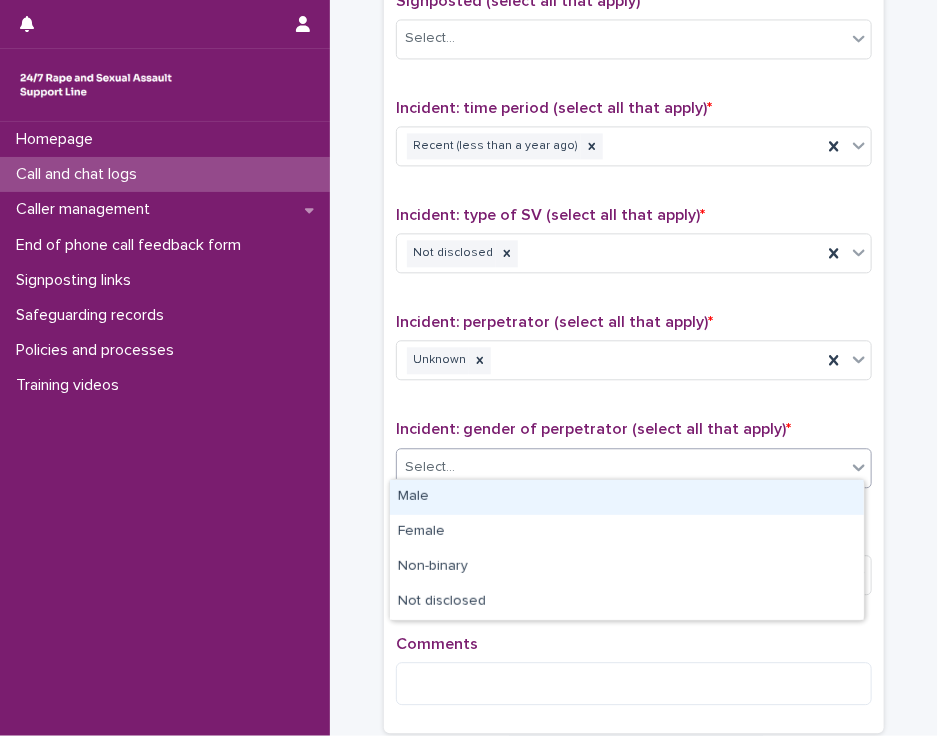 click on "Select..." at bounding box center [621, 467] 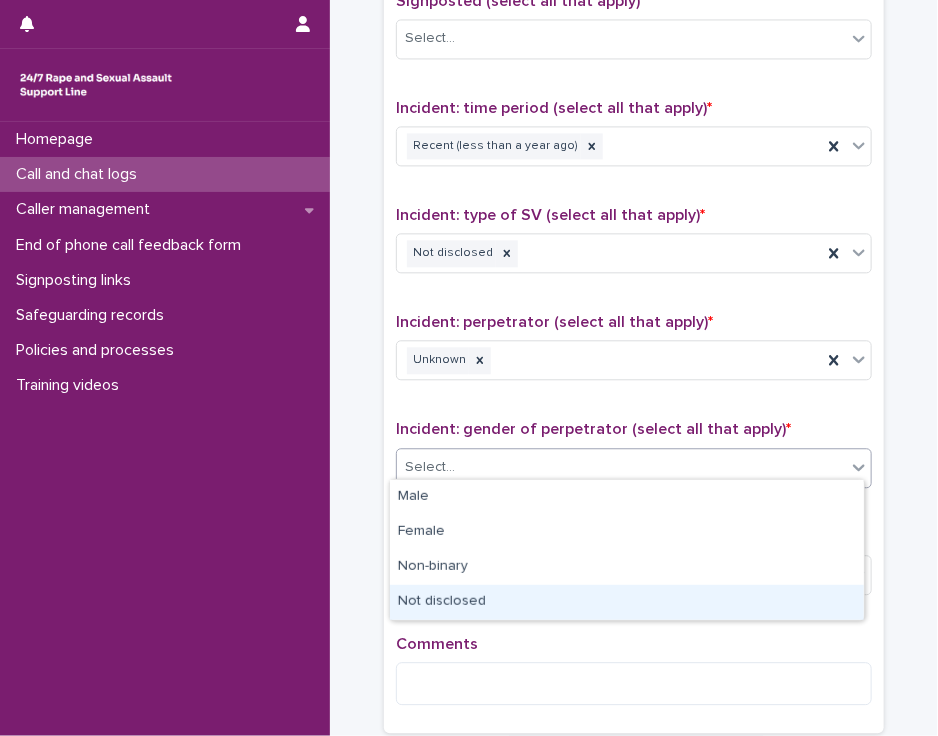 click on "Not disclosed" at bounding box center [627, 602] 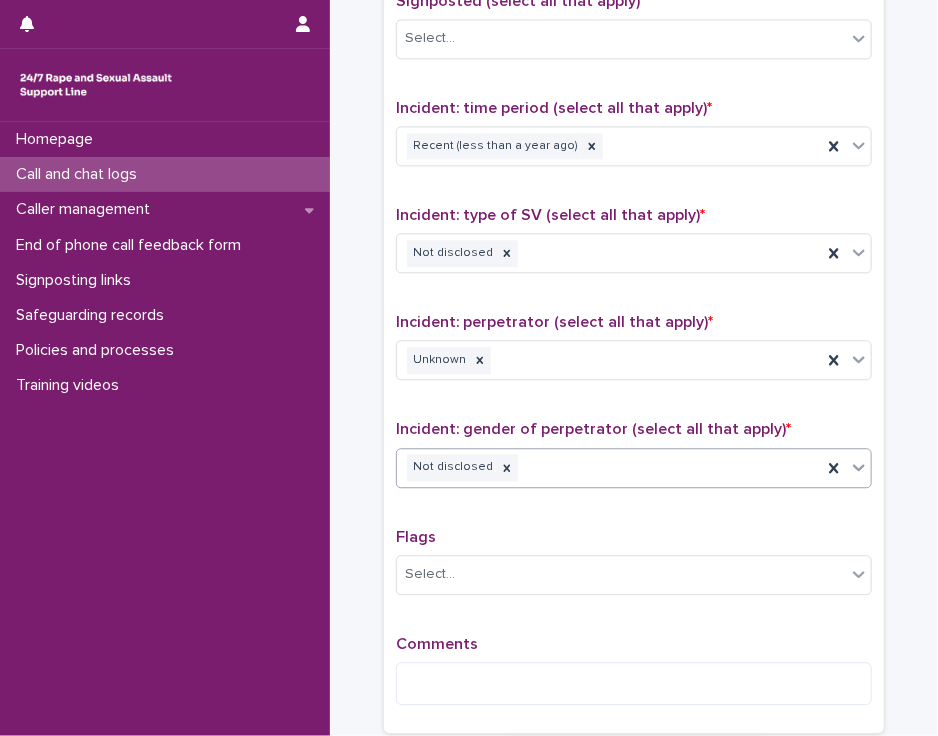 scroll, scrollTop: 1471, scrollLeft: 0, axis: vertical 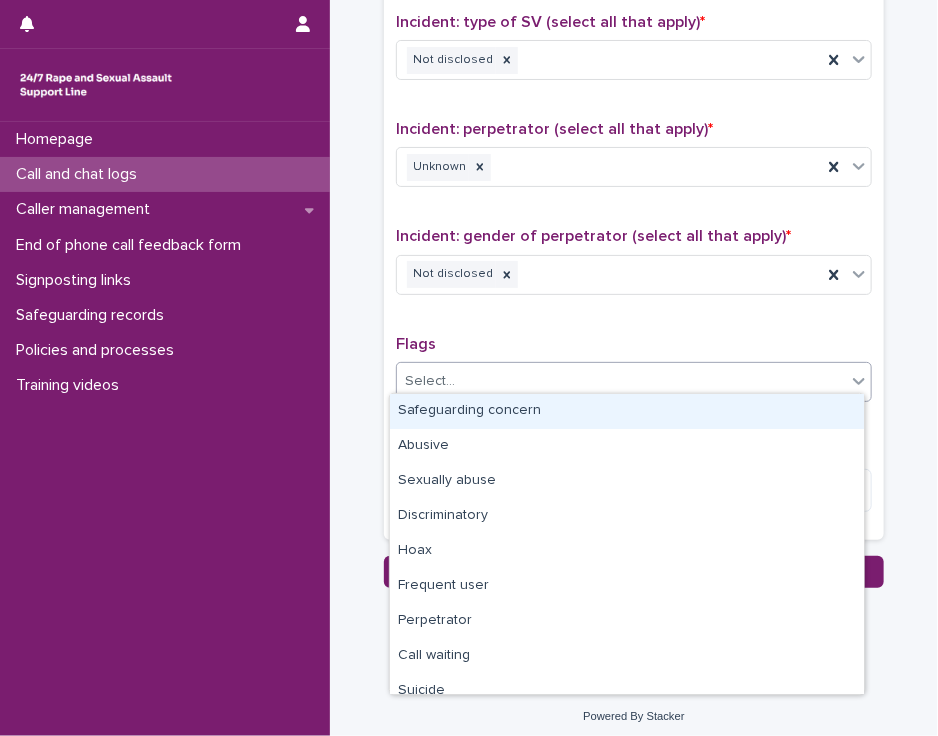 click 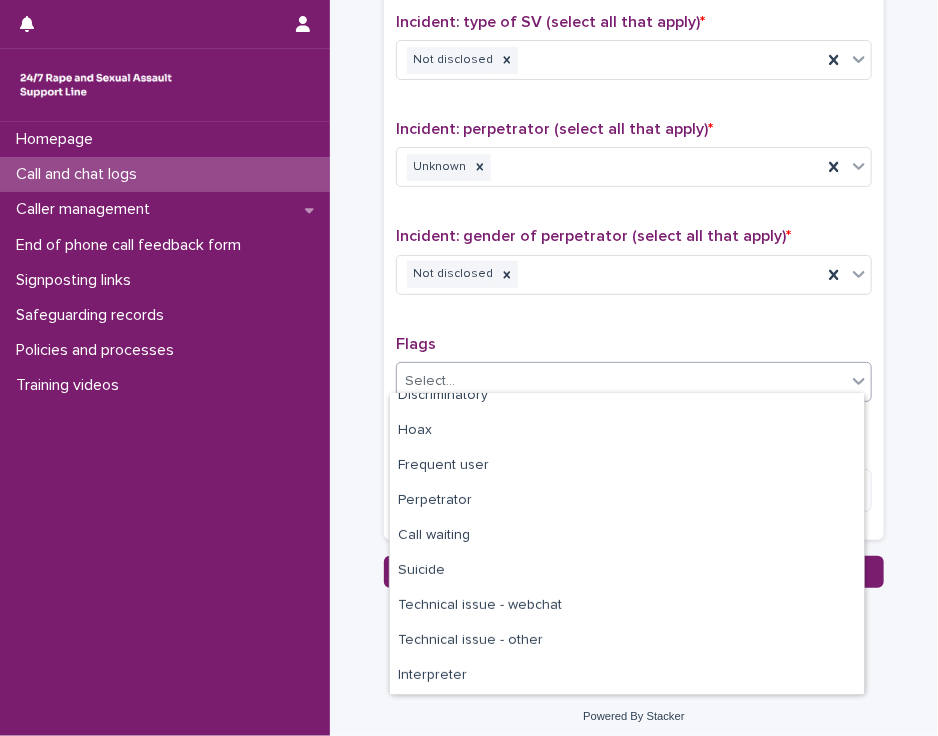 scroll, scrollTop: 112, scrollLeft: 0, axis: vertical 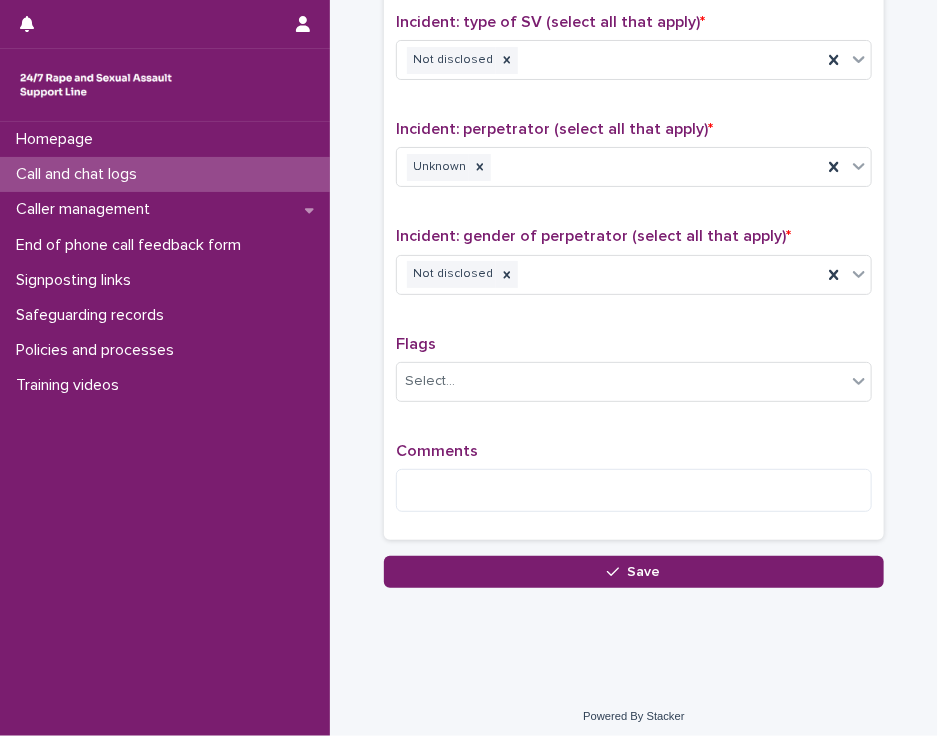 click on "**********" at bounding box center (634, -436) 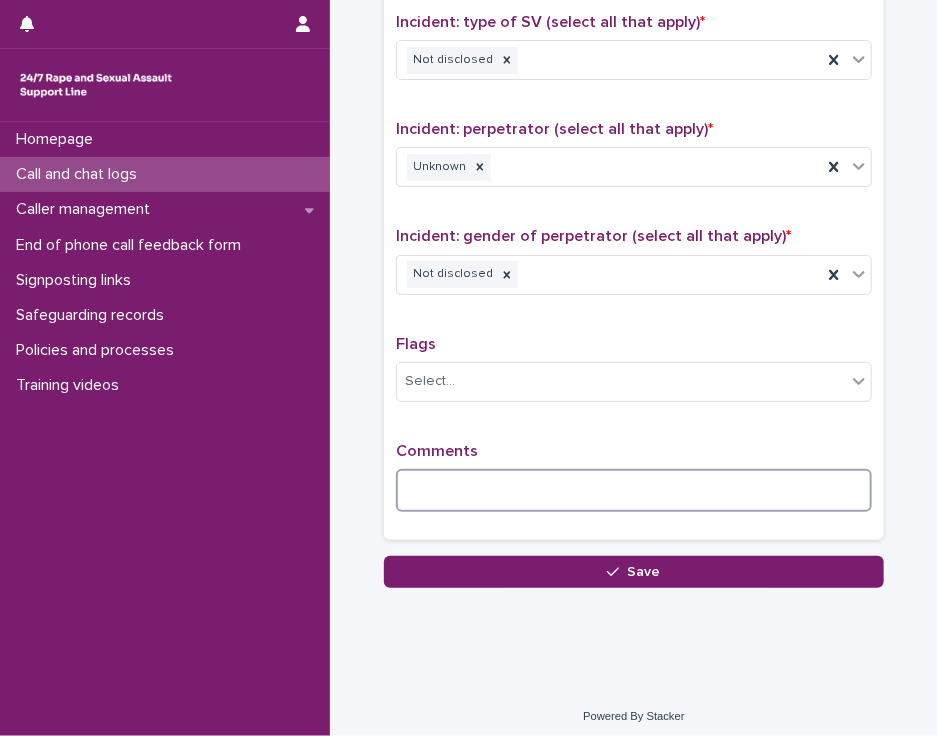 click at bounding box center [634, 490] 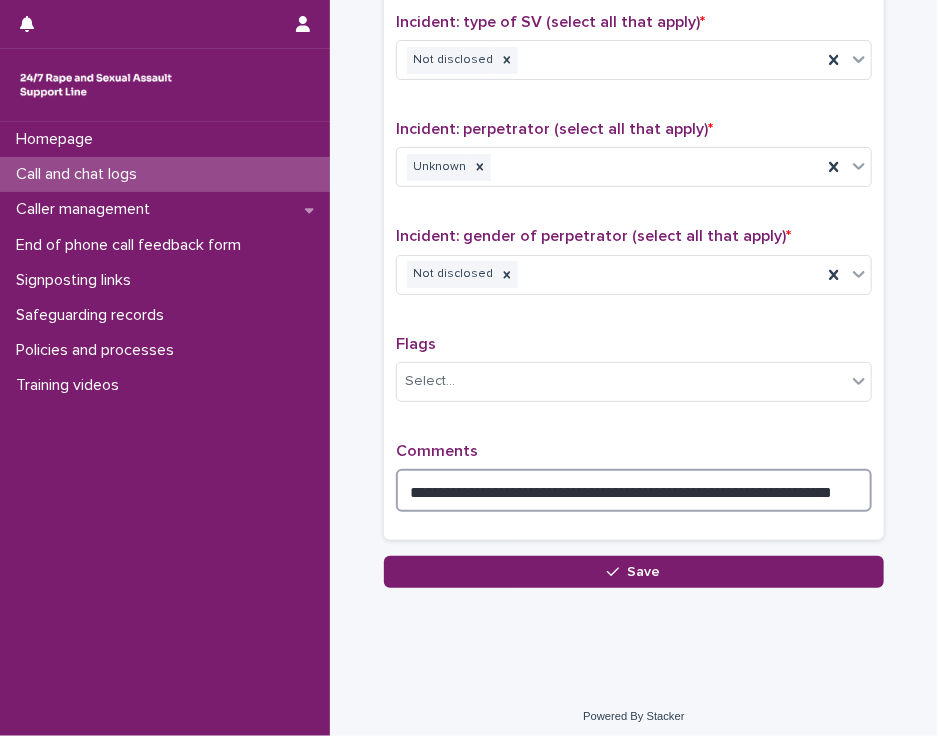 click on "**********" at bounding box center [634, 490] 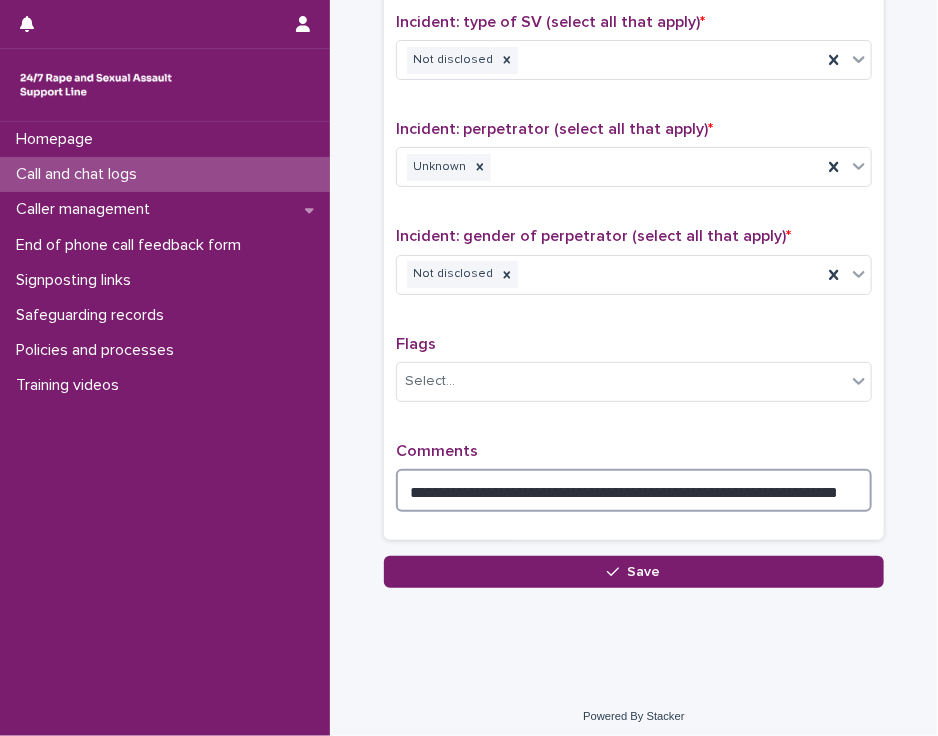 click on "**********" at bounding box center (634, 490) 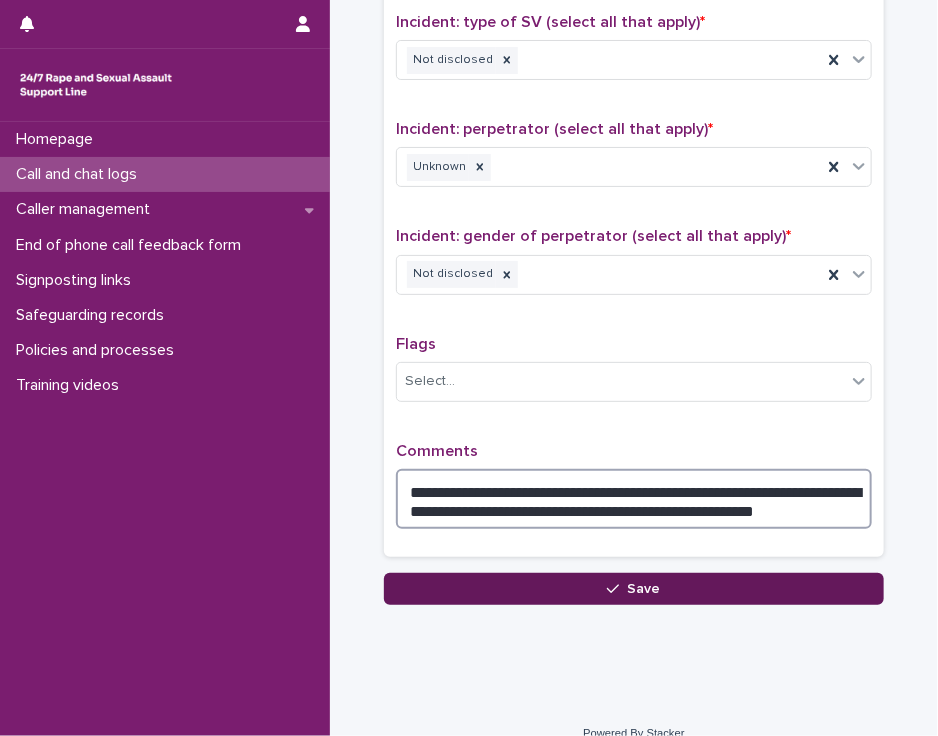 type on "**********" 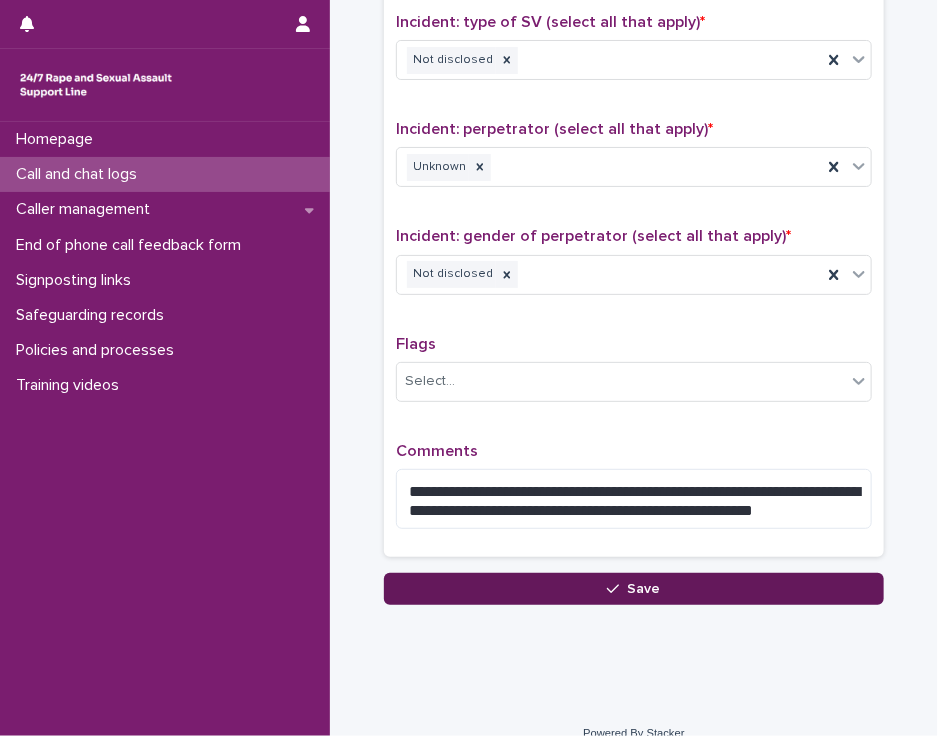 click on "Save" at bounding box center (634, 589) 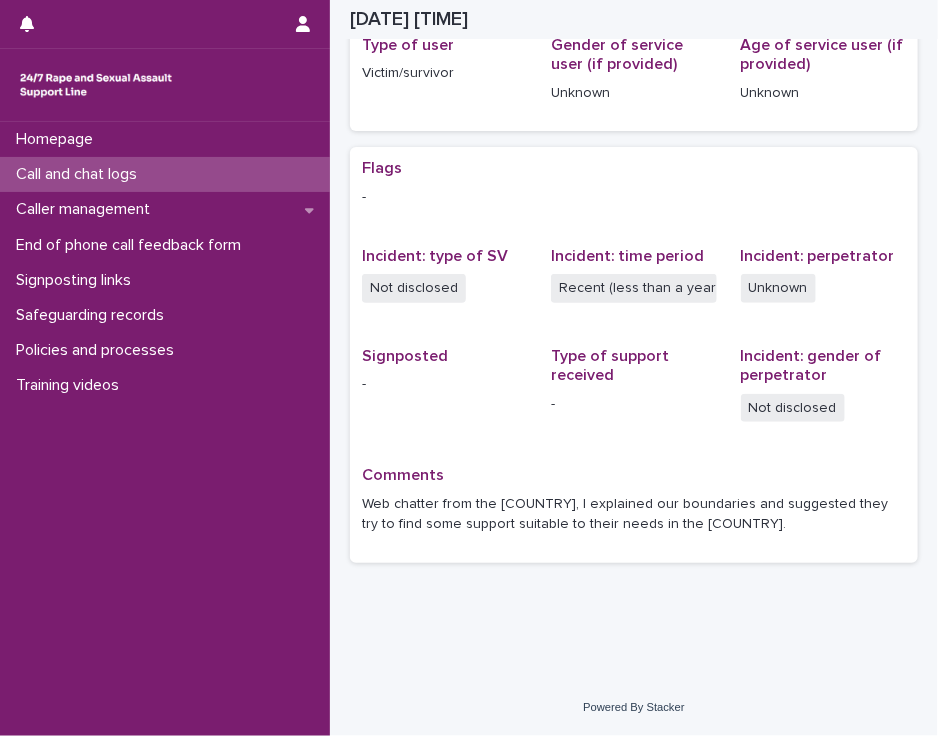 scroll, scrollTop: 307, scrollLeft: 0, axis: vertical 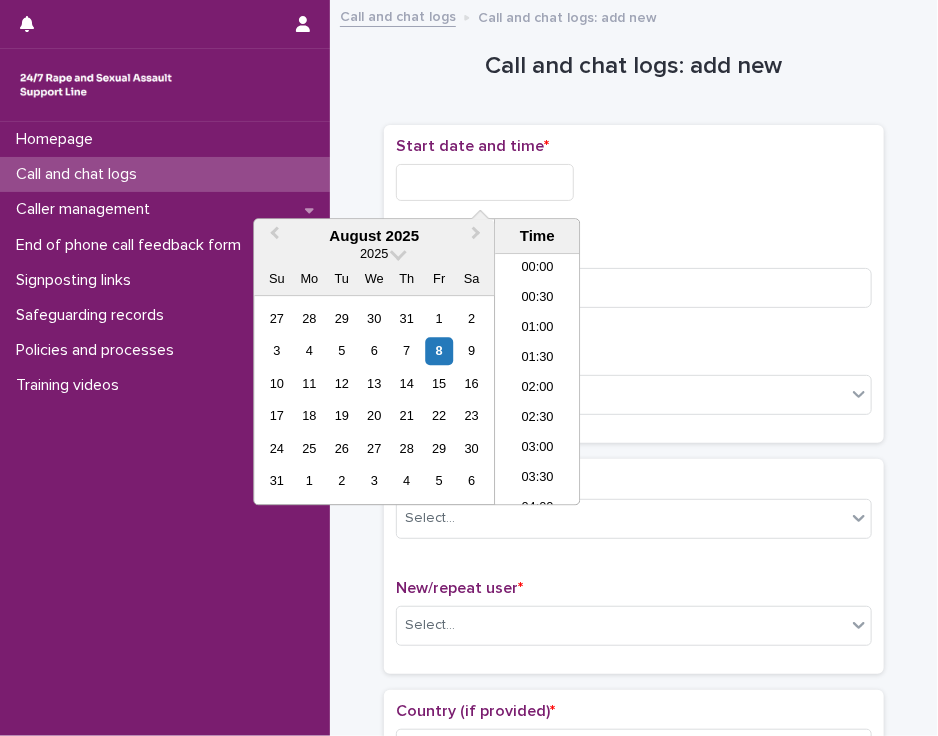 click at bounding box center (485, 182) 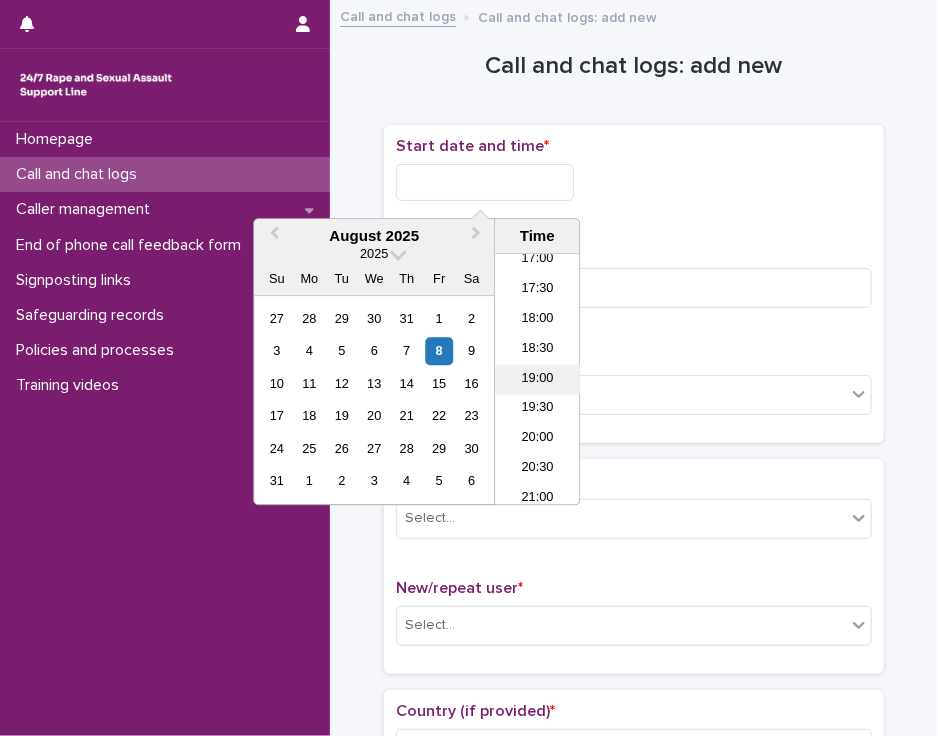 click on "19:00" at bounding box center (537, 380) 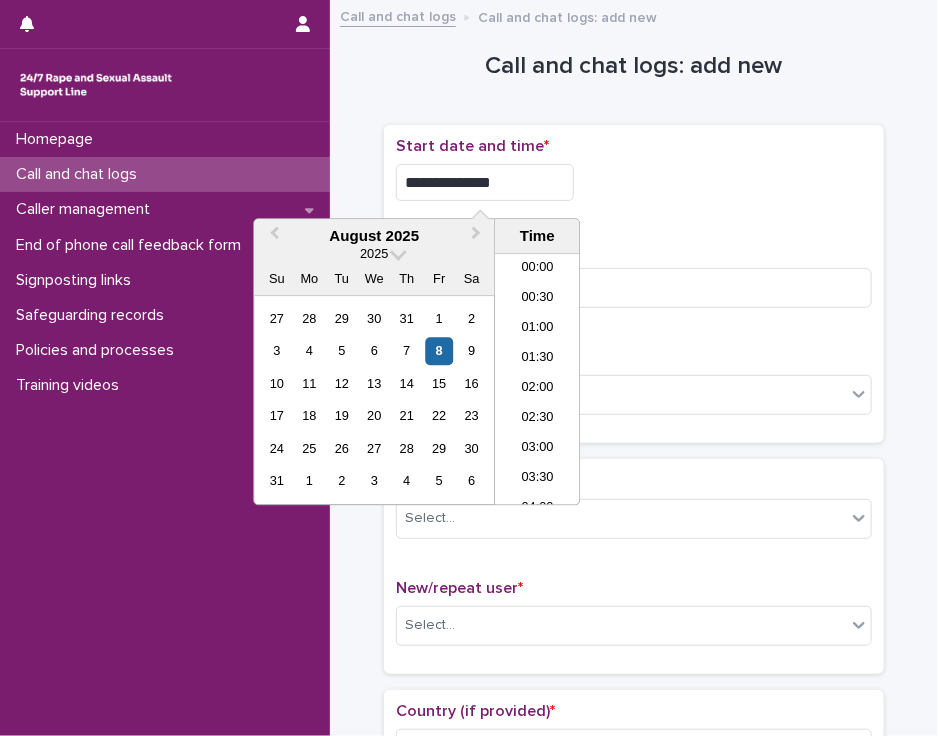 click on "**********" at bounding box center [485, 182] 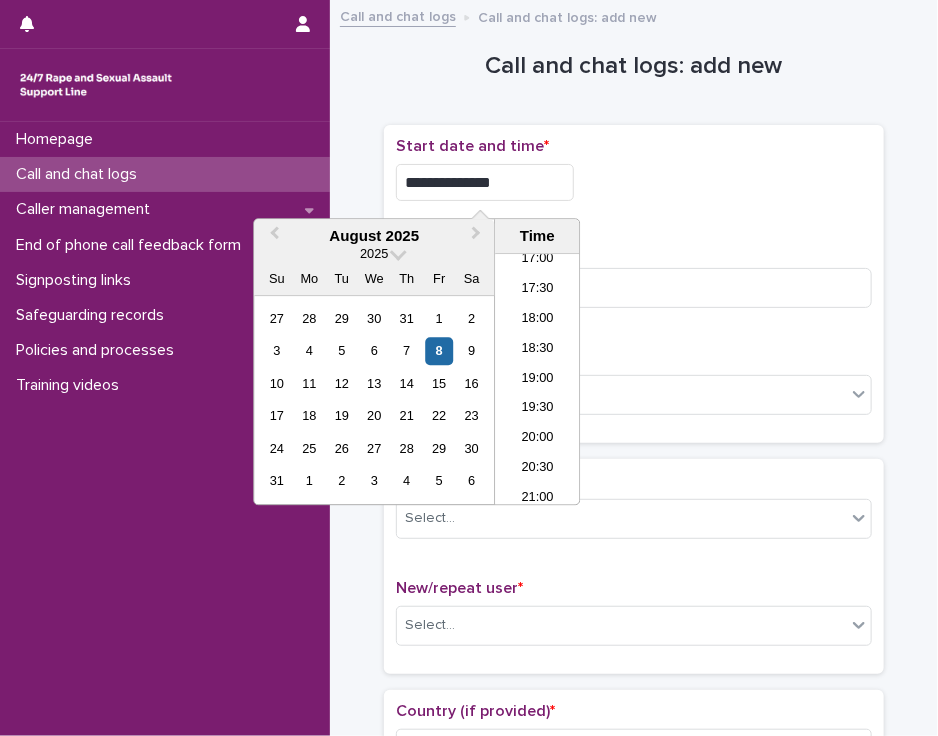type on "**********" 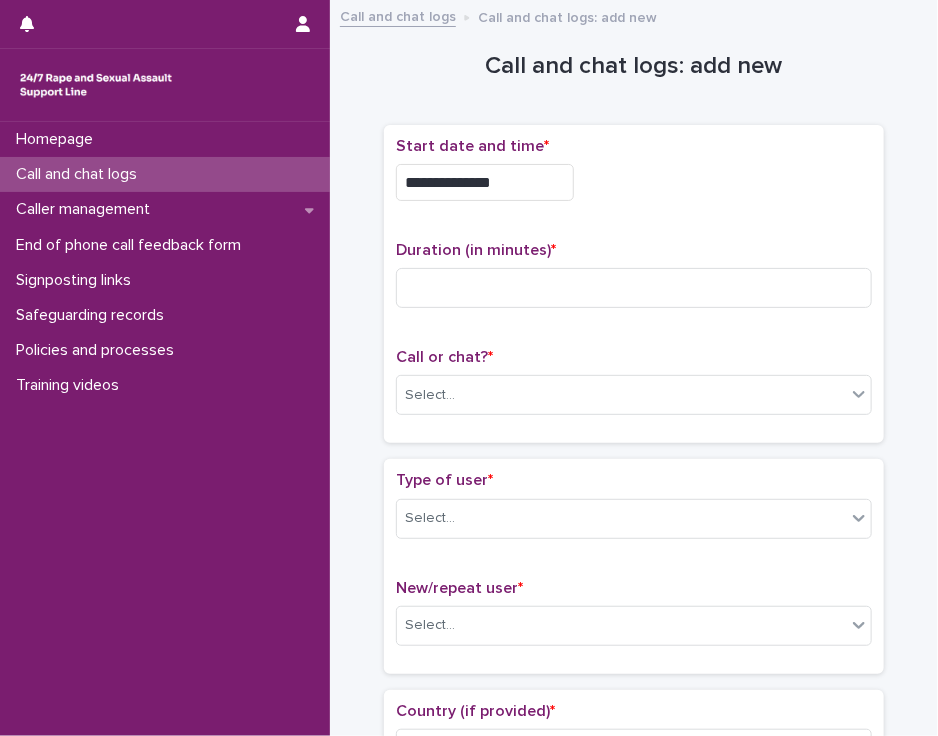 click on "**********" at bounding box center [634, 284] 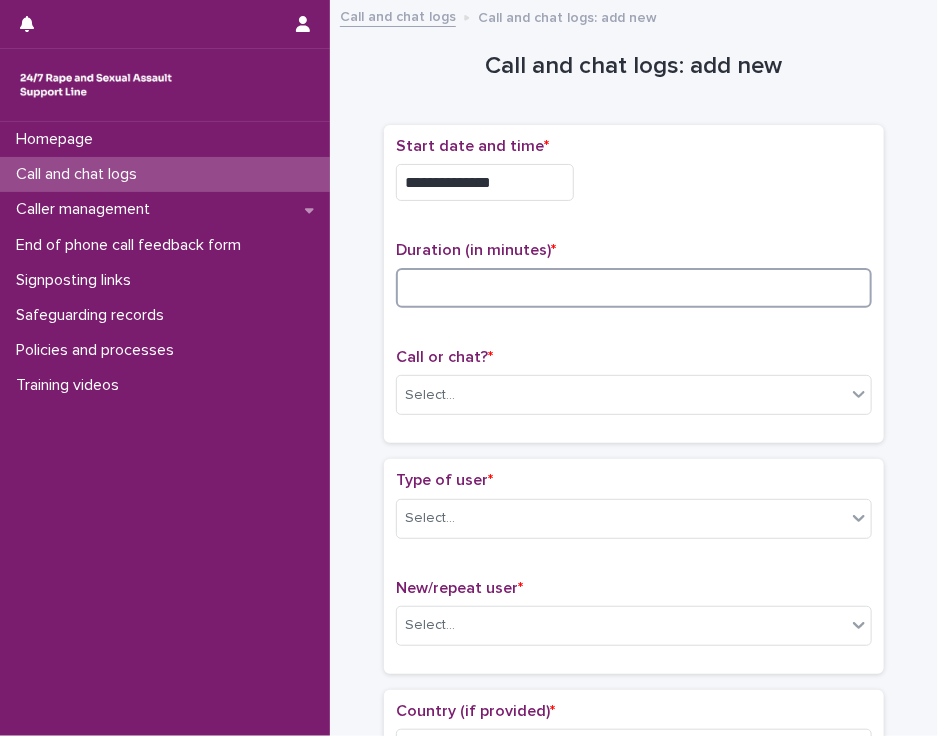 click at bounding box center [634, 288] 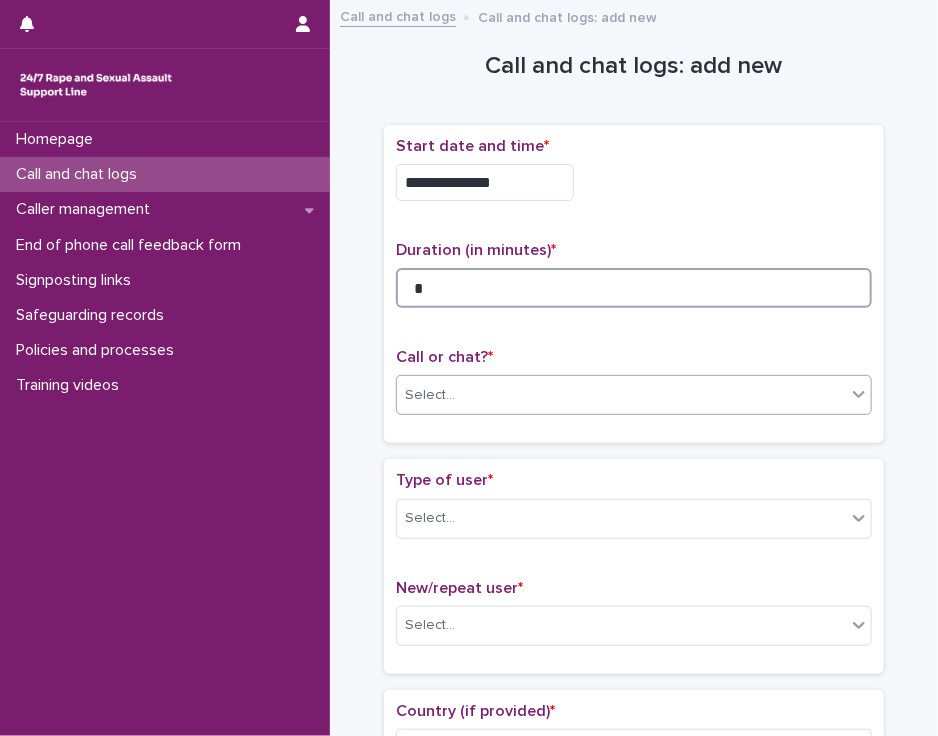 type on "*" 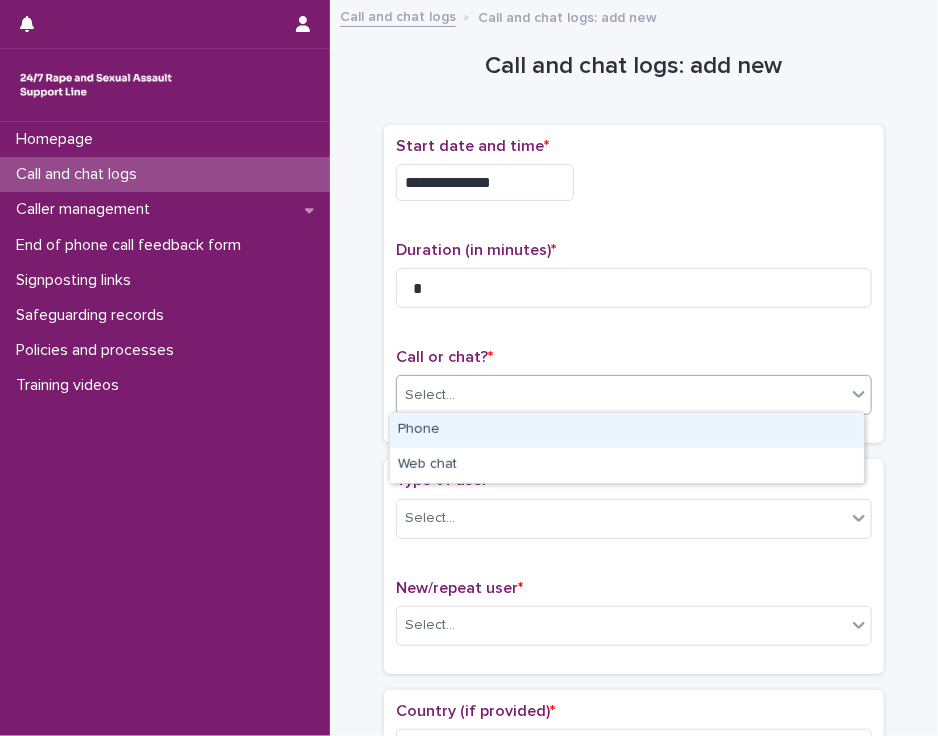 click on "Select..." at bounding box center [621, 395] 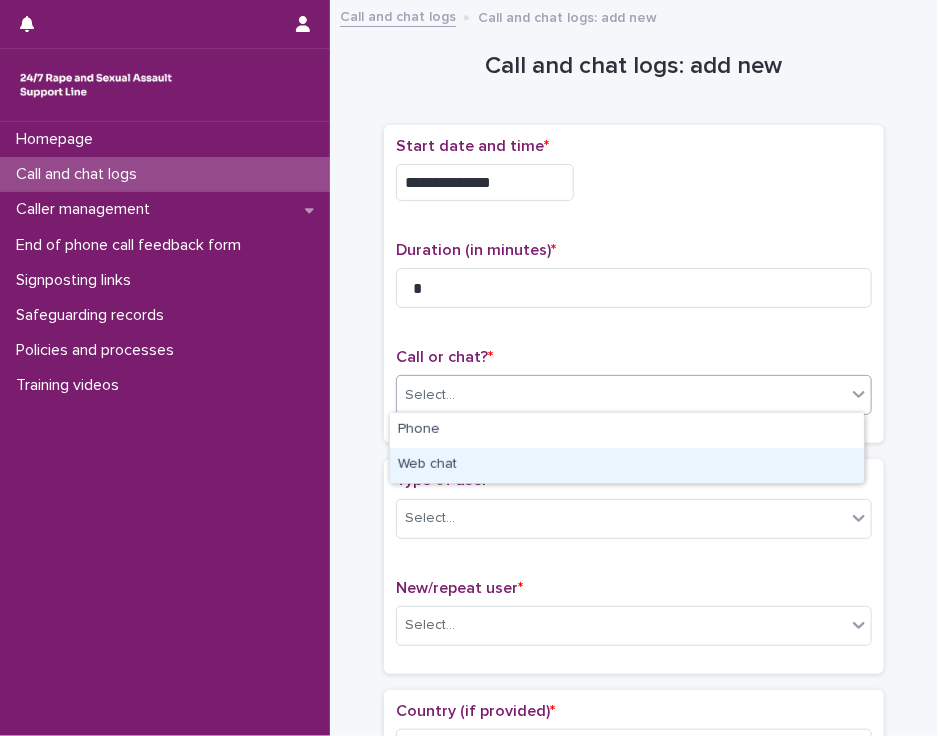 click on "Web chat" at bounding box center (627, 465) 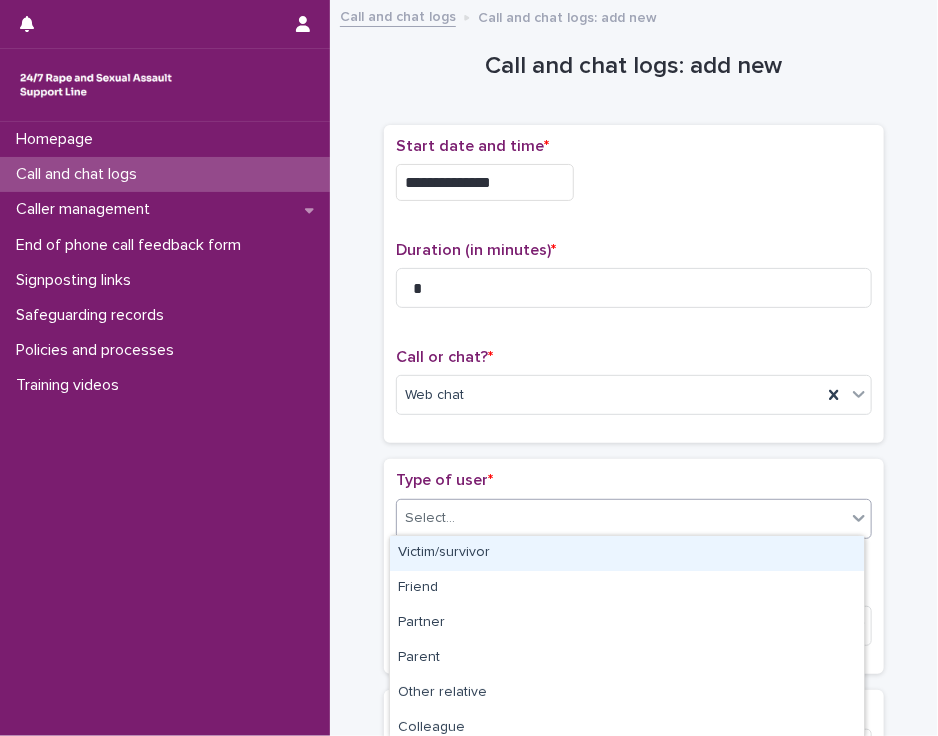click on "Select..." at bounding box center [621, 518] 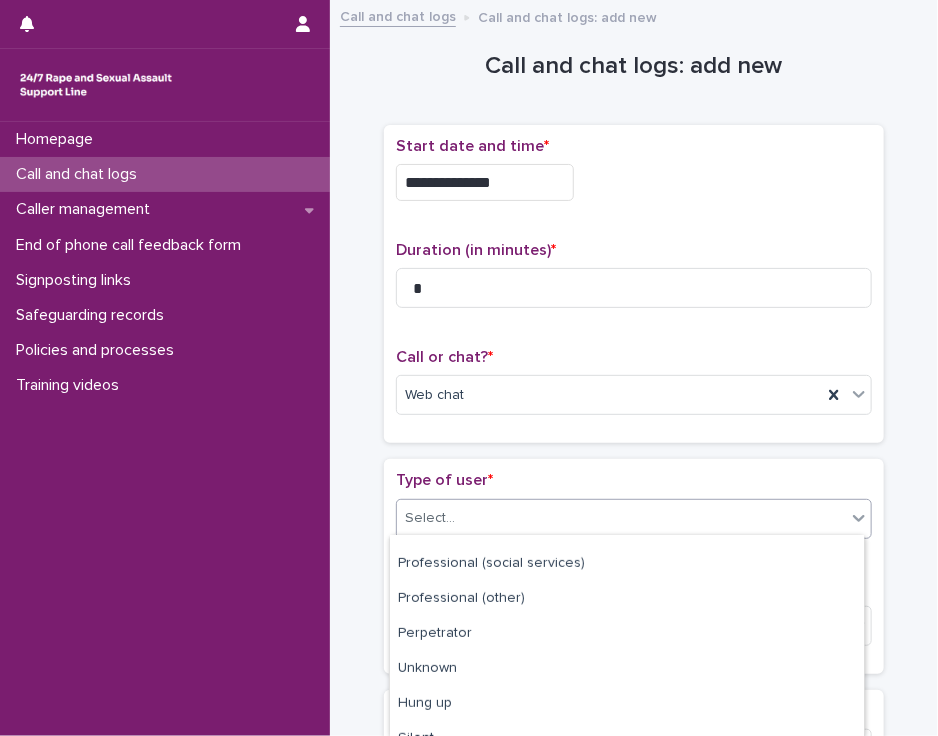 scroll, scrollTop: 302, scrollLeft: 0, axis: vertical 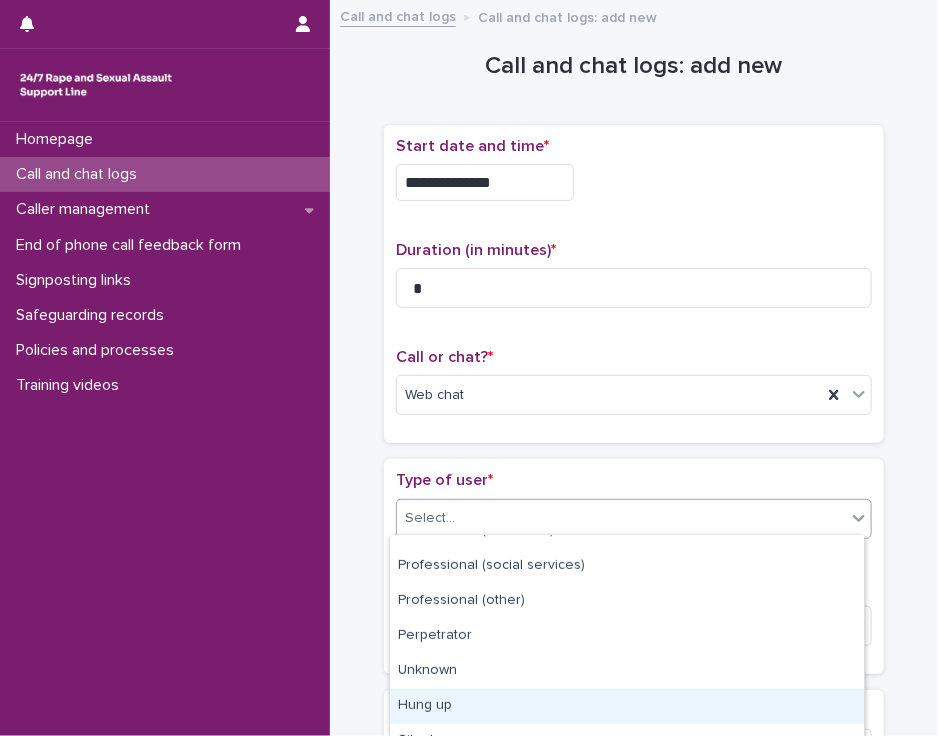 click on "Hung up" at bounding box center (627, 706) 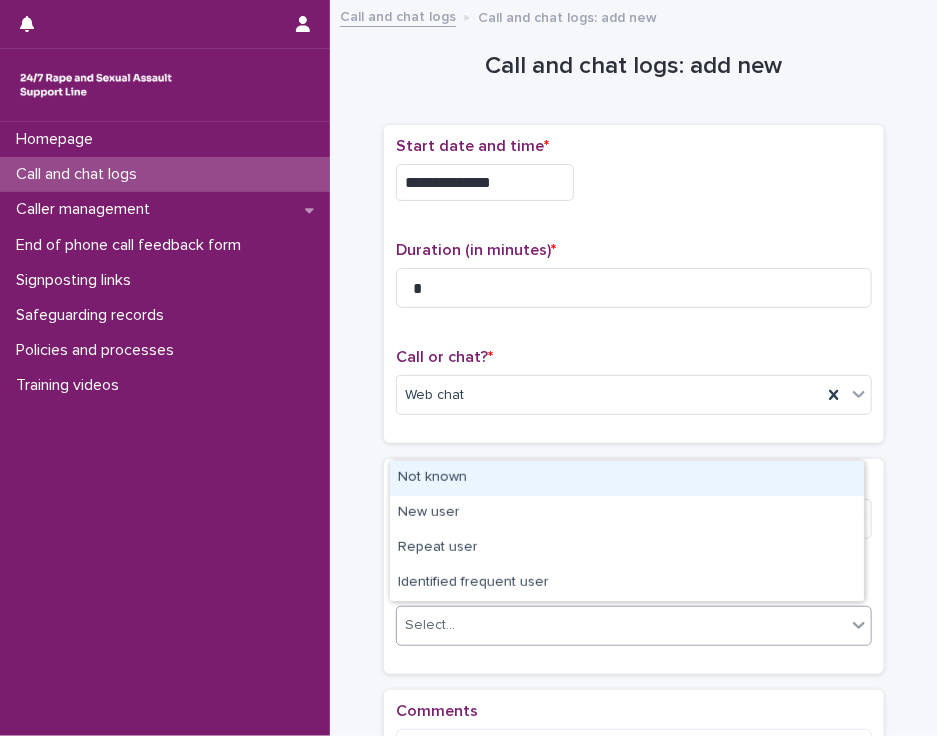 click on "Select..." at bounding box center [621, 625] 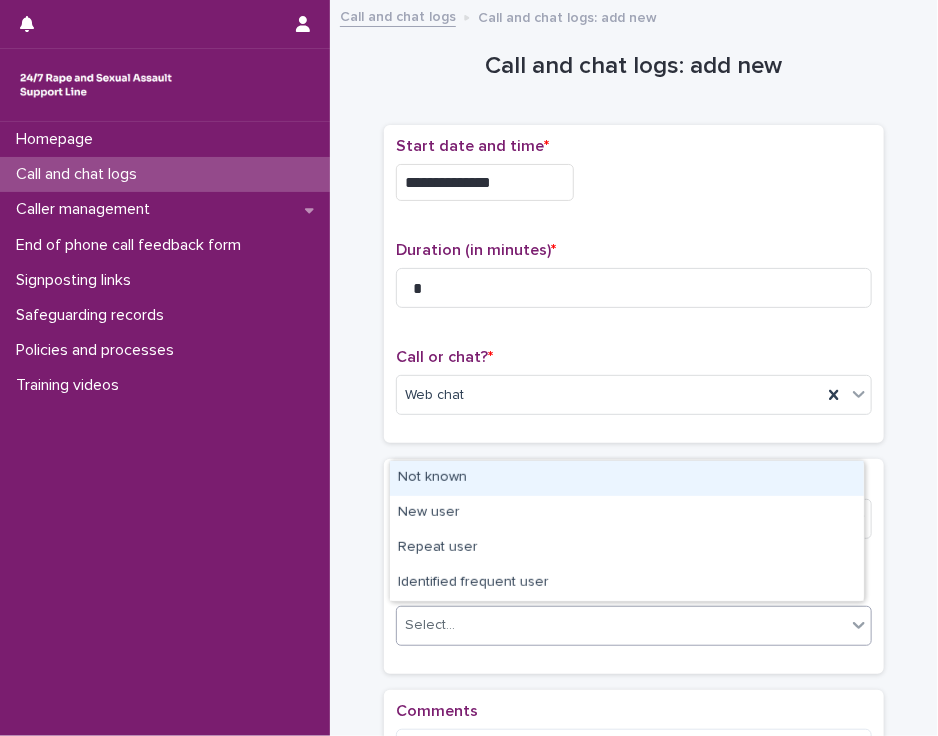click on "Not known" at bounding box center (627, 478) 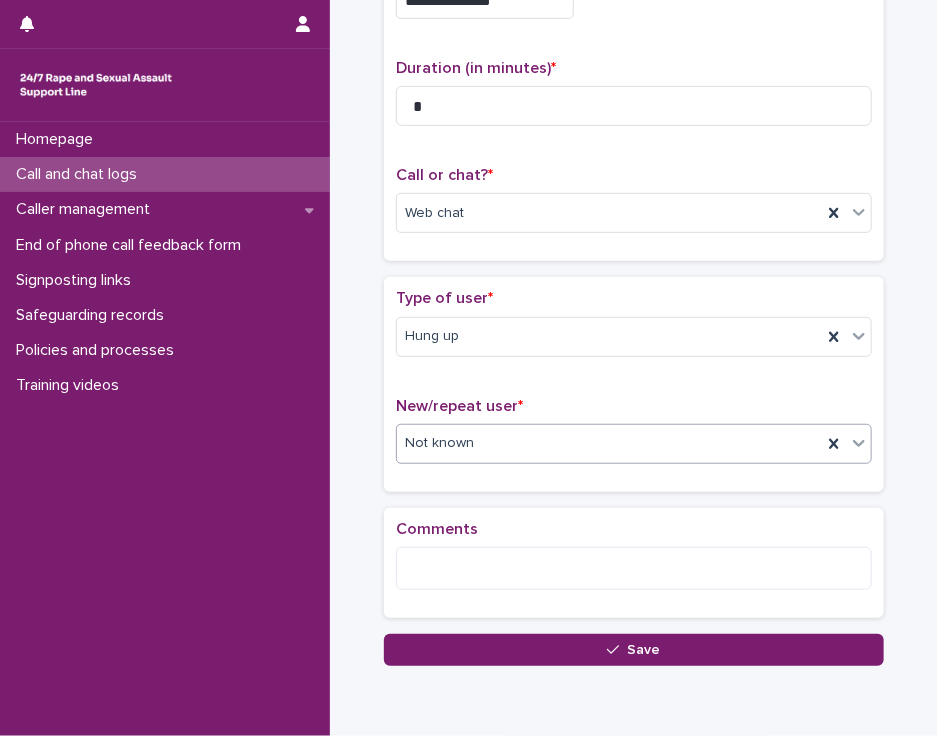 scroll, scrollTop: 212, scrollLeft: 0, axis: vertical 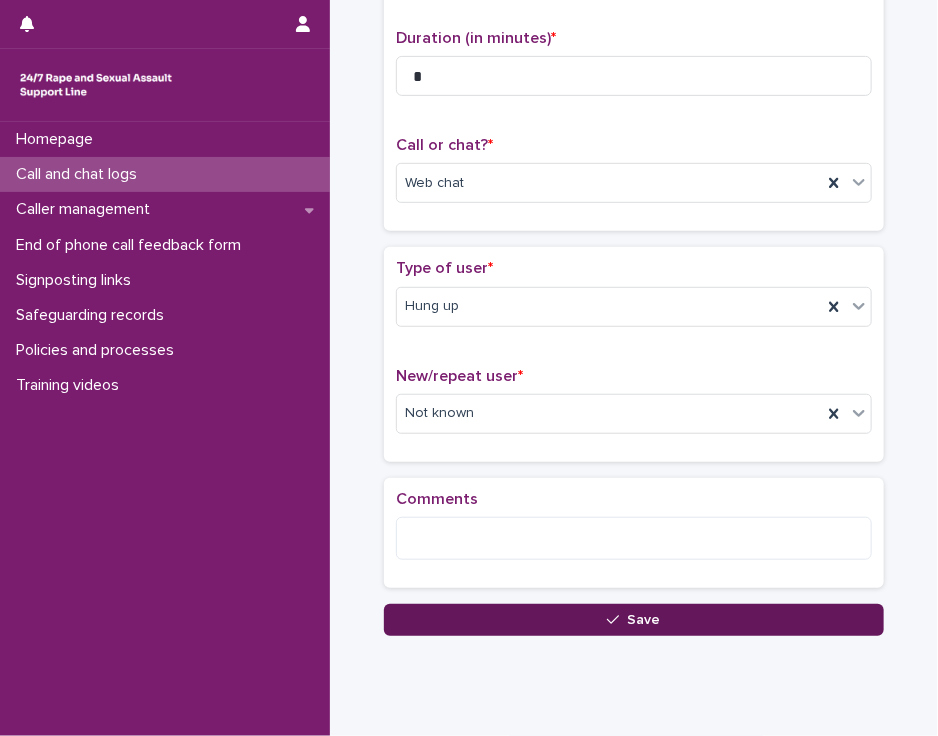 click on "Save" at bounding box center [634, 620] 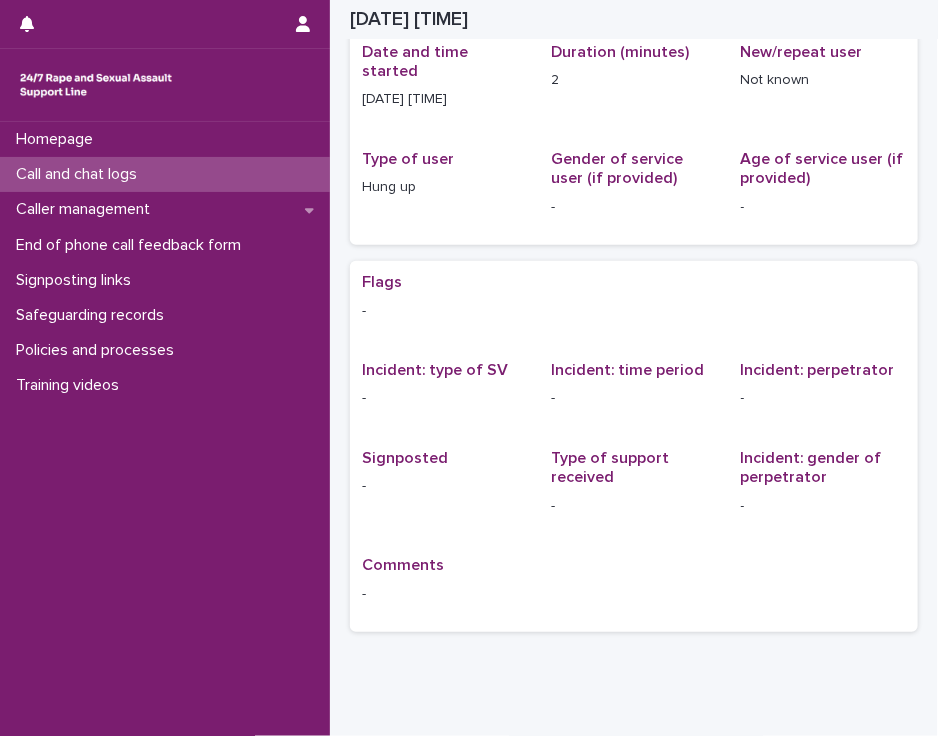 scroll, scrollTop: 0, scrollLeft: 0, axis: both 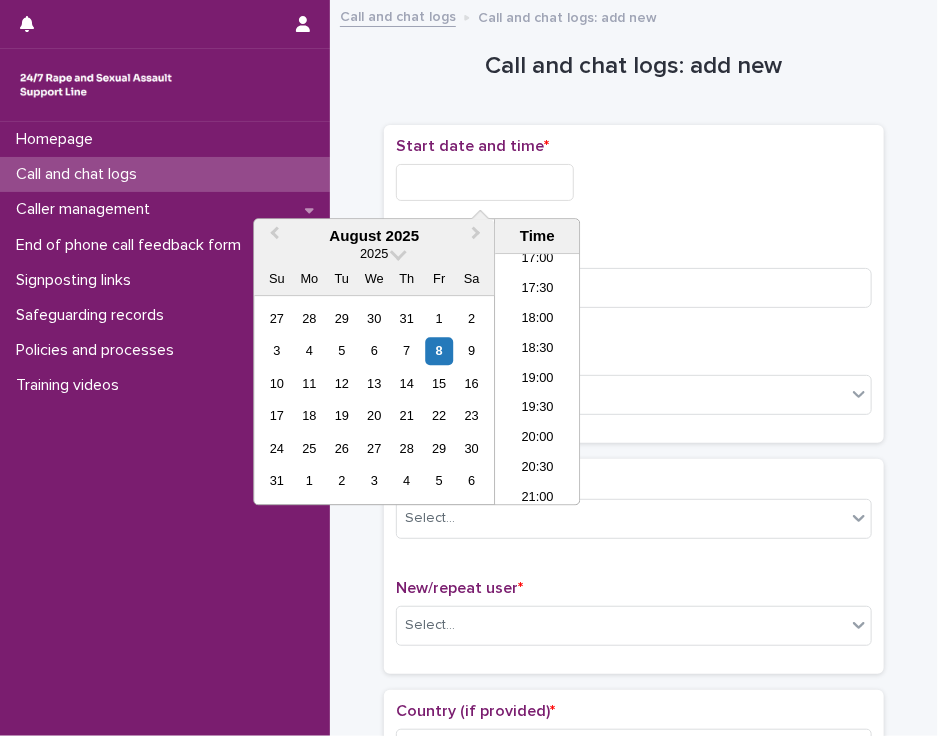 click at bounding box center (485, 182) 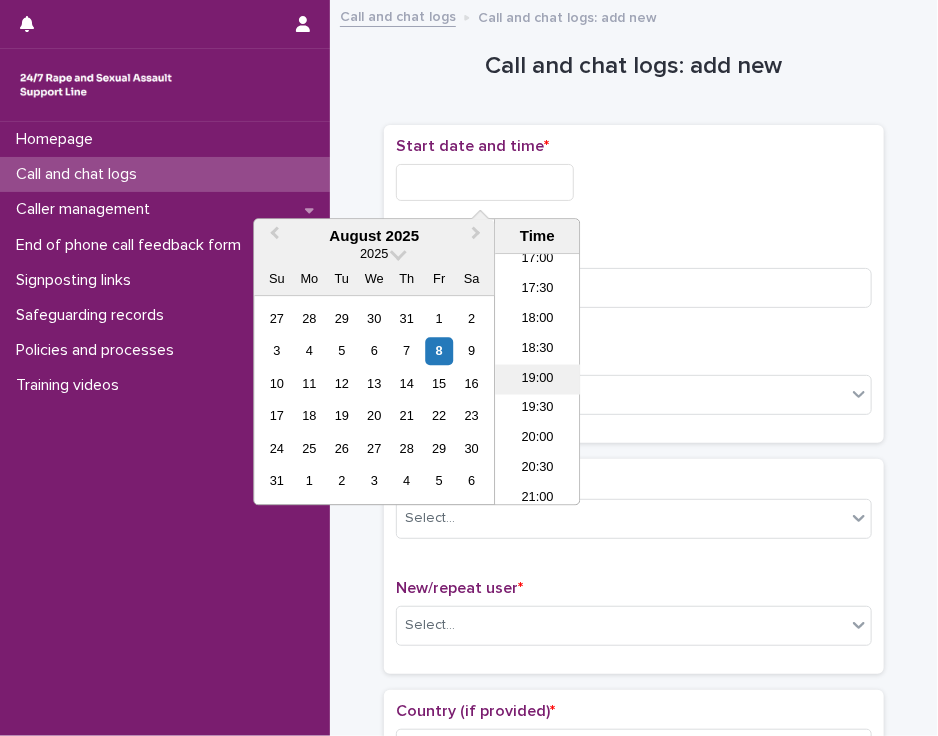 click on "19:00" at bounding box center [537, 380] 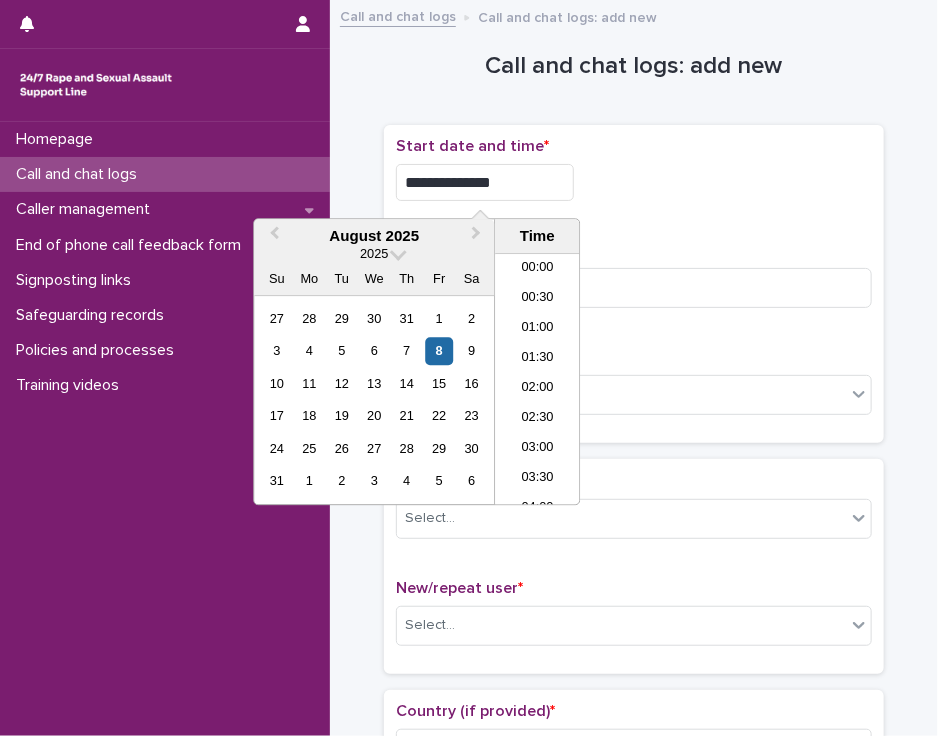 scroll, scrollTop: 1030, scrollLeft: 0, axis: vertical 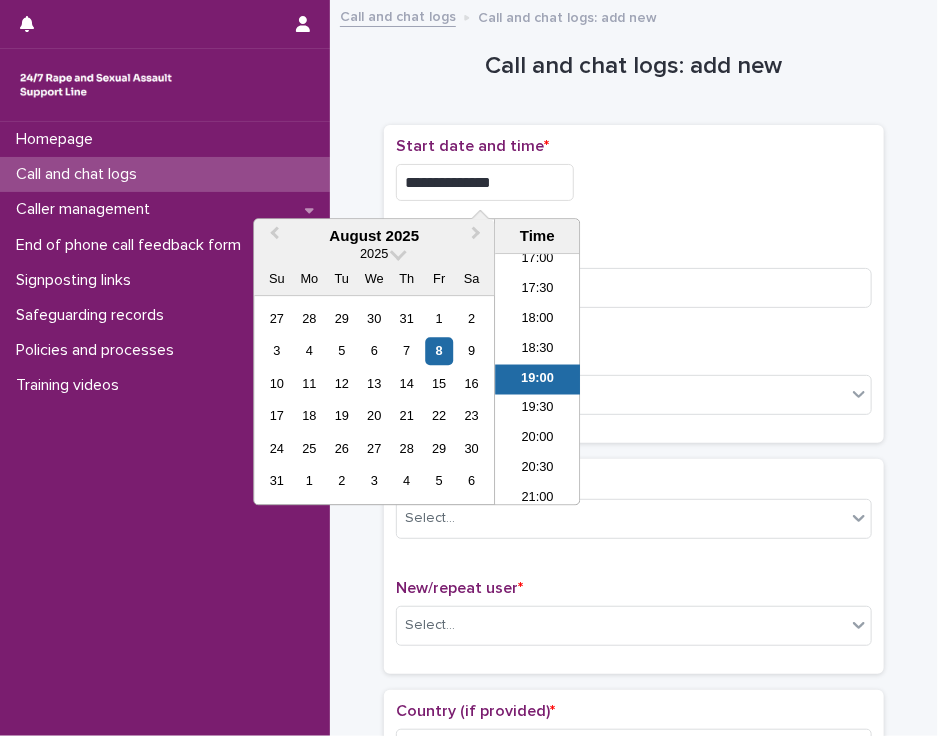 click on "**********" at bounding box center (485, 182) 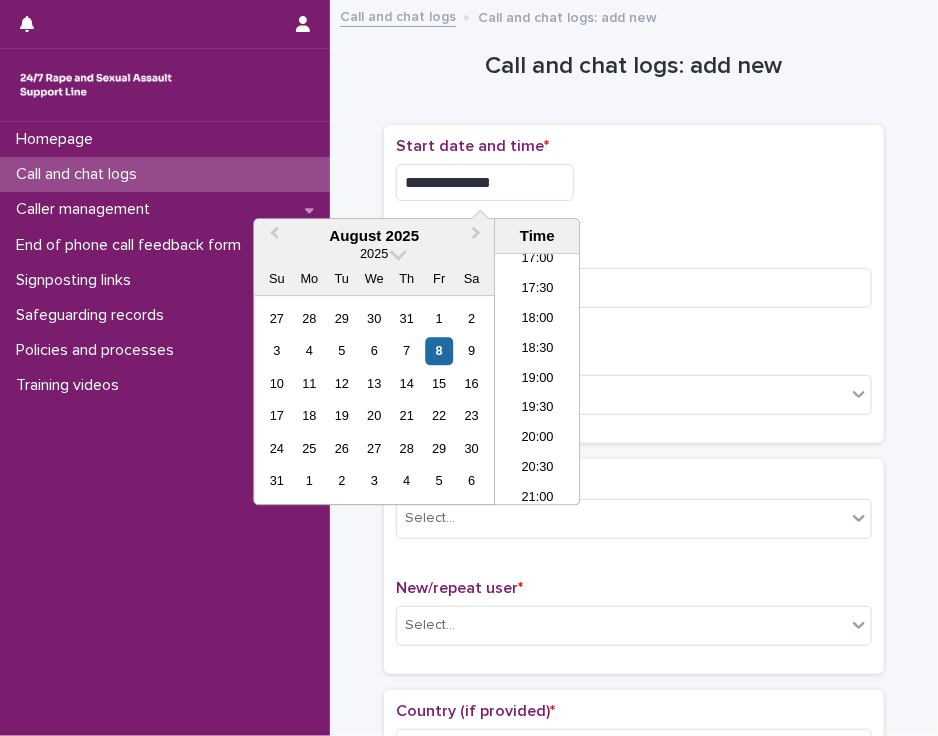 type on "**********" 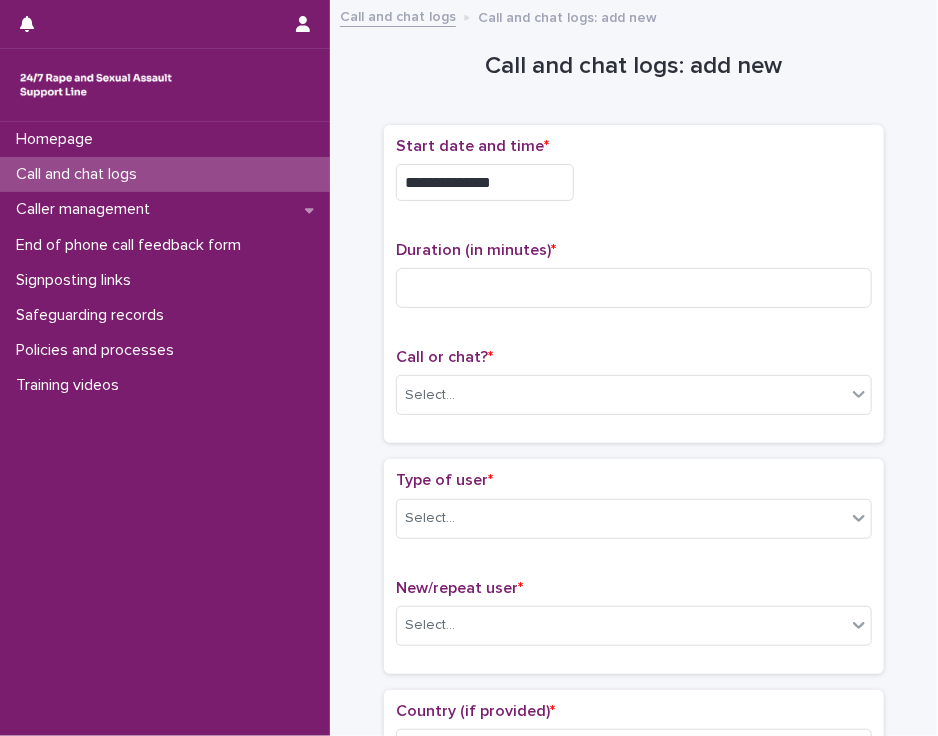 click on "**********" at bounding box center (634, 284) 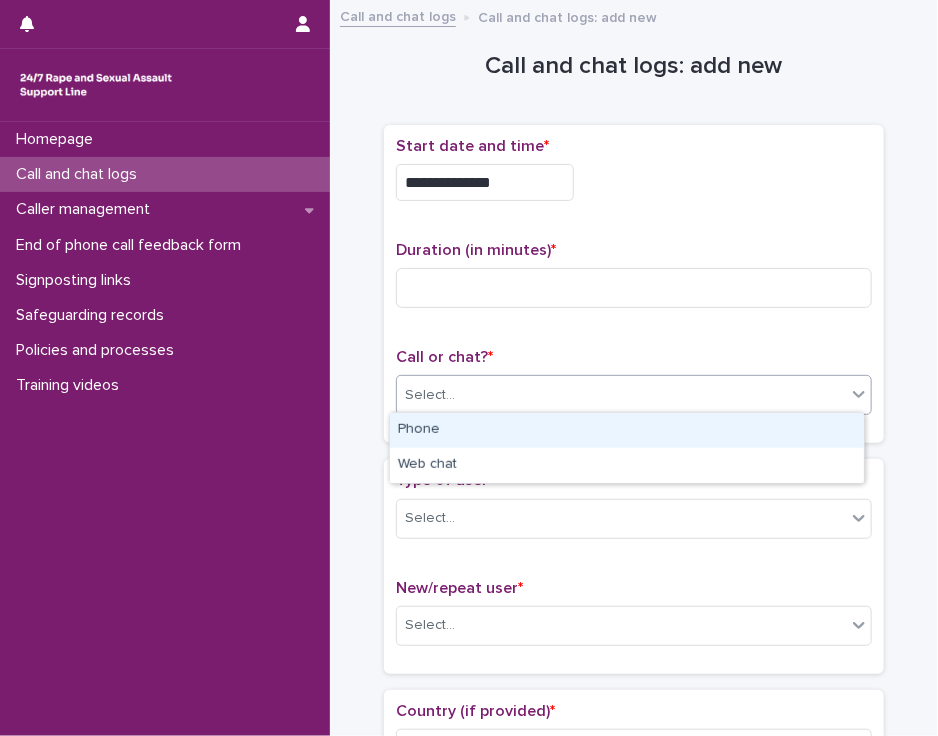 click on "Select..." at bounding box center [621, 395] 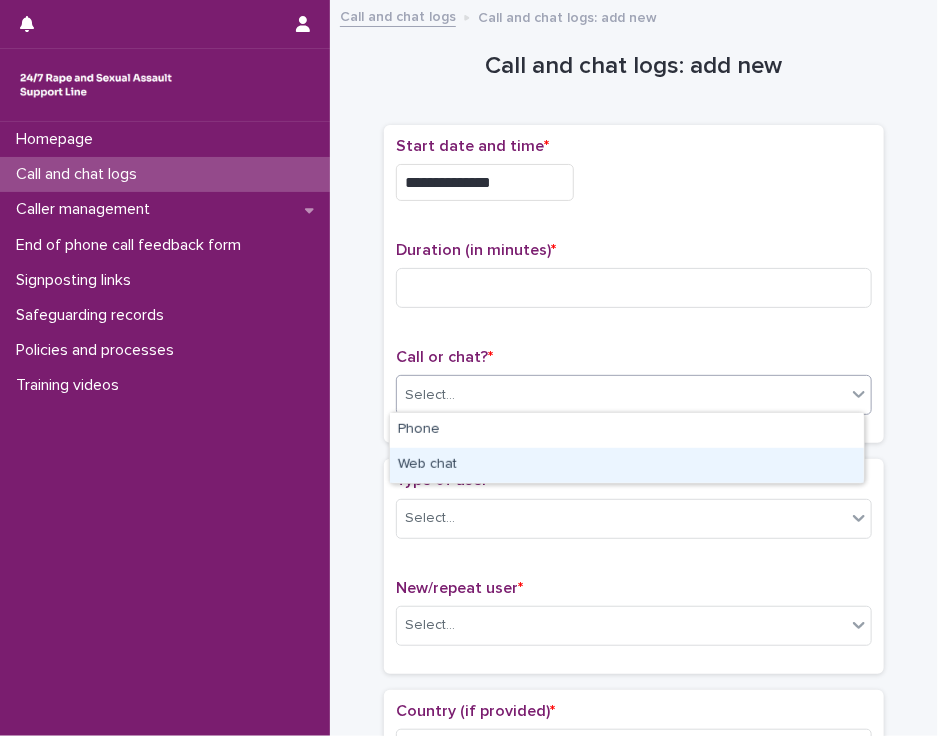 click on "Web chat" at bounding box center [627, 465] 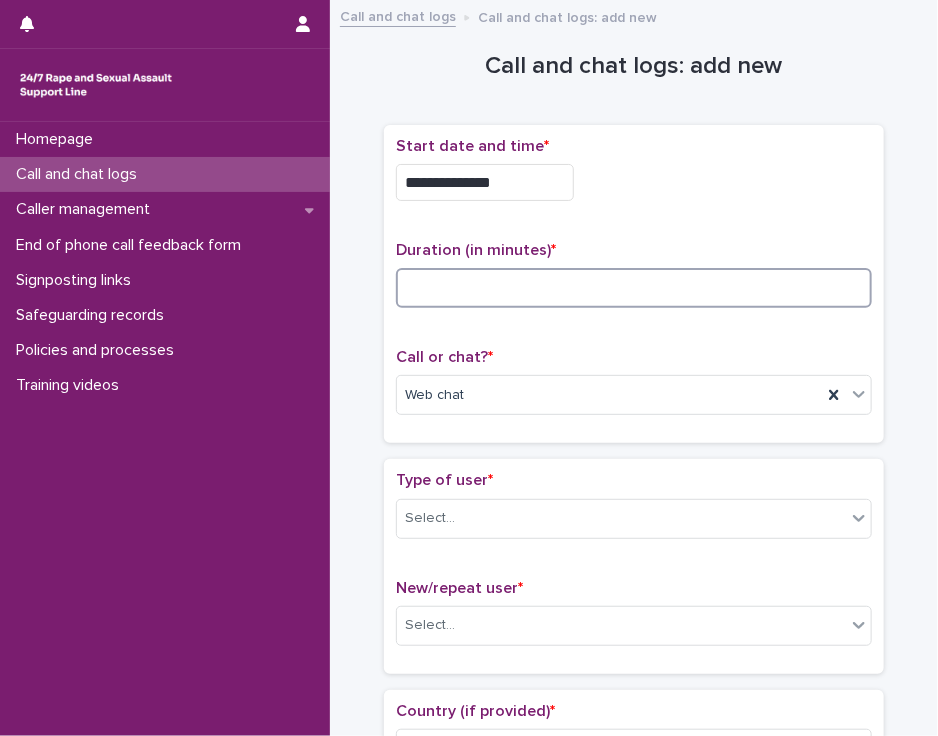 click at bounding box center [634, 288] 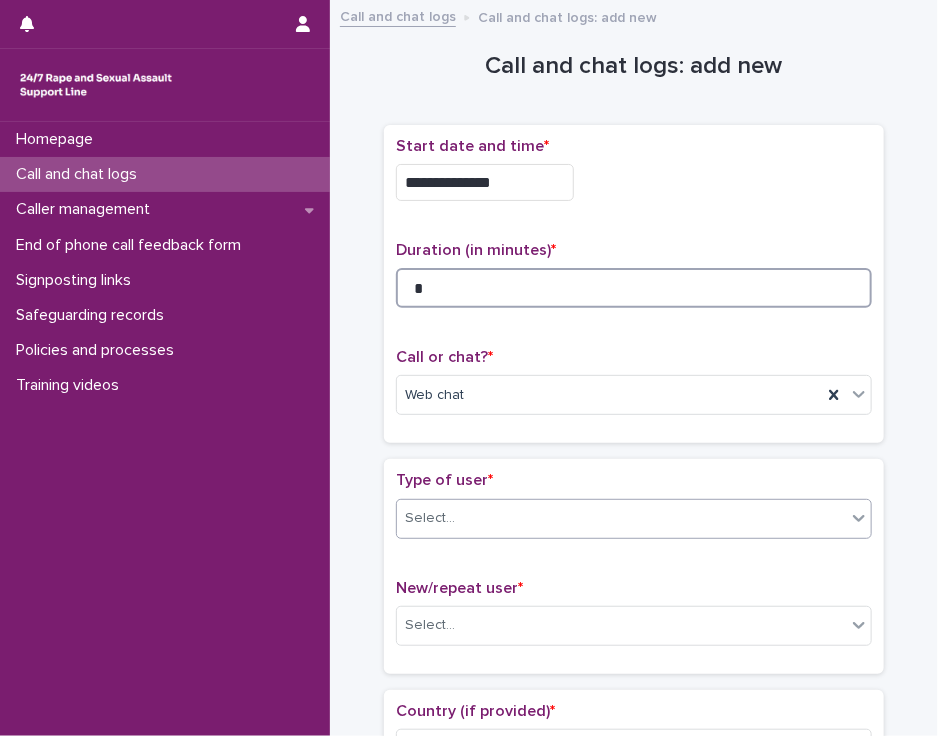 type on "*" 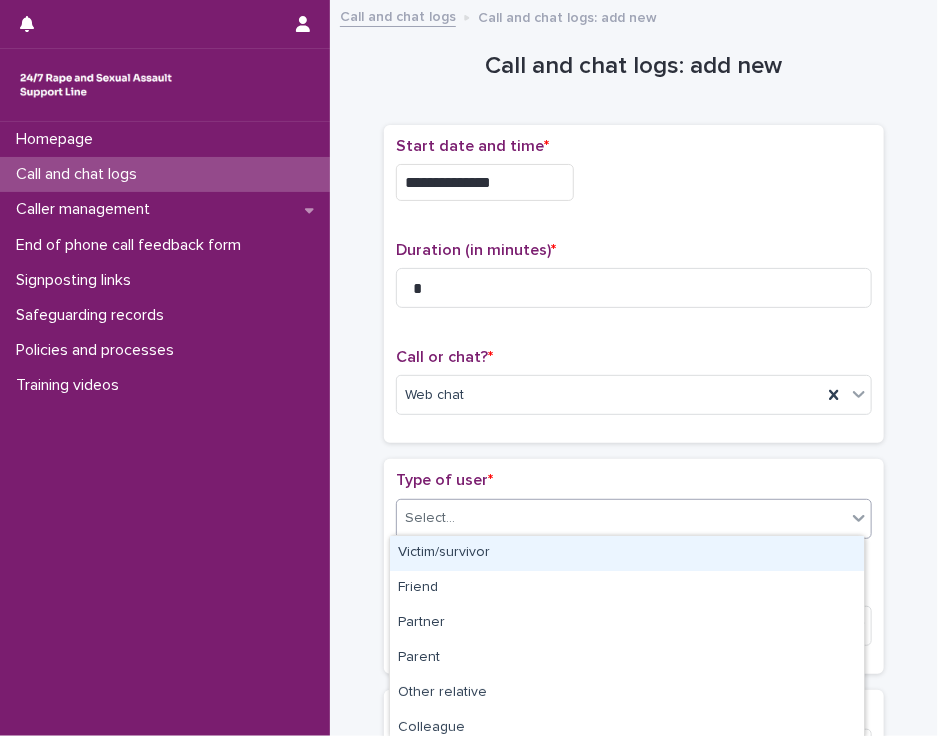 click on "Select..." at bounding box center [621, 518] 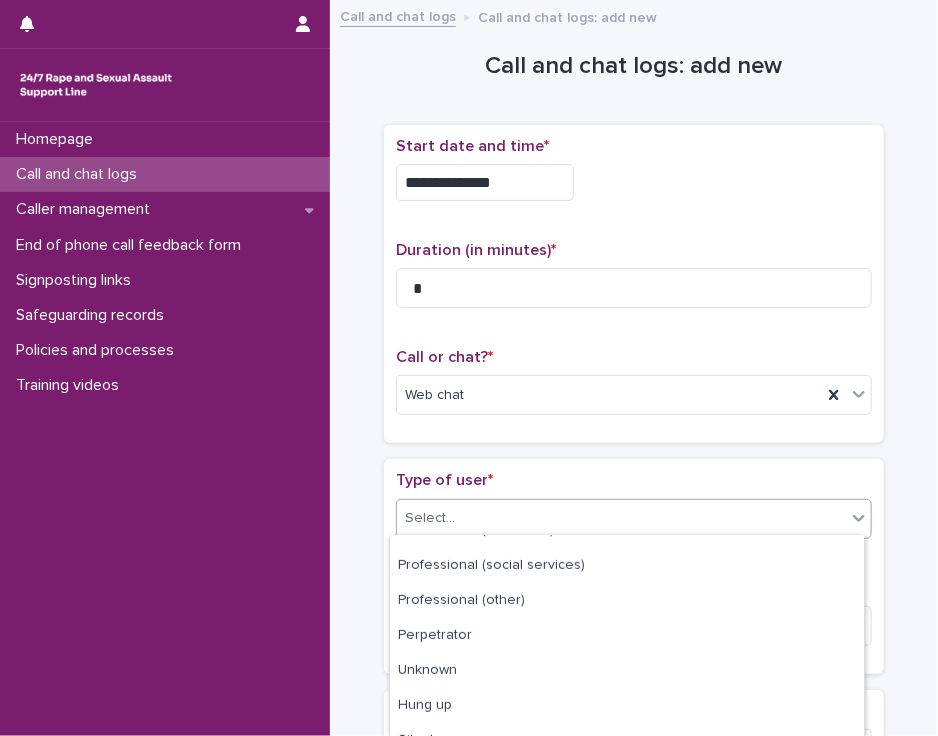 scroll, scrollTop: 320, scrollLeft: 0, axis: vertical 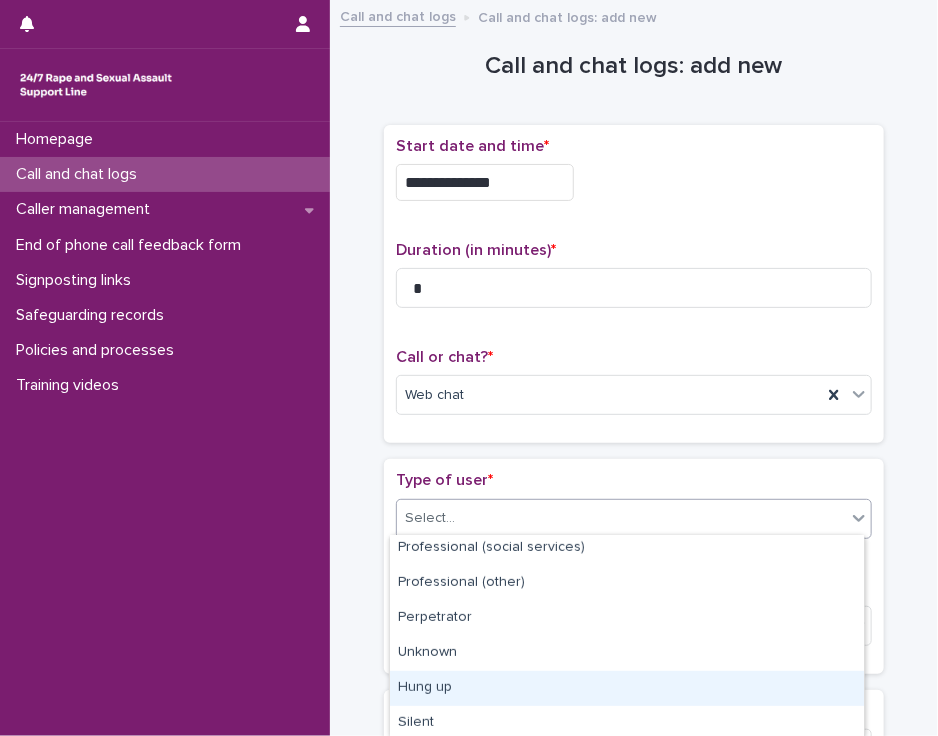 click on "Hung up" at bounding box center [627, 688] 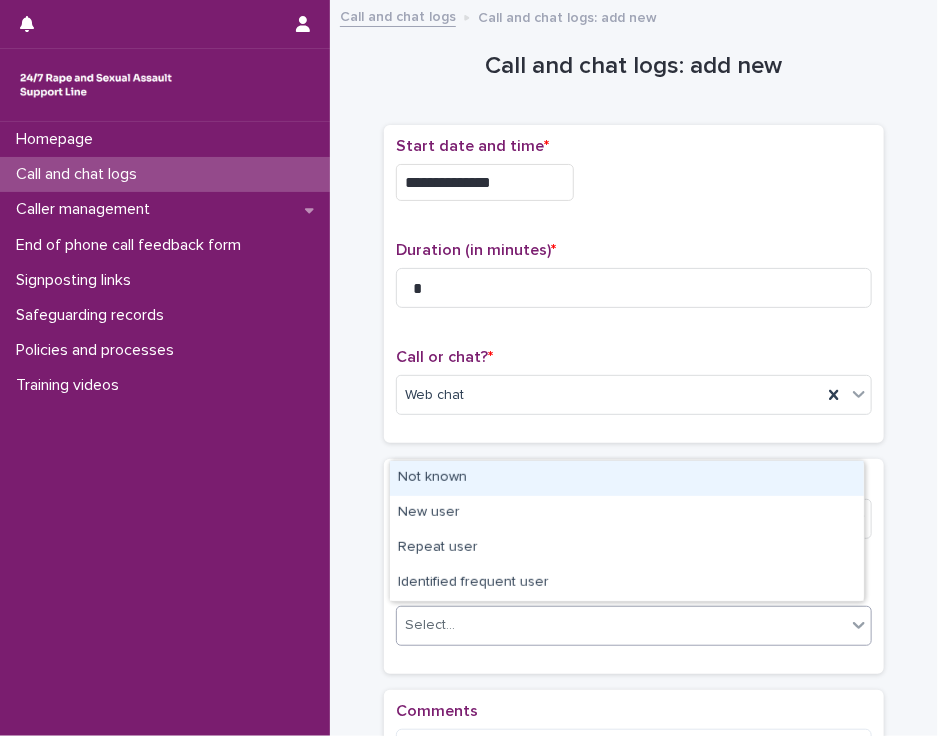click on "Select..." at bounding box center [621, 625] 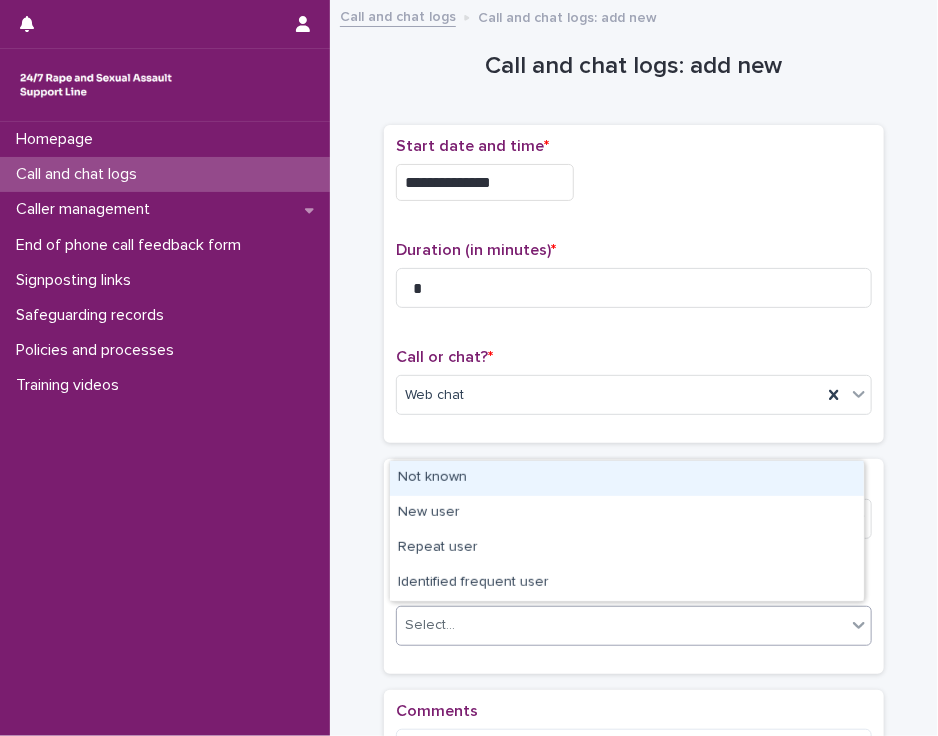 click on "Not known" at bounding box center [627, 478] 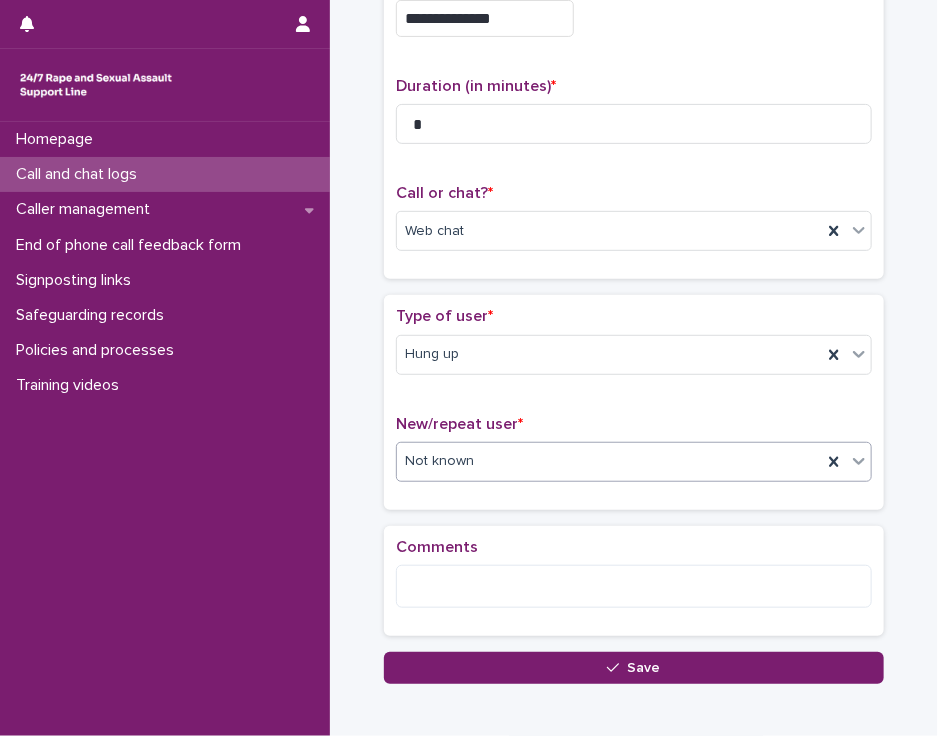 scroll, scrollTop: 170, scrollLeft: 0, axis: vertical 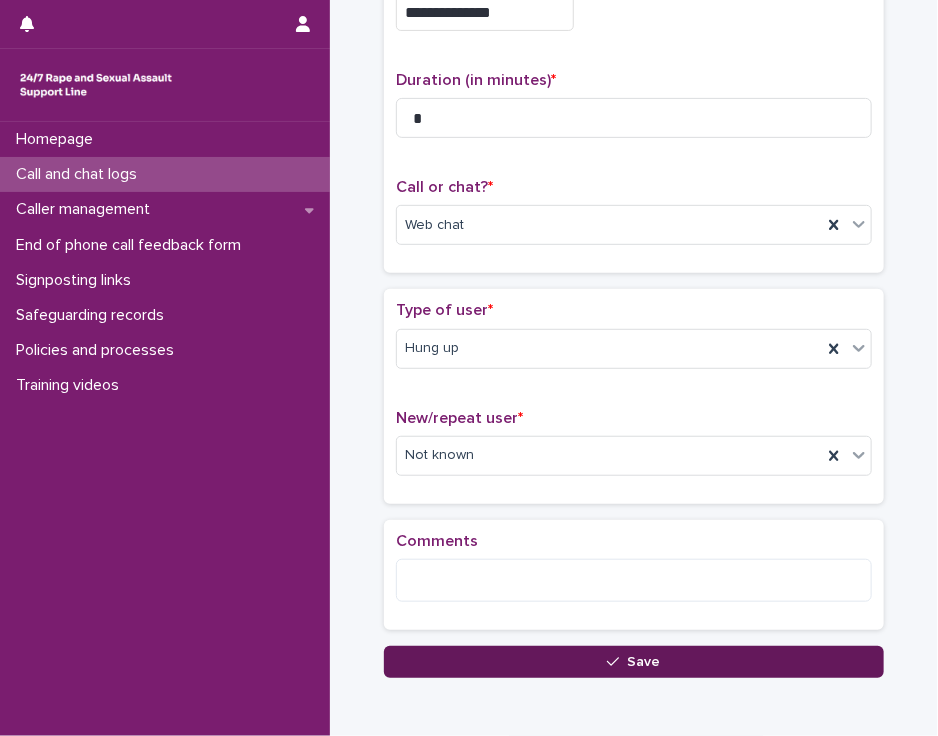 click on "Save" at bounding box center (634, 662) 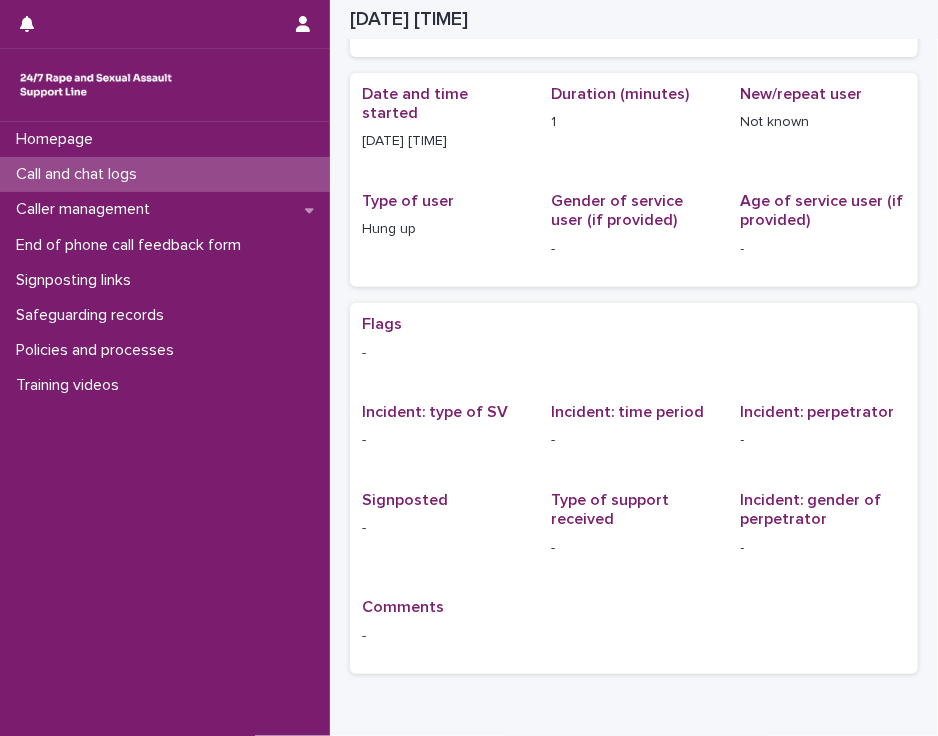 scroll, scrollTop: 0, scrollLeft: 0, axis: both 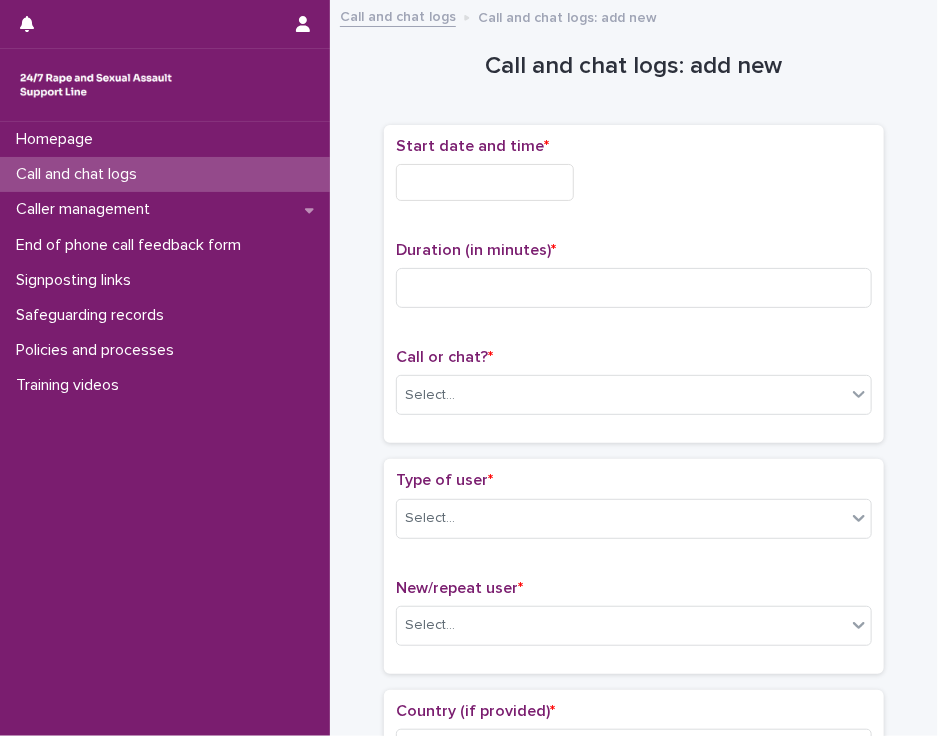 click at bounding box center (485, 182) 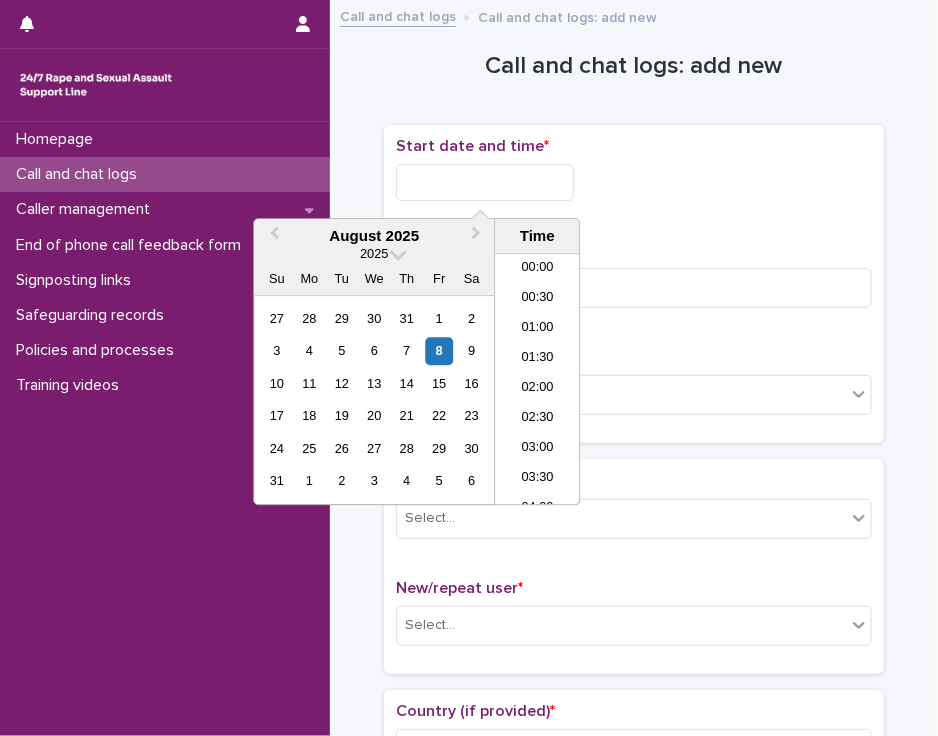 scroll, scrollTop: 1030, scrollLeft: 0, axis: vertical 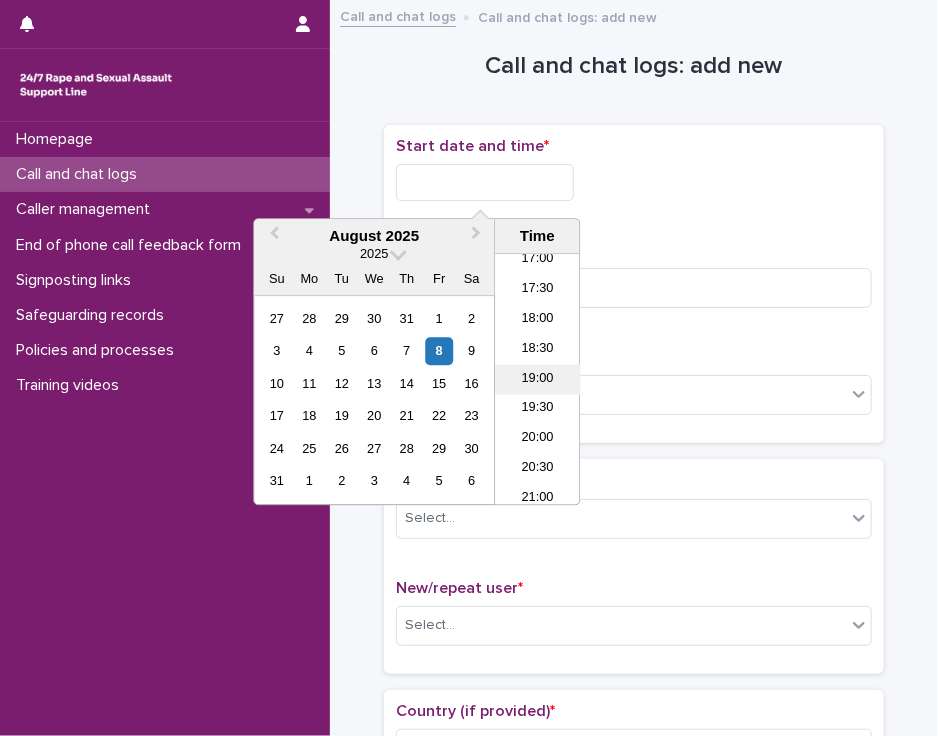 click on "19:00" at bounding box center [537, 380] 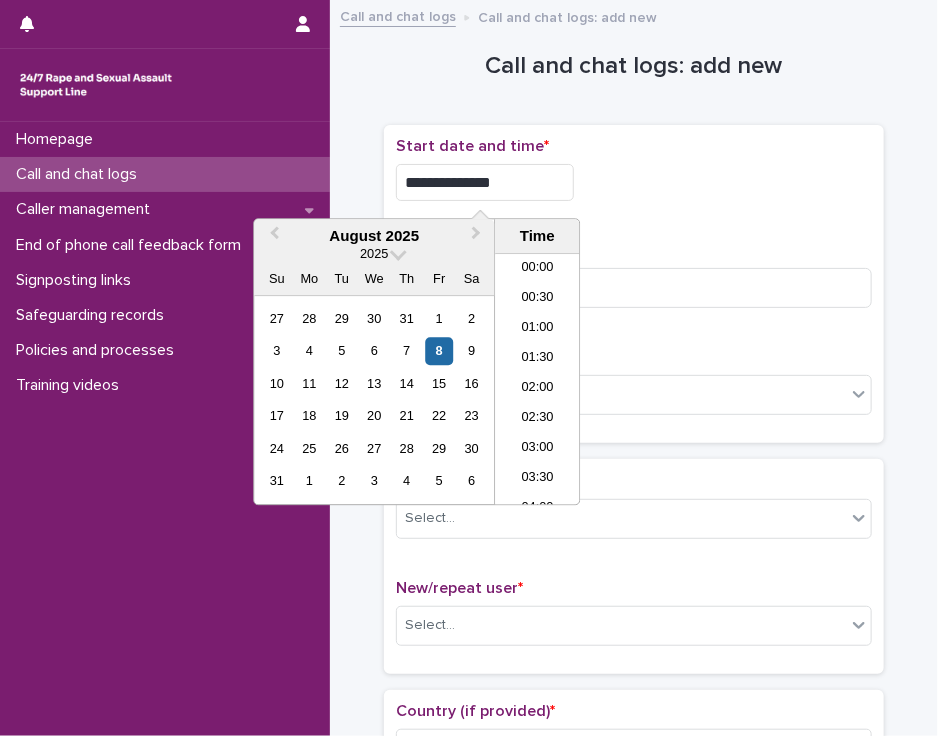 scroll, scrollTop: 1030, scrollLeft: 0, axis: vertical 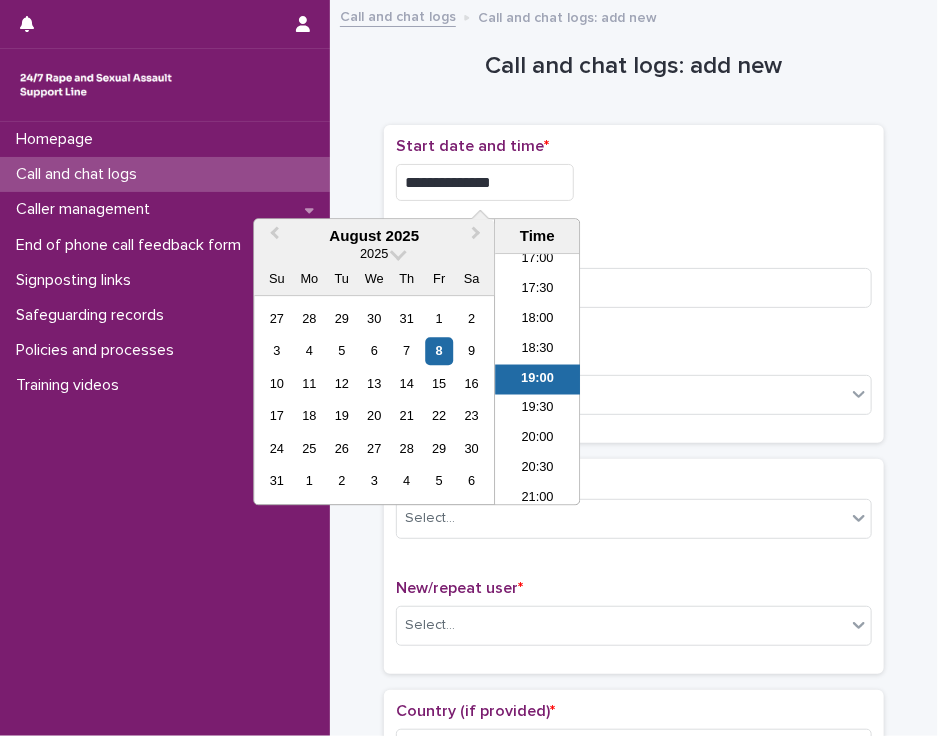 click on "**********" at bounding box center (485, 182) 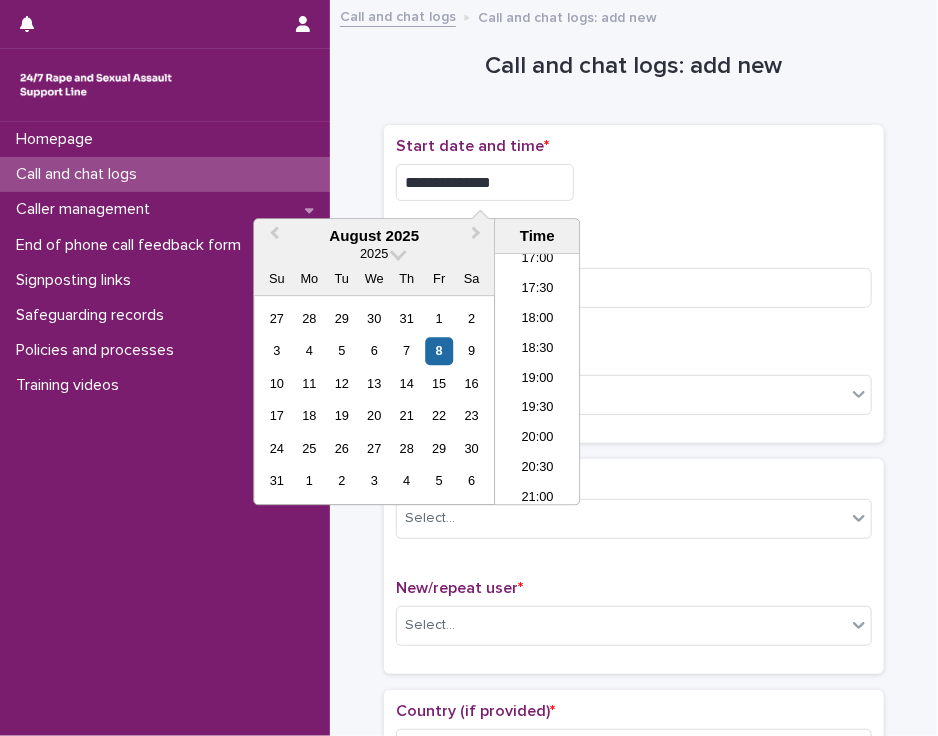 type on "**********" 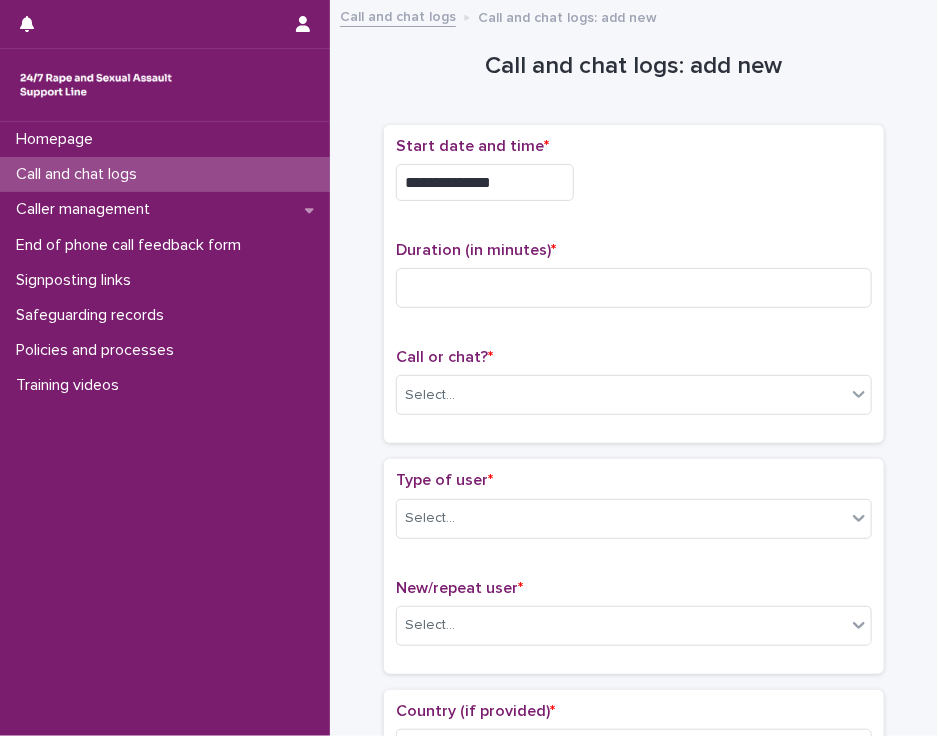 click on "**********" at bounding box center [634, 284] 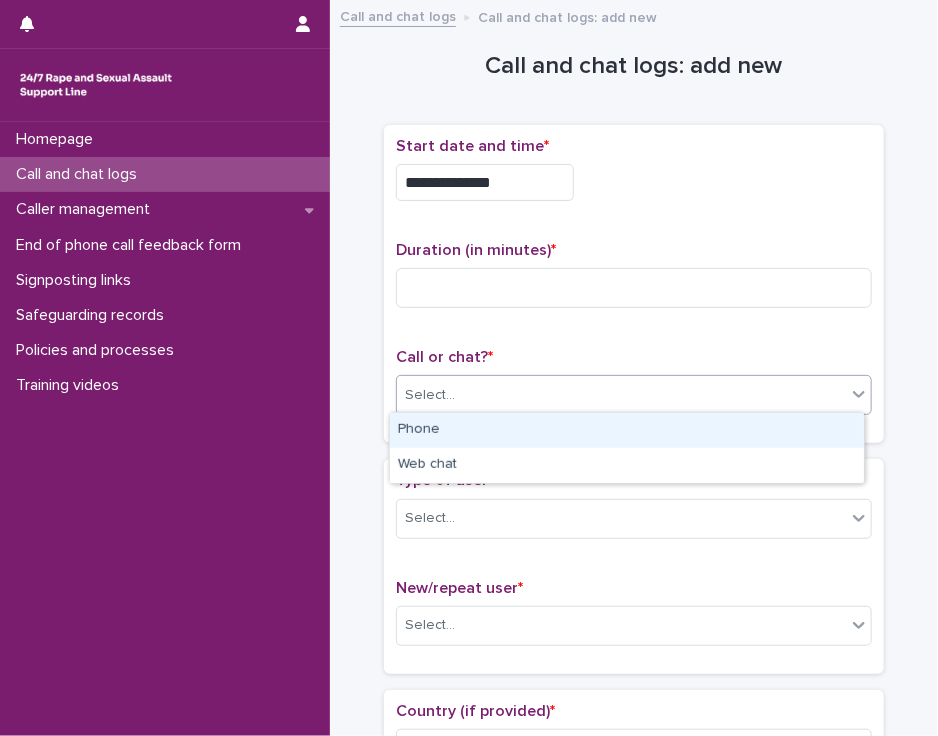 click on "Select..." at bounding box center (621, 395) 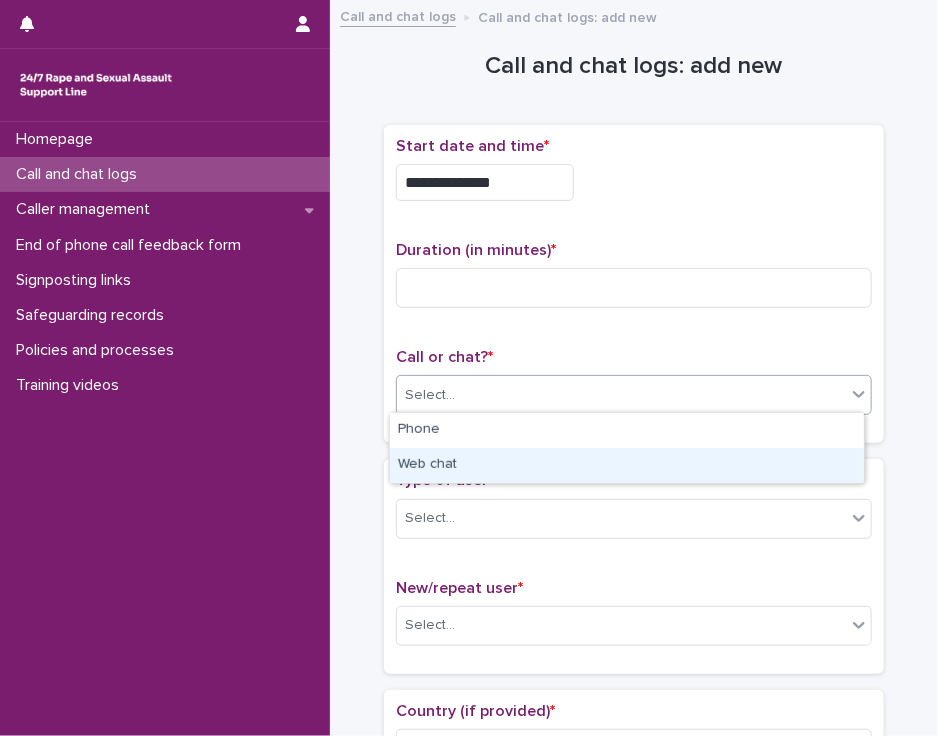 click on "Web chat" at bounding box center (627, 465) 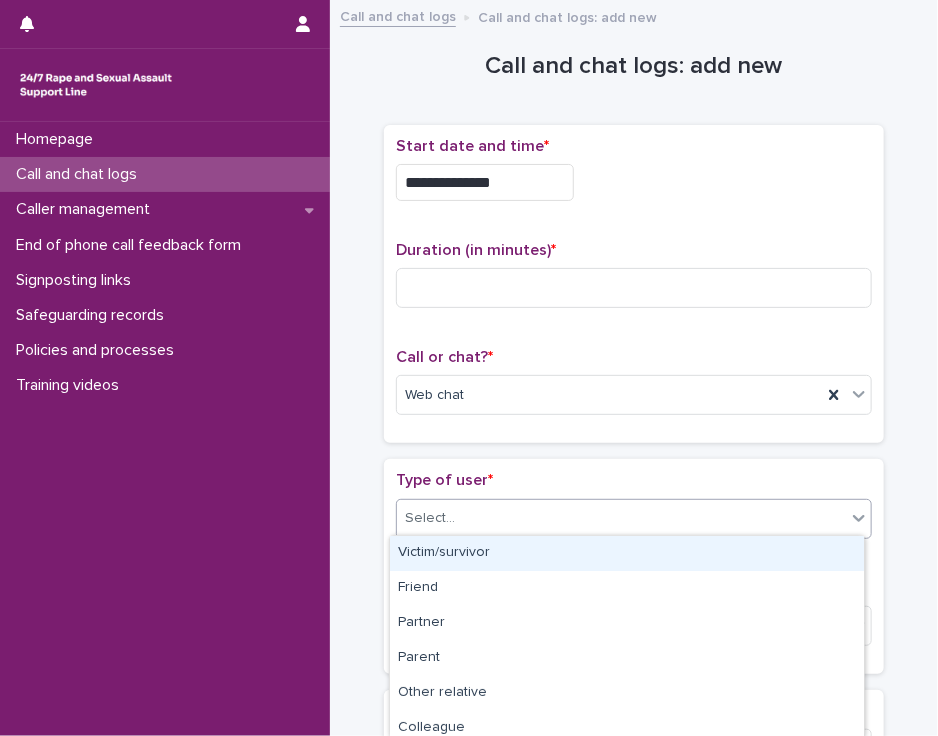 click on "Select..." at bounding box center (621, 518) 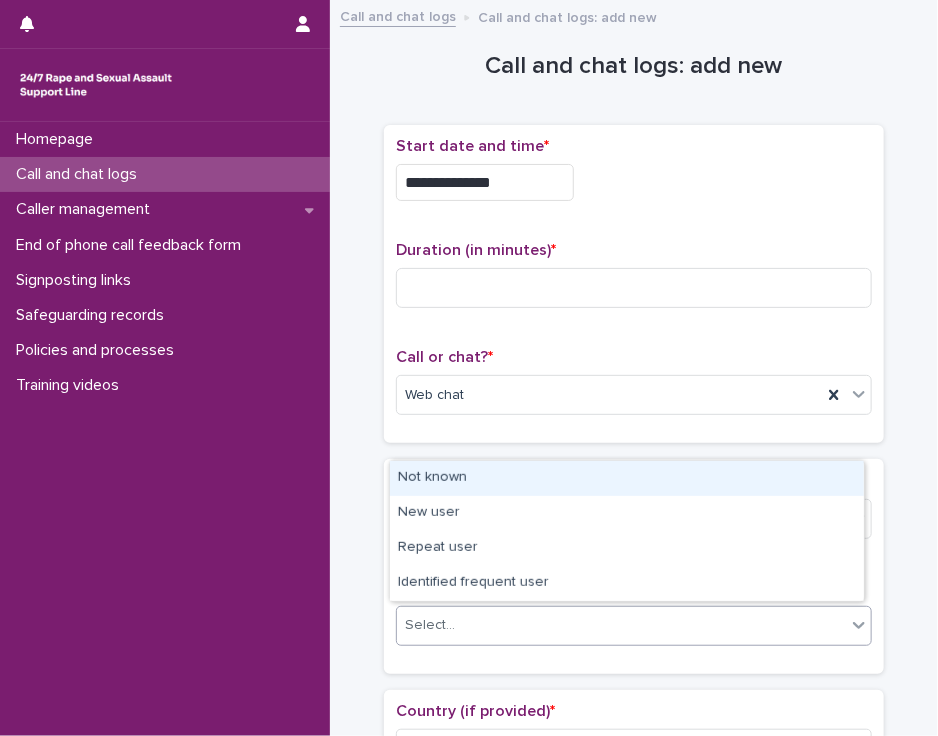 click on "Select..." at bounding box center (621, 625) 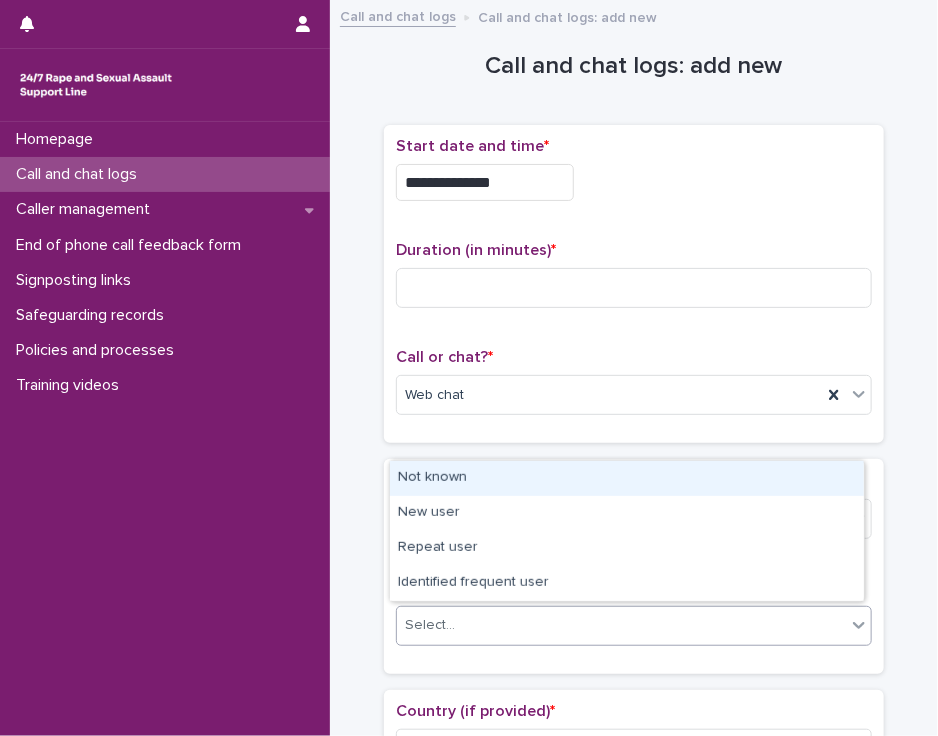 click on "Not known" at bounding box center [627, 478] 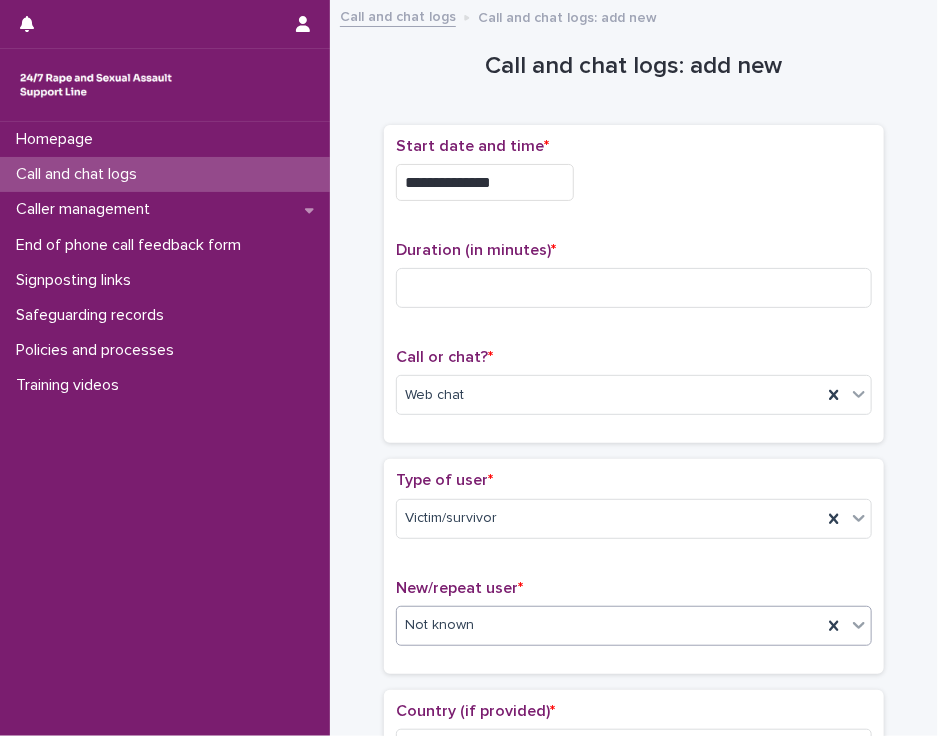 scroll, scrollTop: 644, scrollLeft: 0, axis: vertical 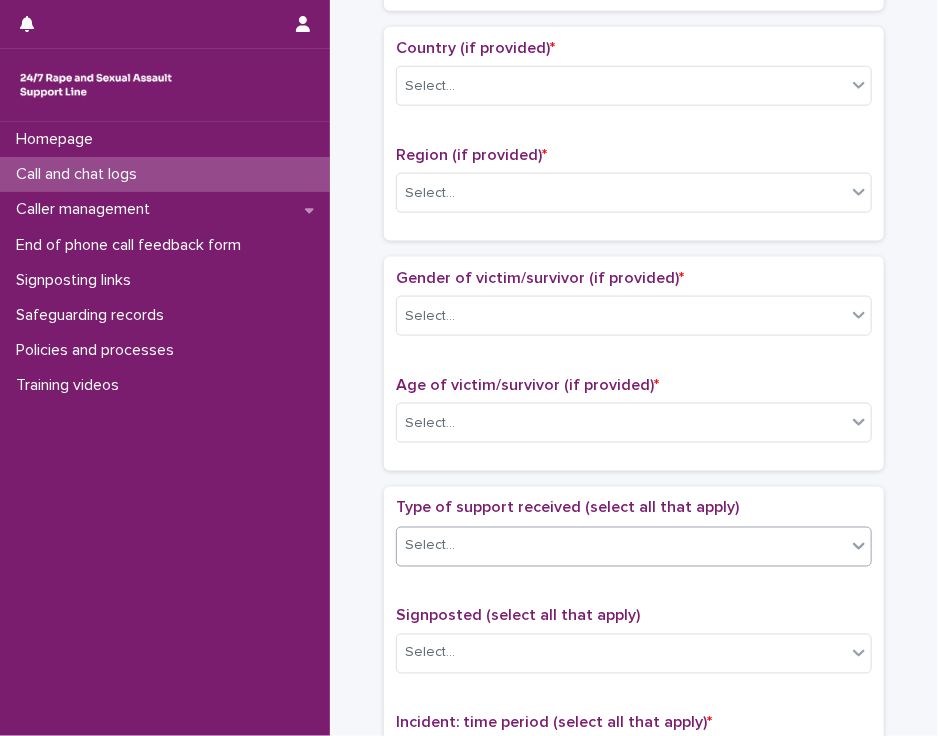 click on "Select..." at bounding box center [621, 546] 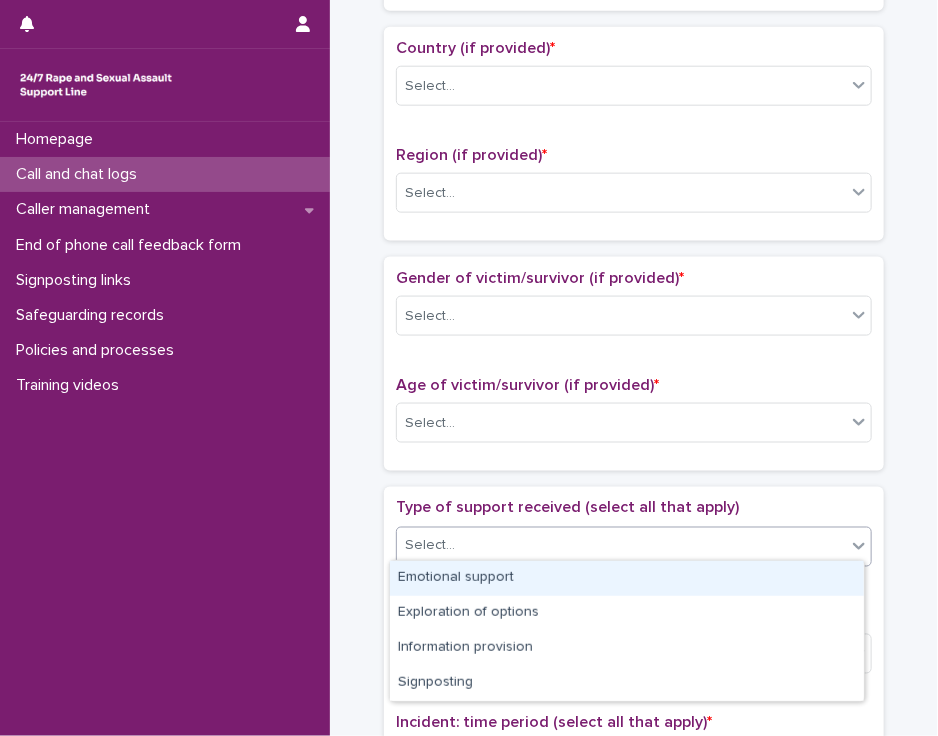 click on "Emotional support" at bounding box center [627, 578] 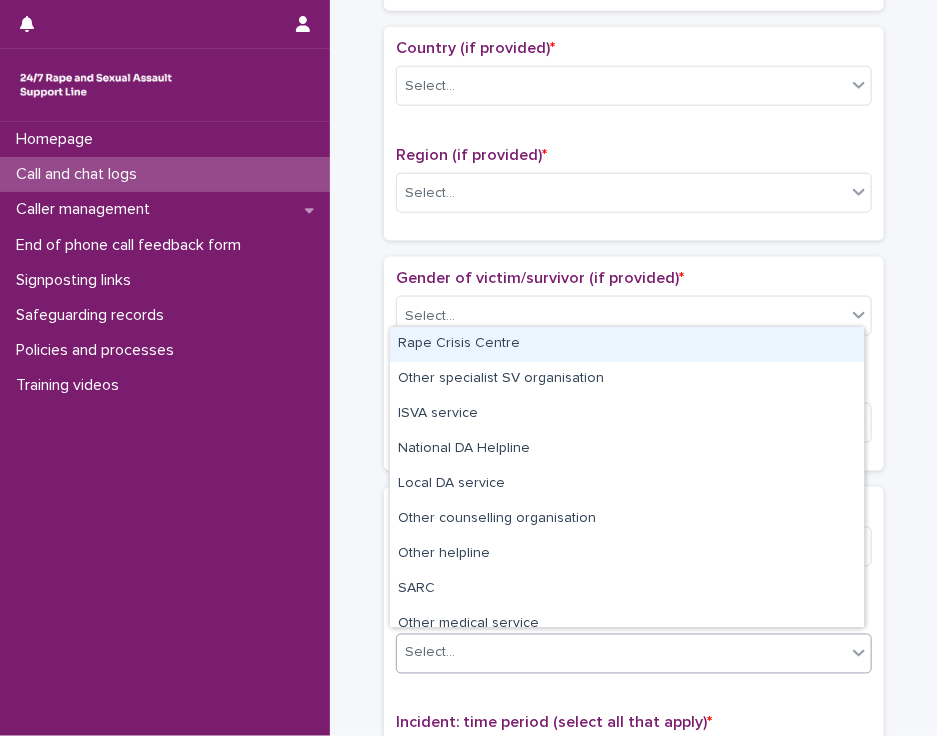 click on "Select..." at bounding box center (621, 653) 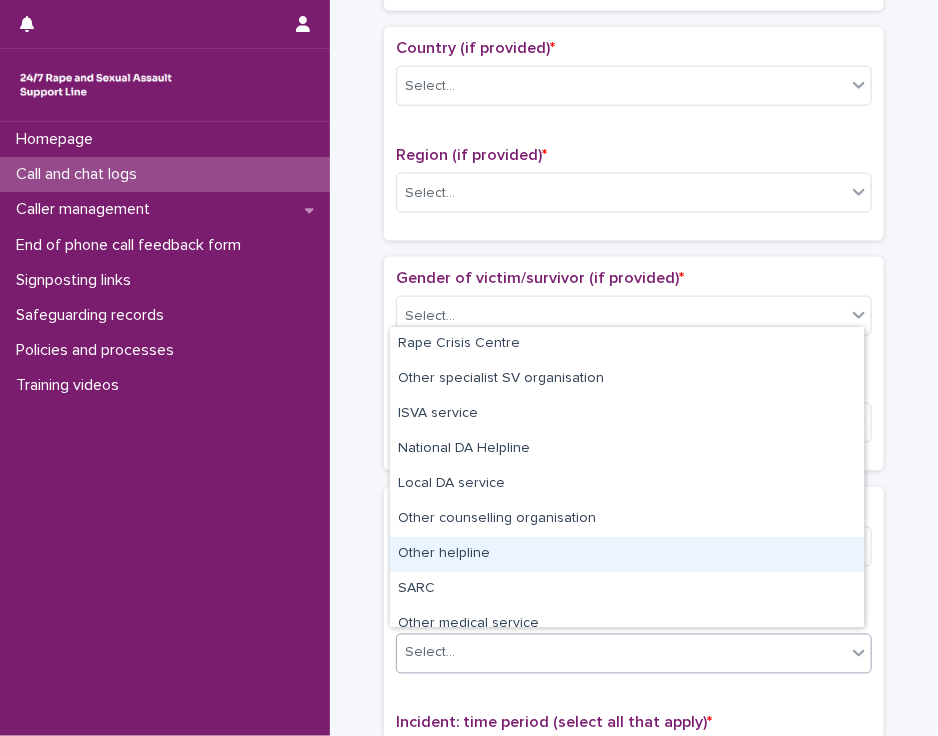 click on "Other helpline" at bounding box center (627, 554) 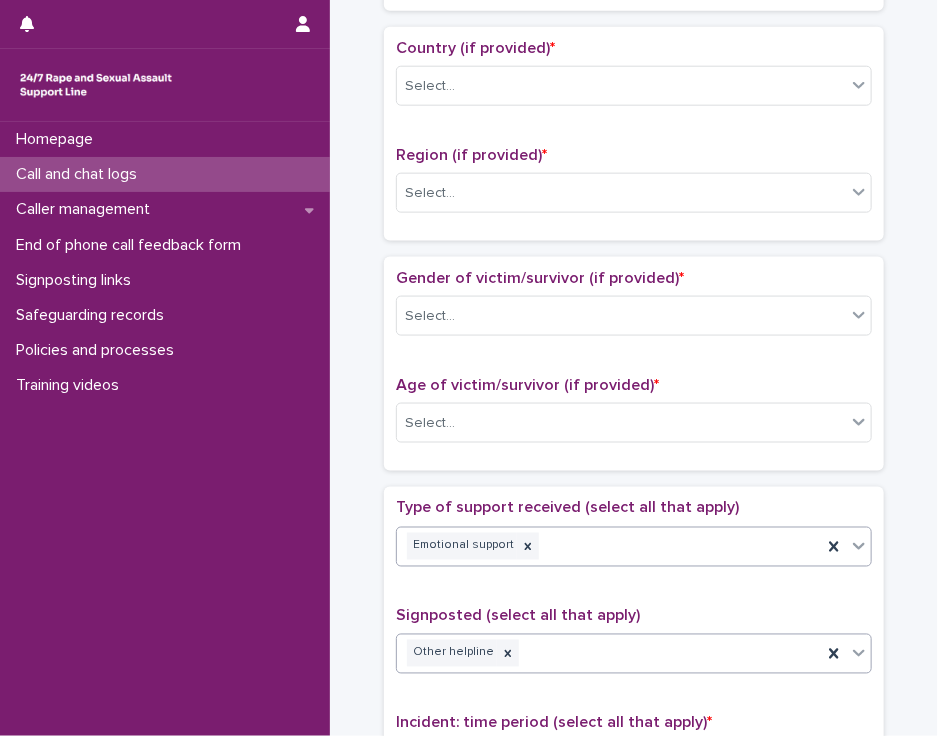 click 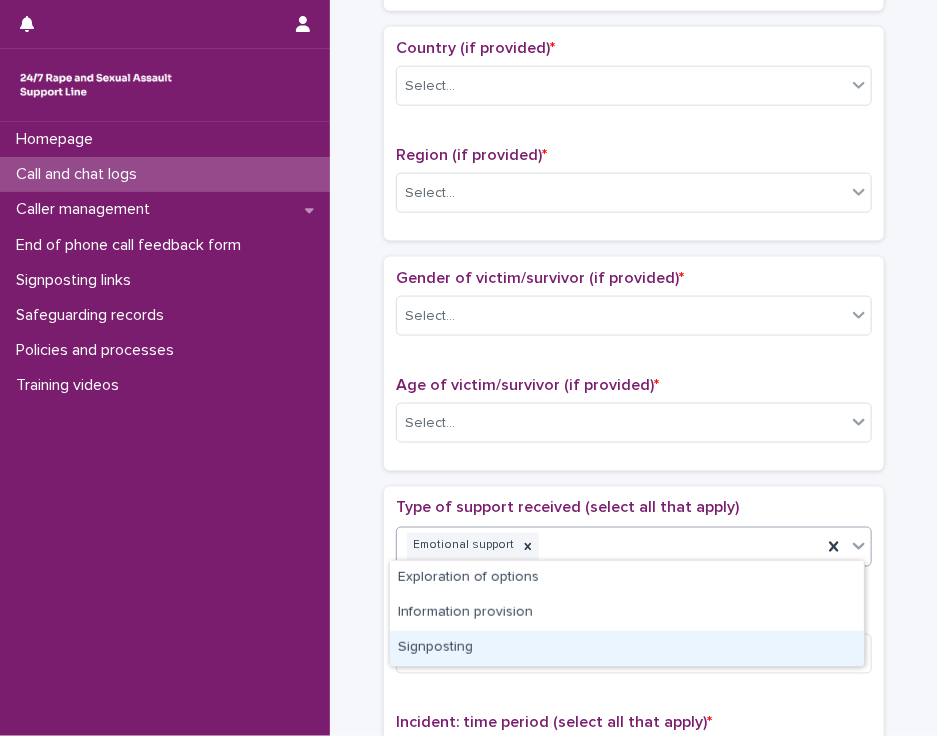 click on "Signposting" at bounding box center [627, 648] 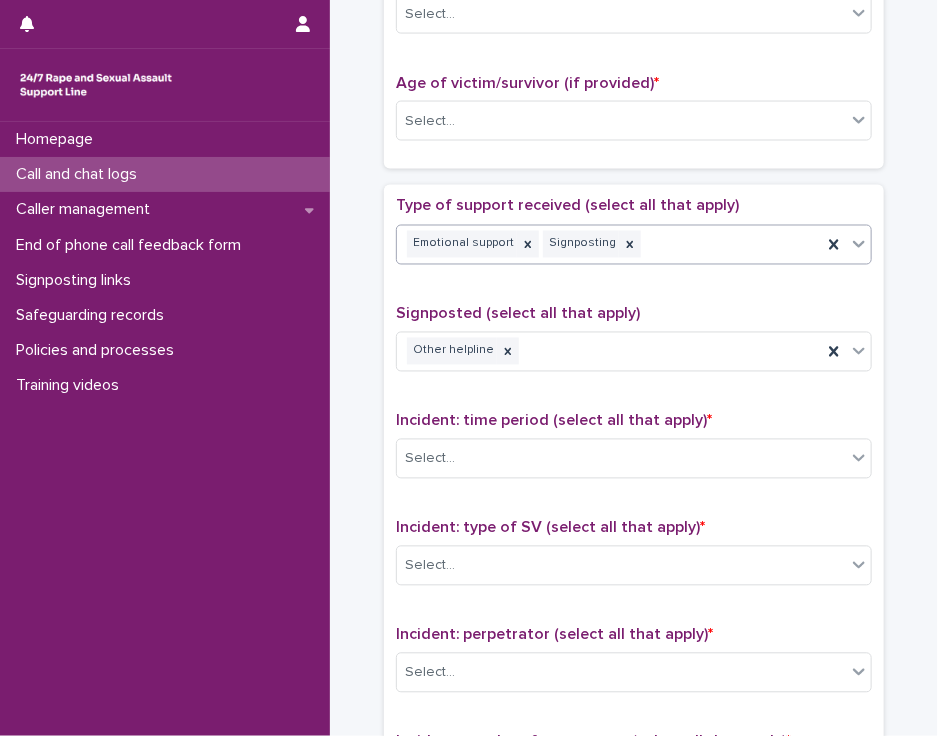 scroll, scrollTop: 998, scrollLeft: 0, axis: vertical 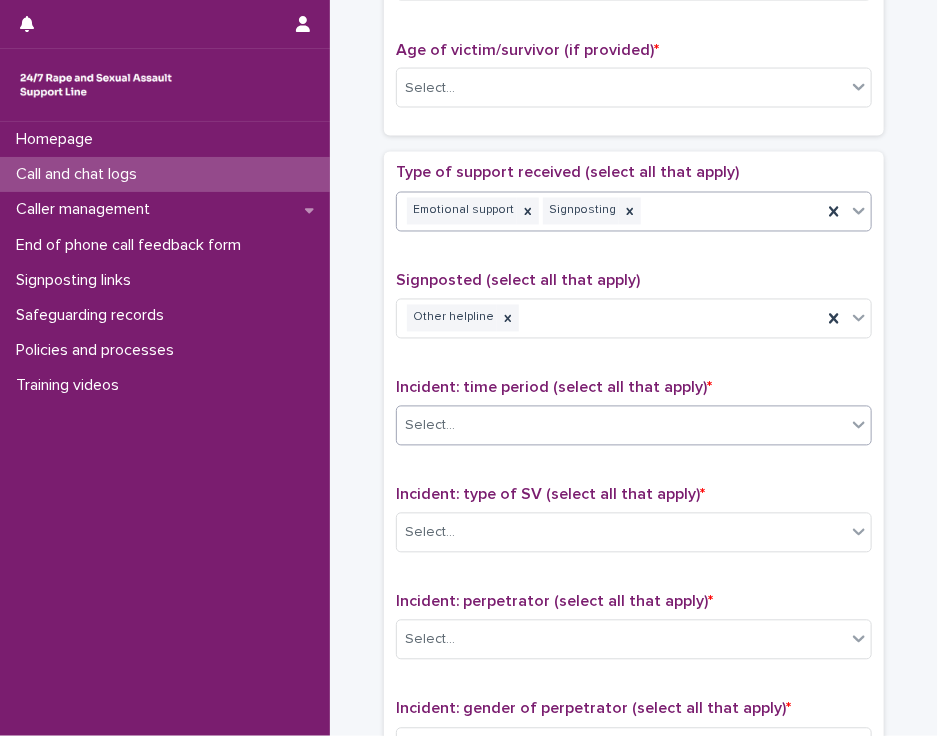 click 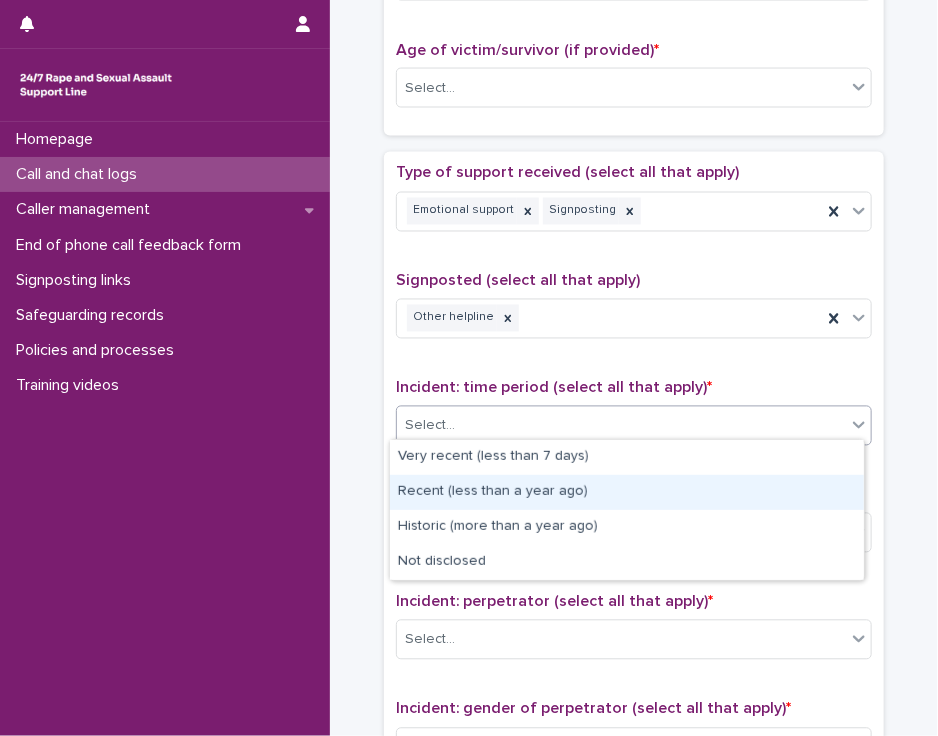 click on "Recent (less than a year ago)" at bounding box center [627, 492] 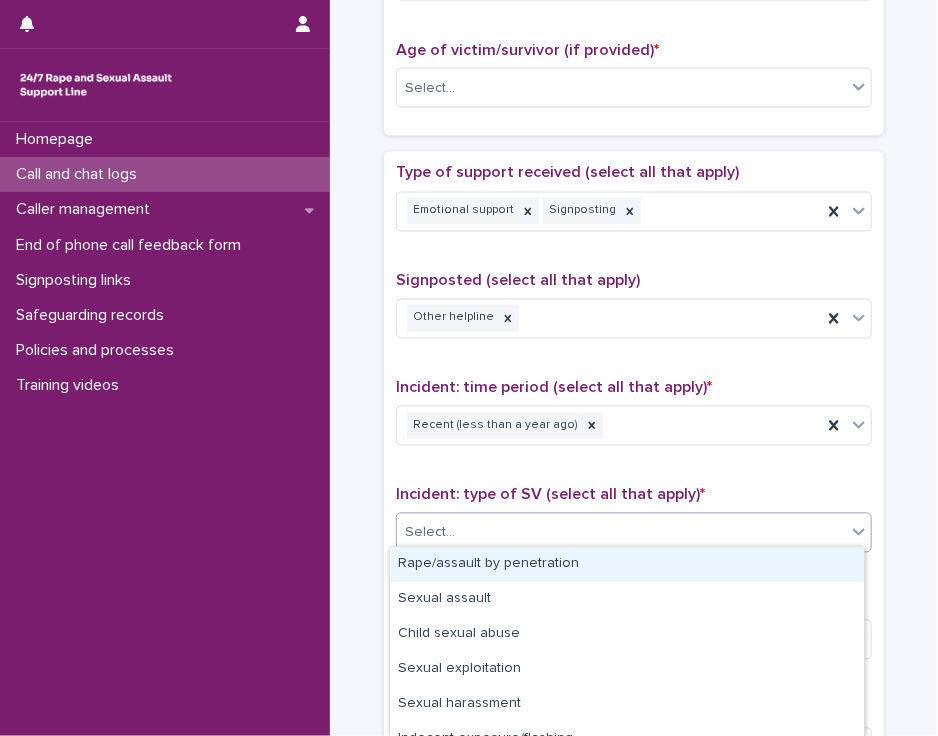 click on "Select..." at bounding box center [621, 533] 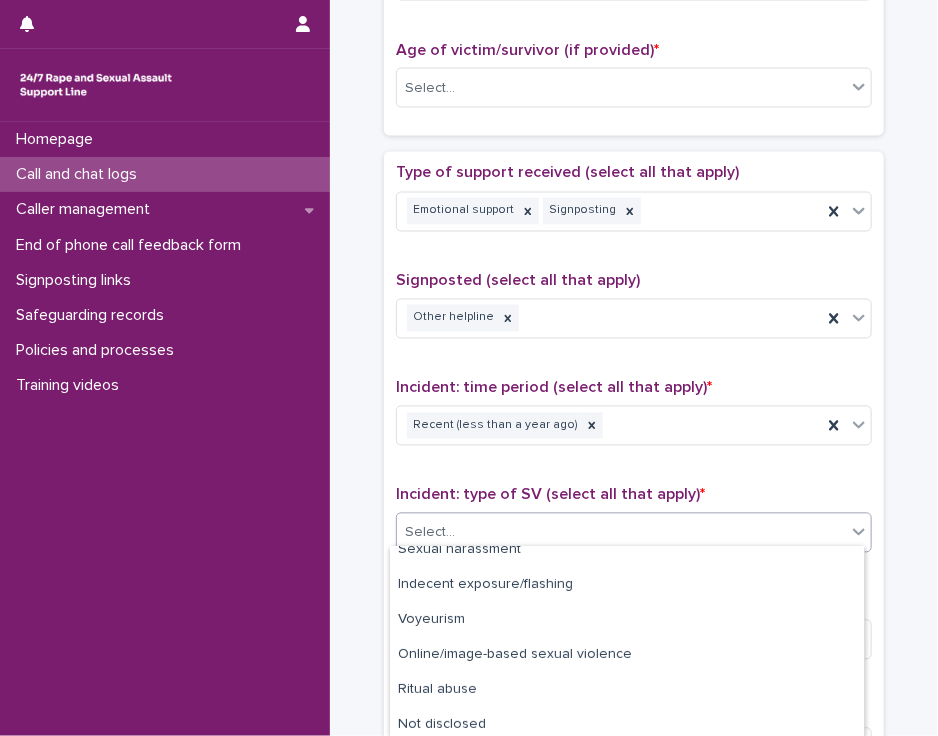 scroll, scrollTop: 160, scrollLeft: 0, axis: vertical 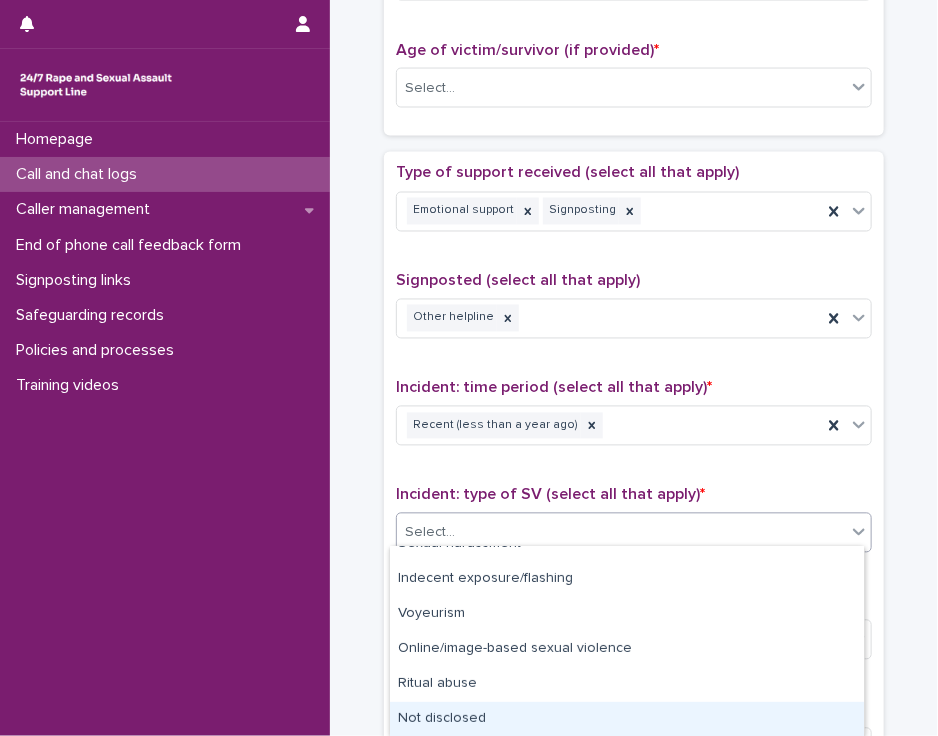 click on "Not disclosed" at bounding box center (627, 719) 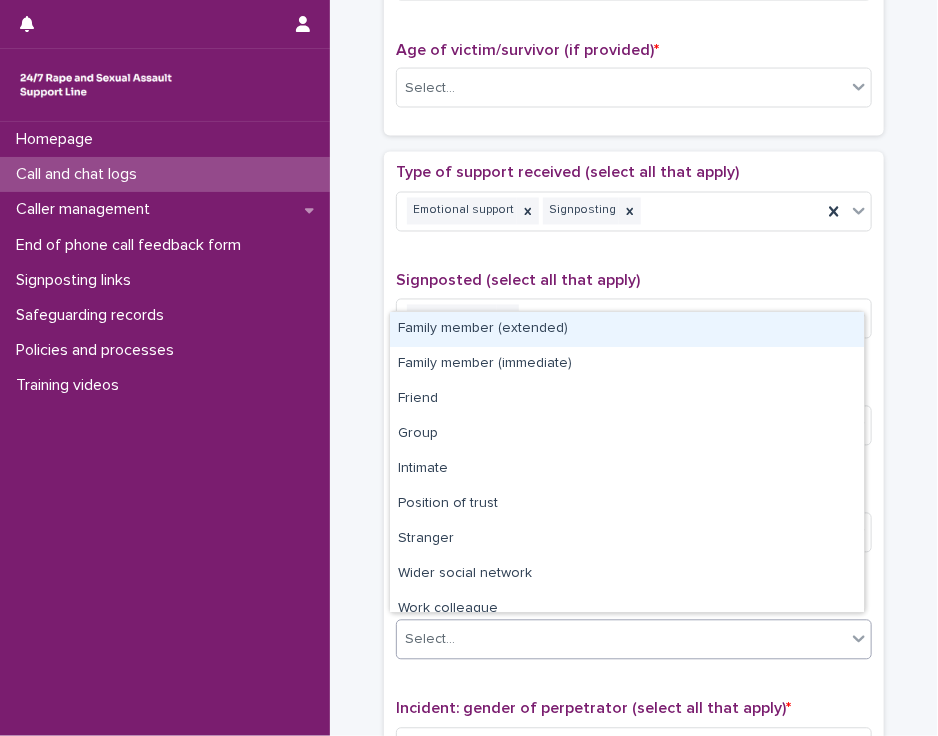click 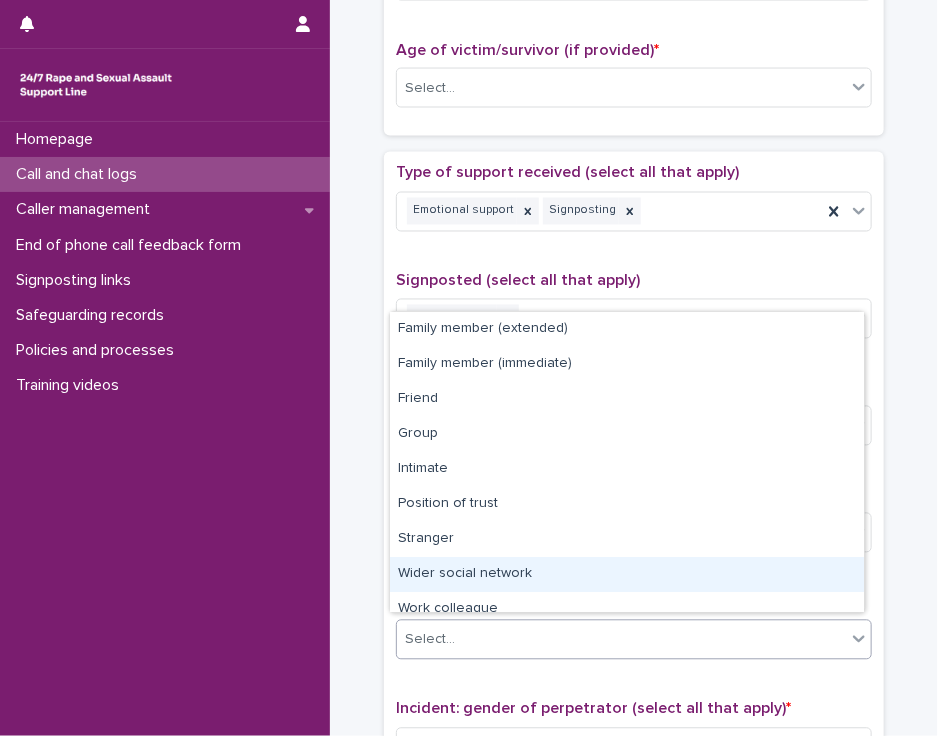 click on "Wider social network" at bounding box center [627, 574] 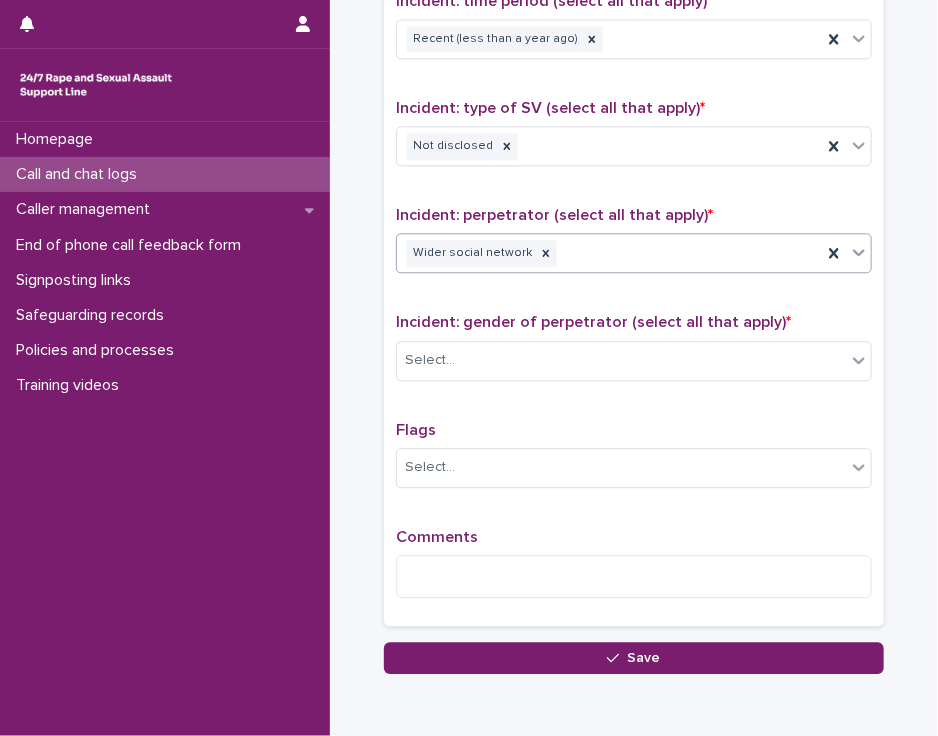 scroll, scrollTop: 1398, scrollLeft: 0, axis: vertical 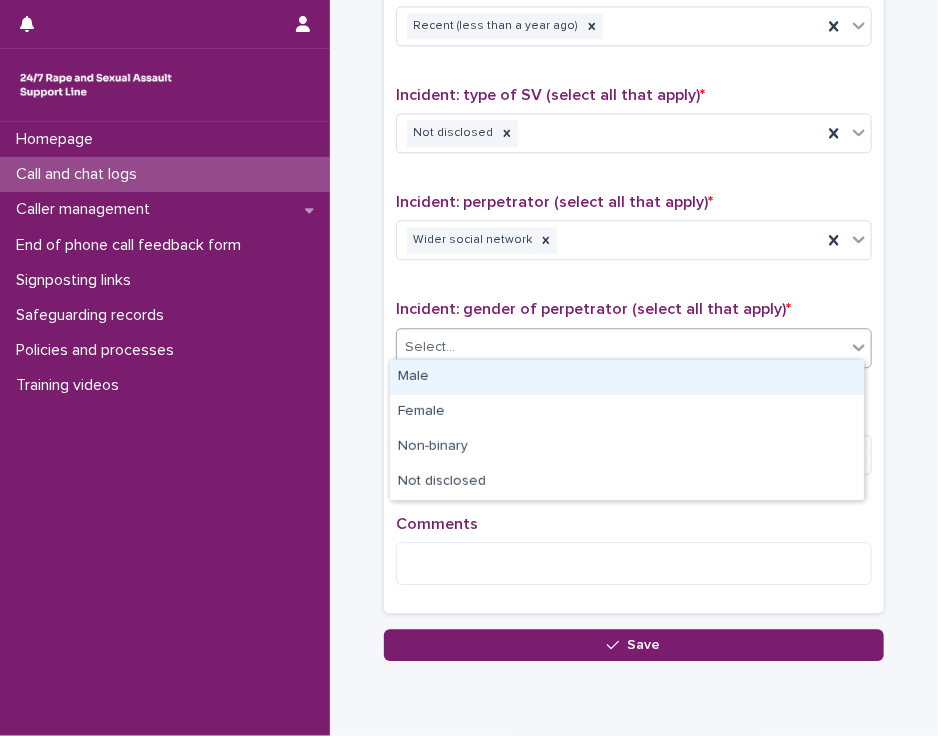 click 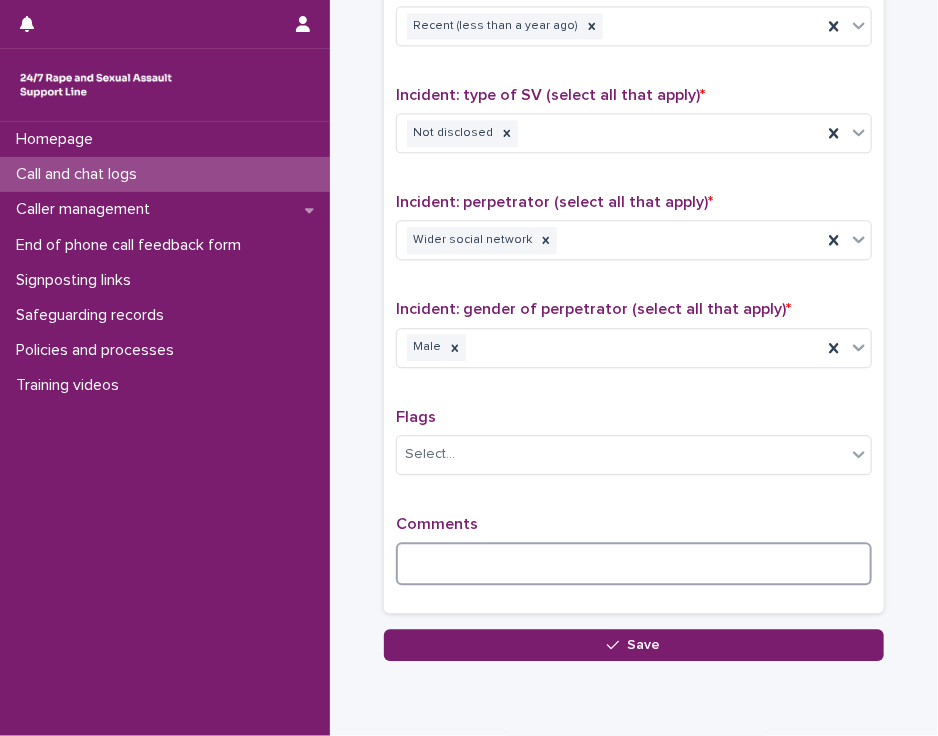 click at bounding box center (634, 563) 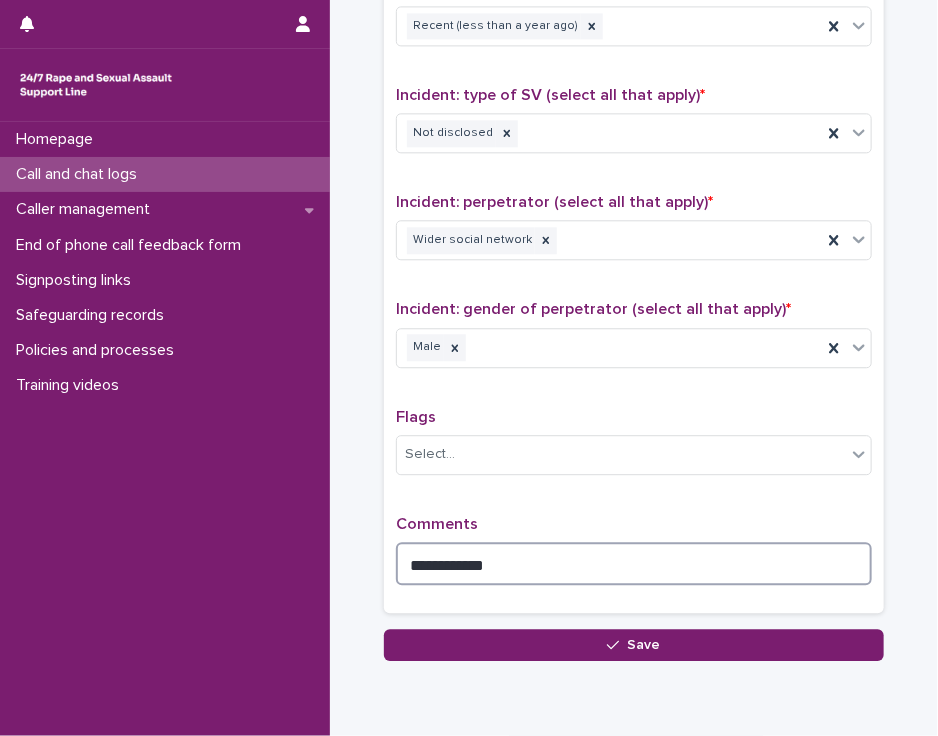 type on "**********" 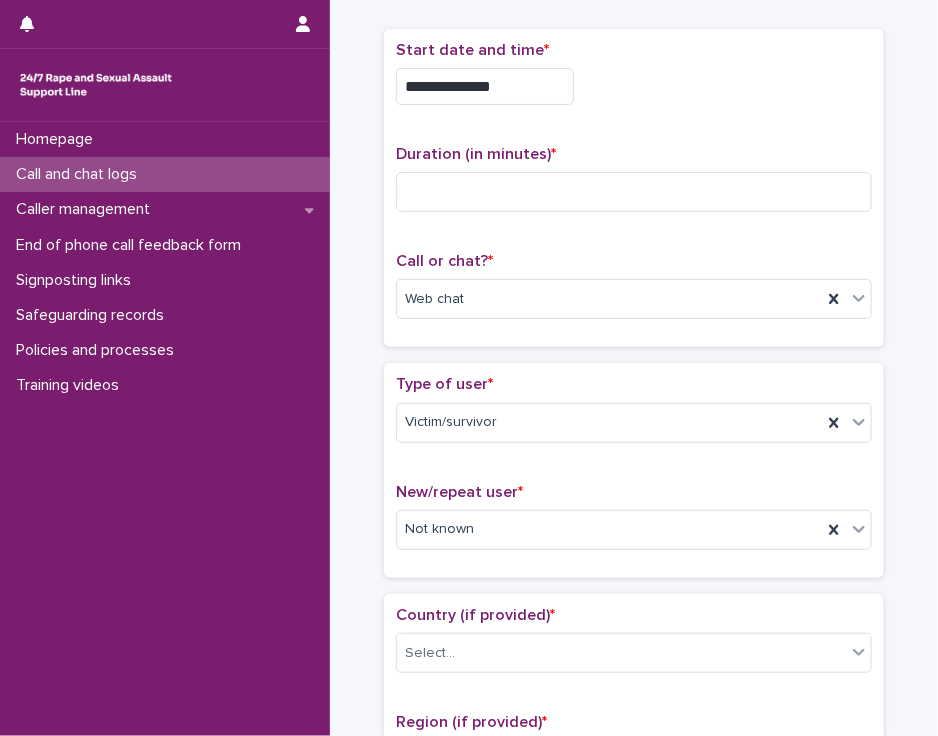 scroll, scrollTop: 92, scrollLeft: 0, axis: vertical 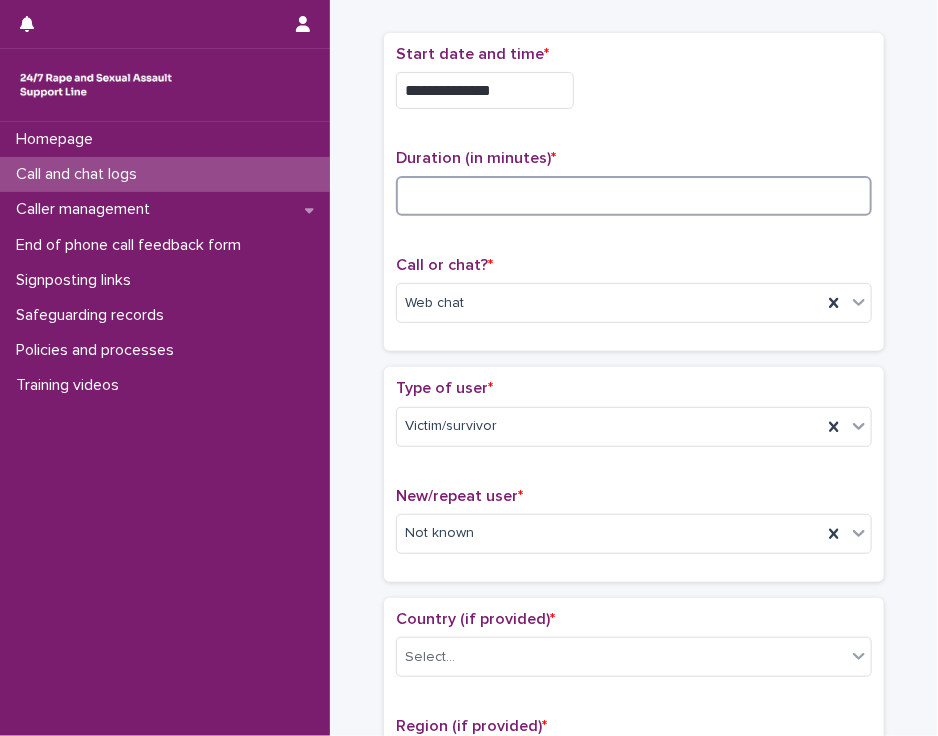 click at bounding box center (634, 196) 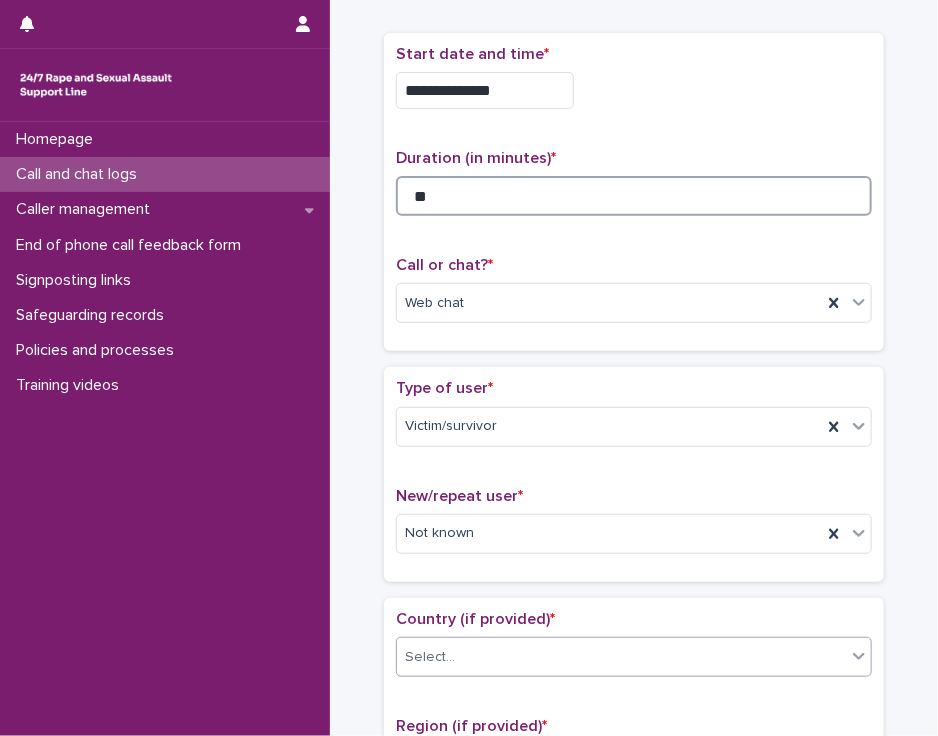 type on "**" 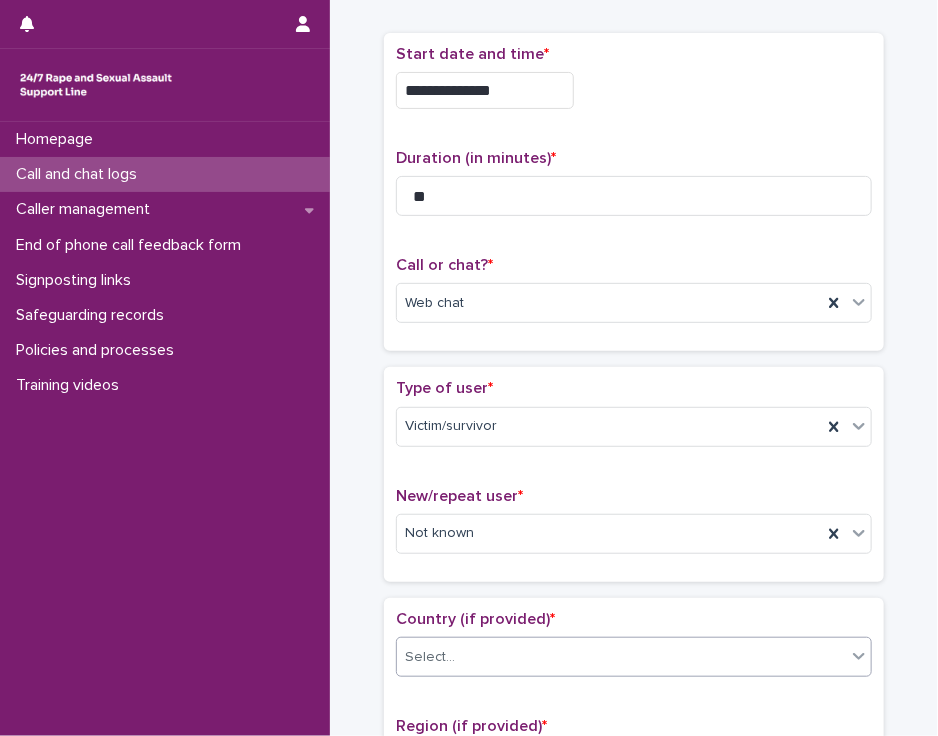 click on "Select..." at bounding box center [621, 657] 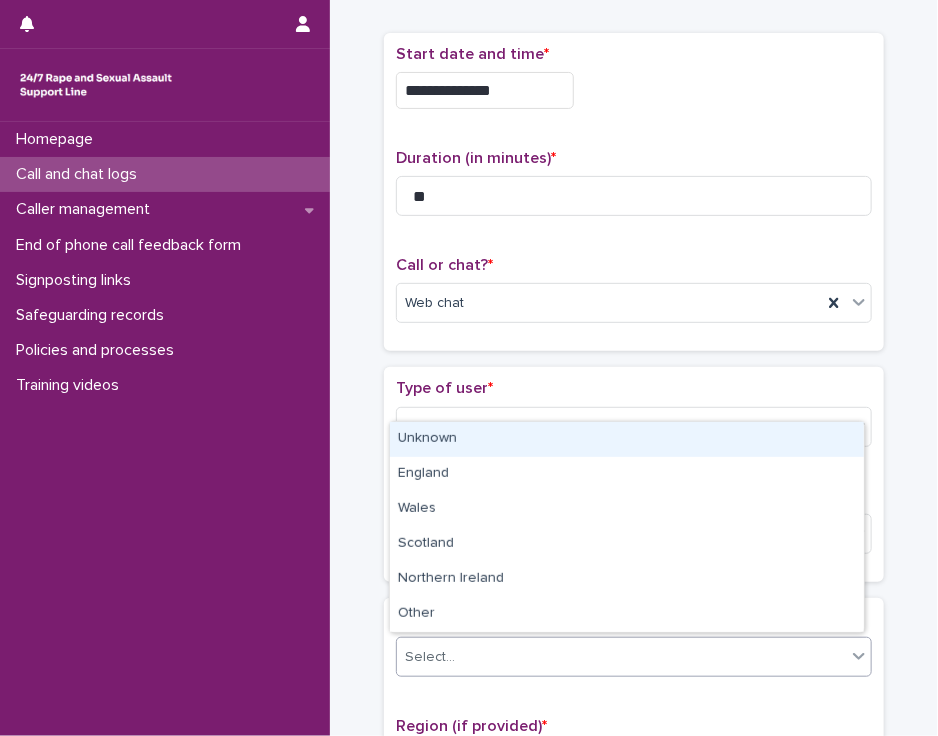 click on "Unknown" at bounding box center [627, 439] 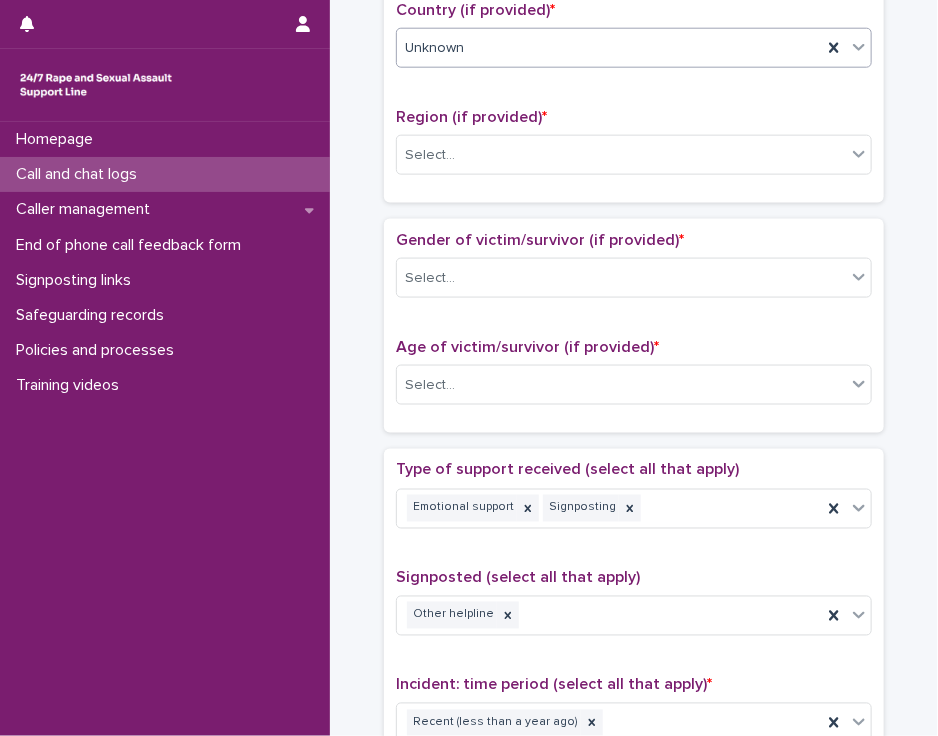 scroll, scrollTop: 714, scrollLeft: 0, axis: vertical 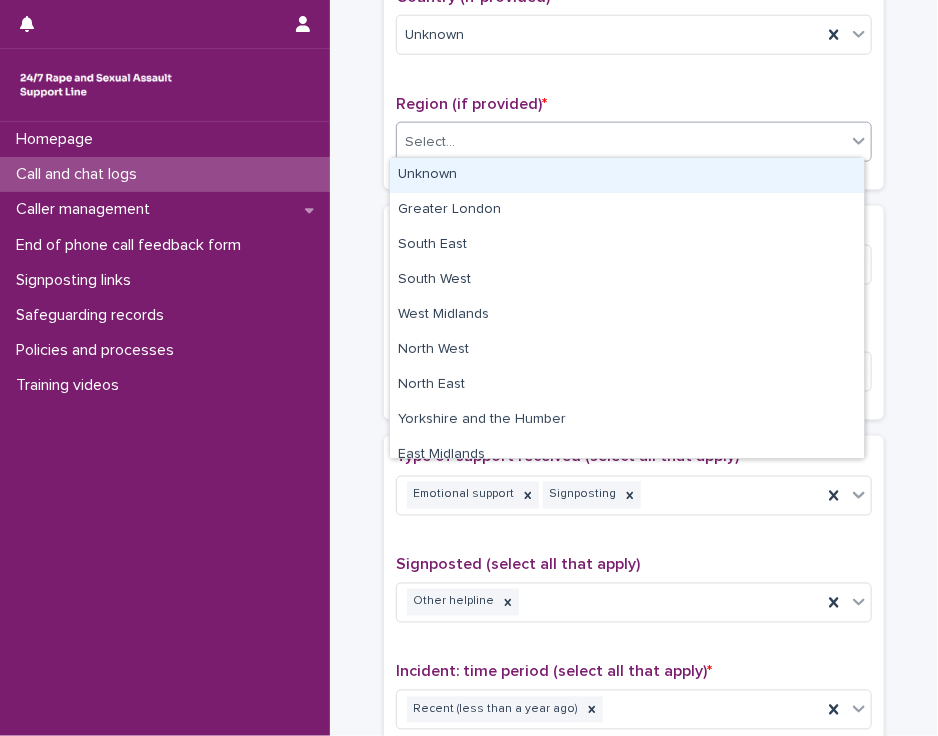 click 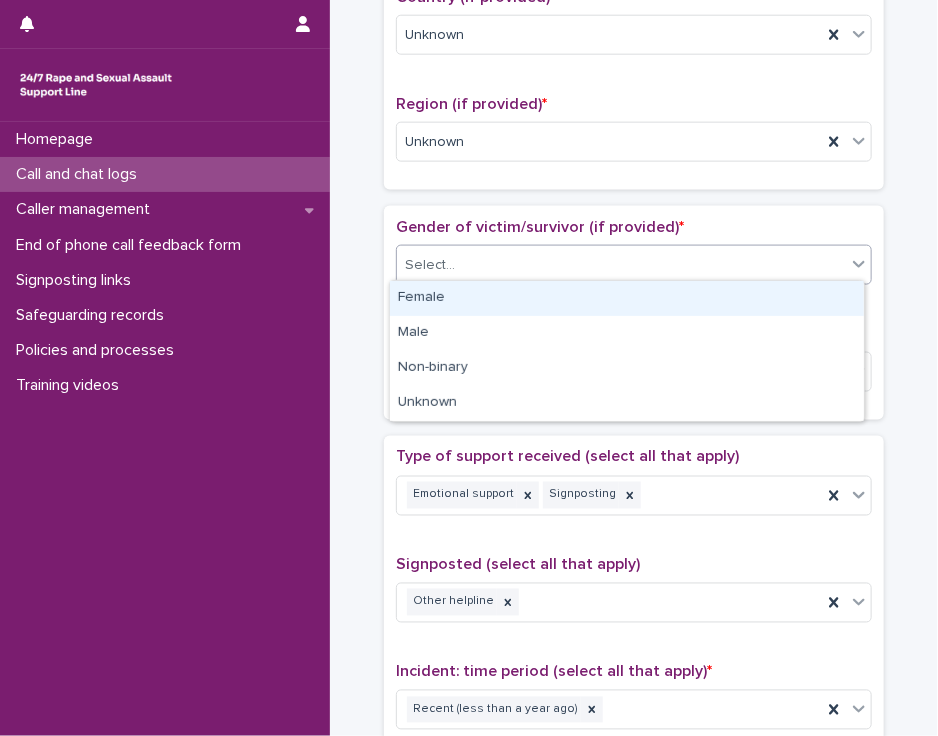 click on "Select..." at bounding box center [621, 265] 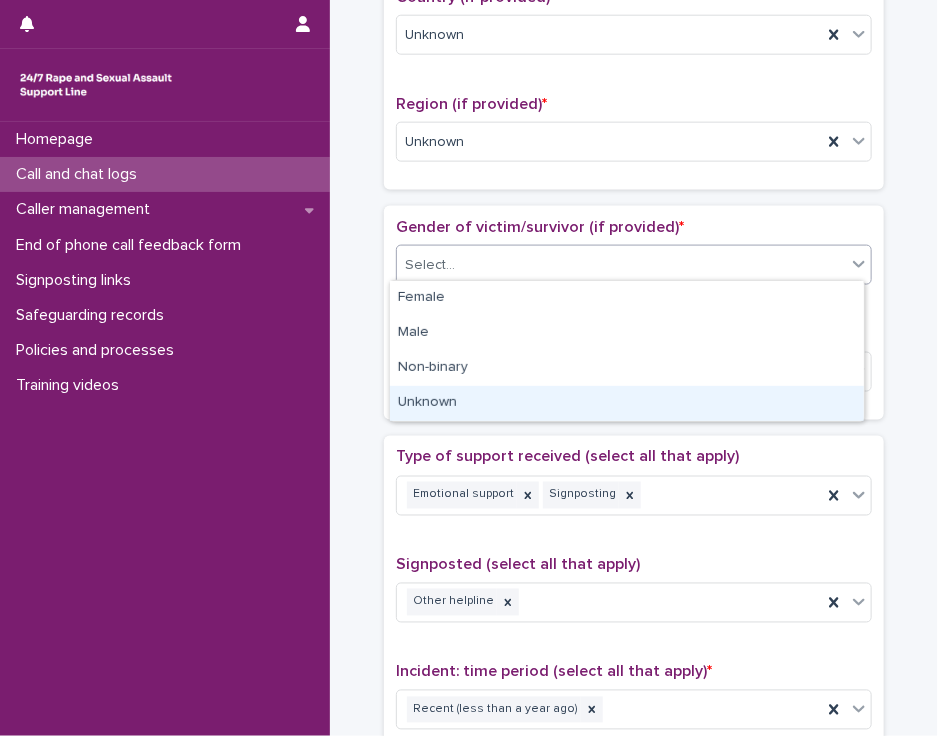 drag, startPoint x: 702, startPoint y: 347, endPoint x: 691, endPoint y: 398, distance: 52.17279 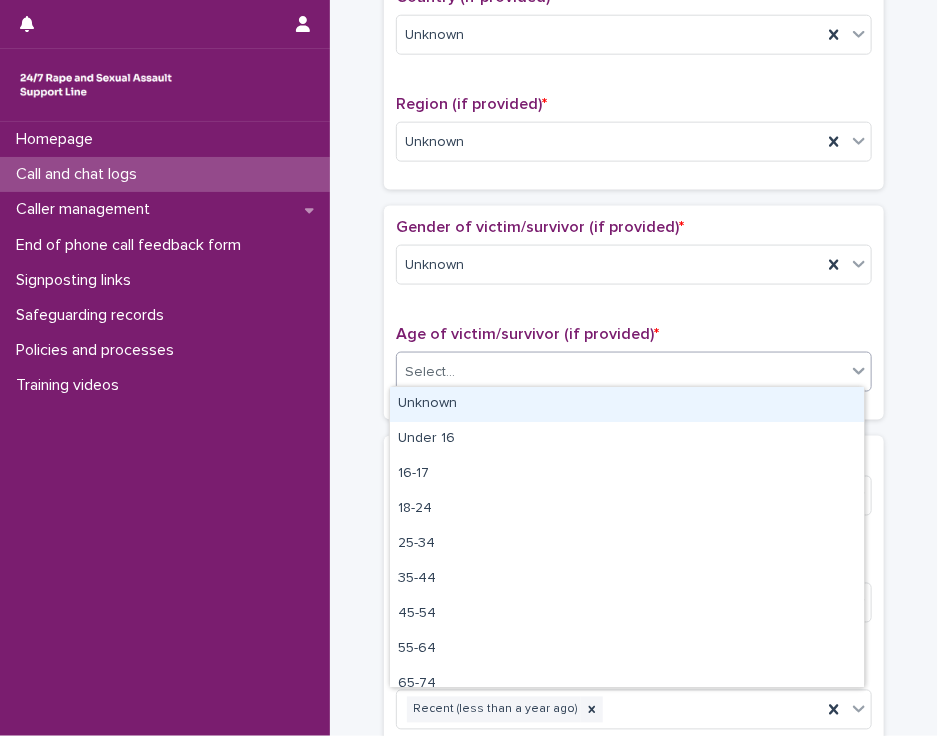 click on "Select..." at bounding box center [621, 372] 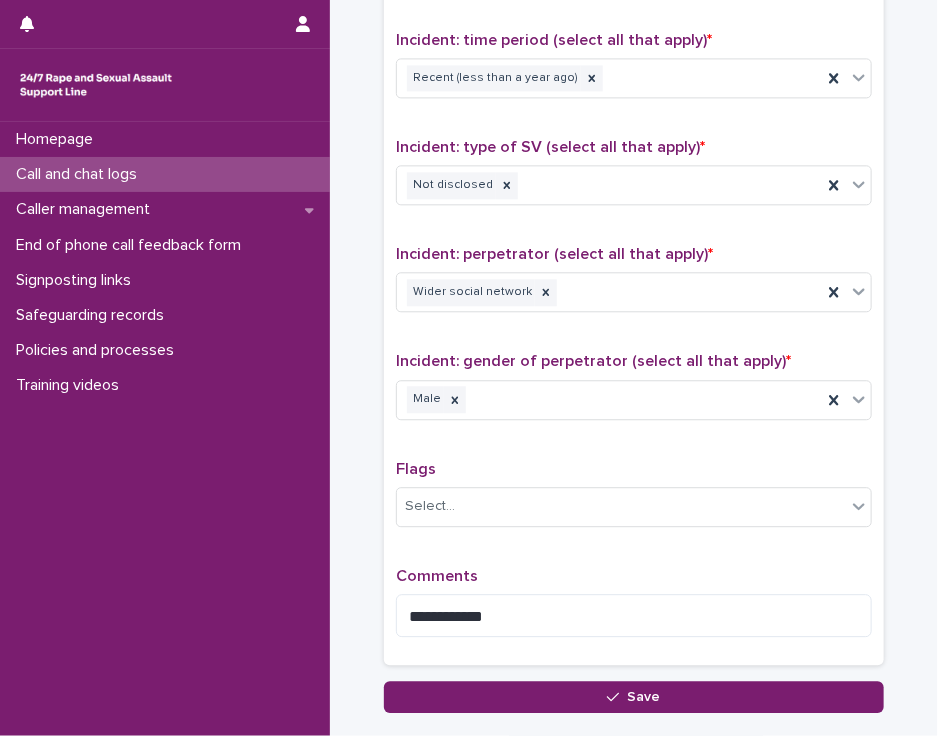 scroll, scrollTop: 1364, scrollLeft: 0, axis: vertical 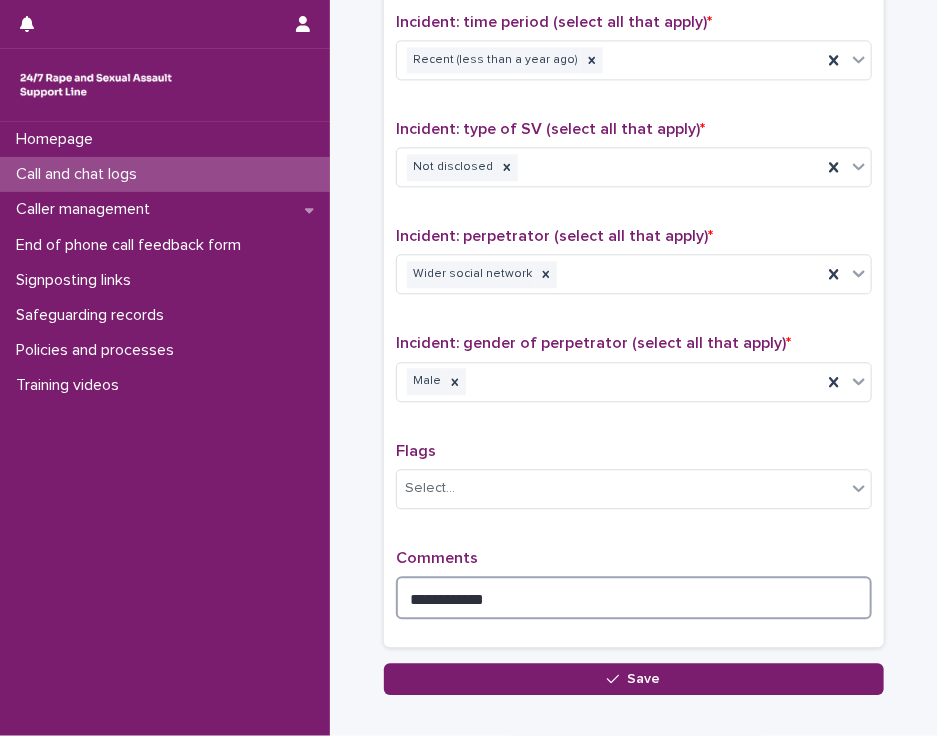 click on "**********" at bounding box center [634, 597] 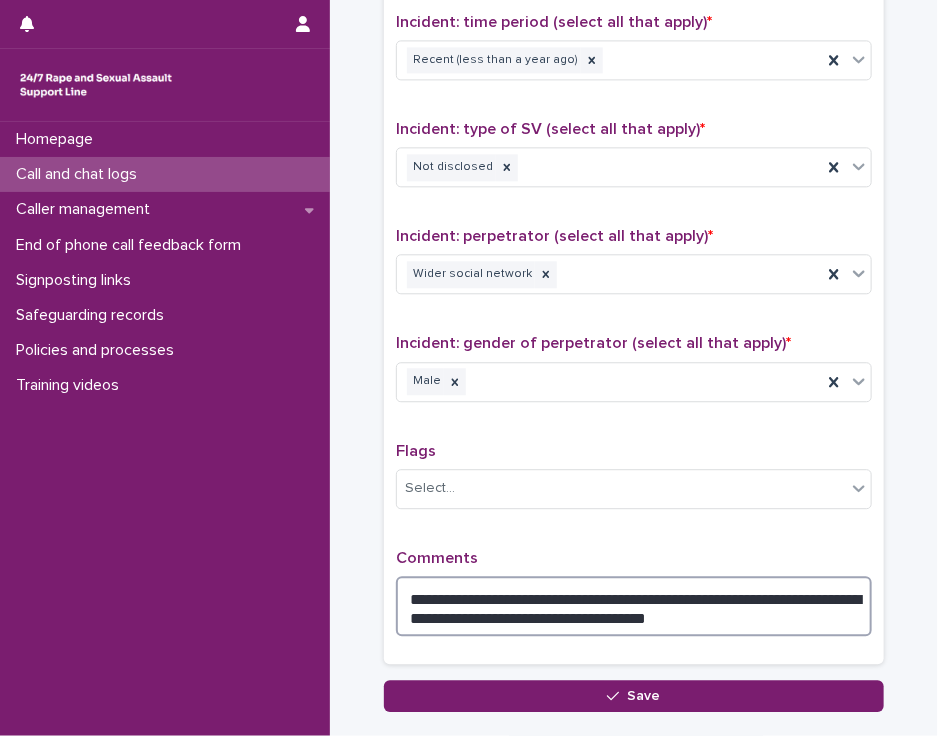click on "**********" at bounding box center (634, 606) 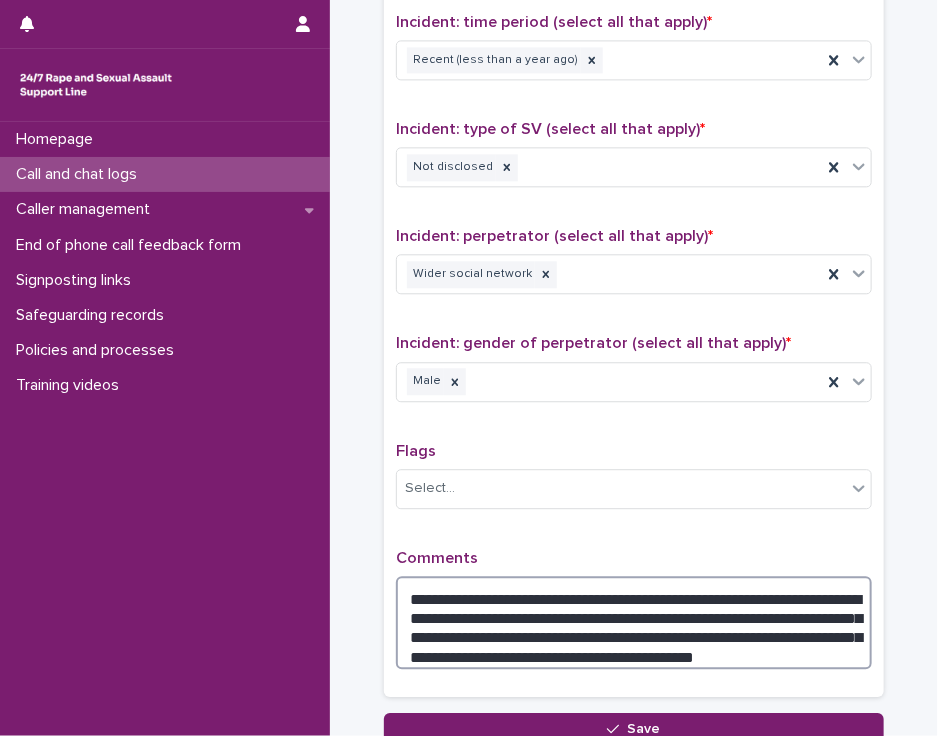 scroll, scrollTop: 1520, scrollLeft: 0, axis: vertical 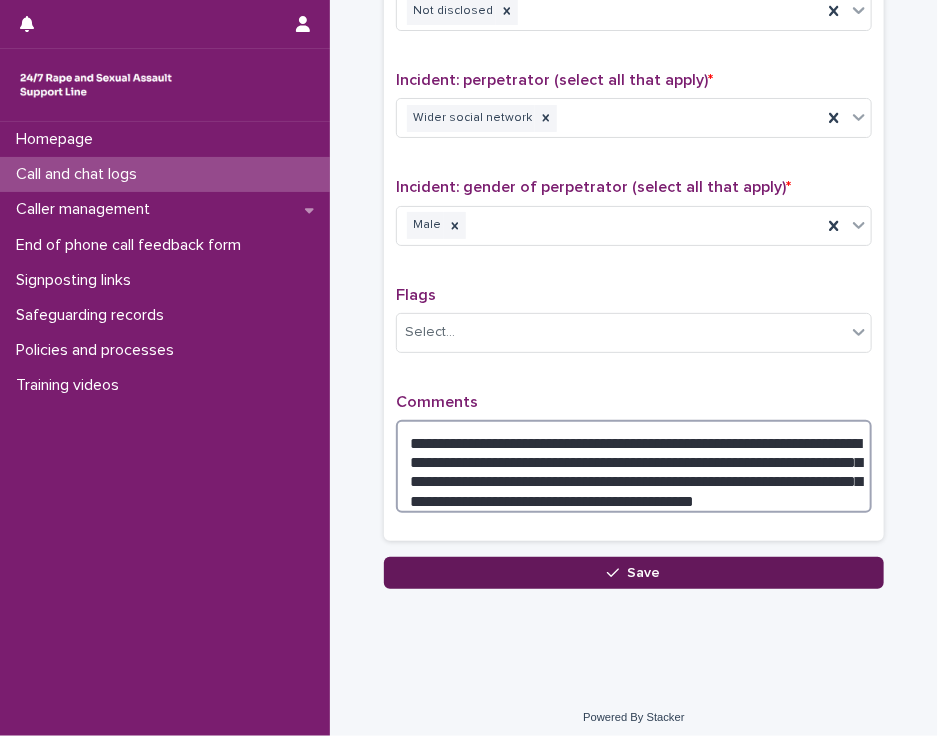 type on "**********" 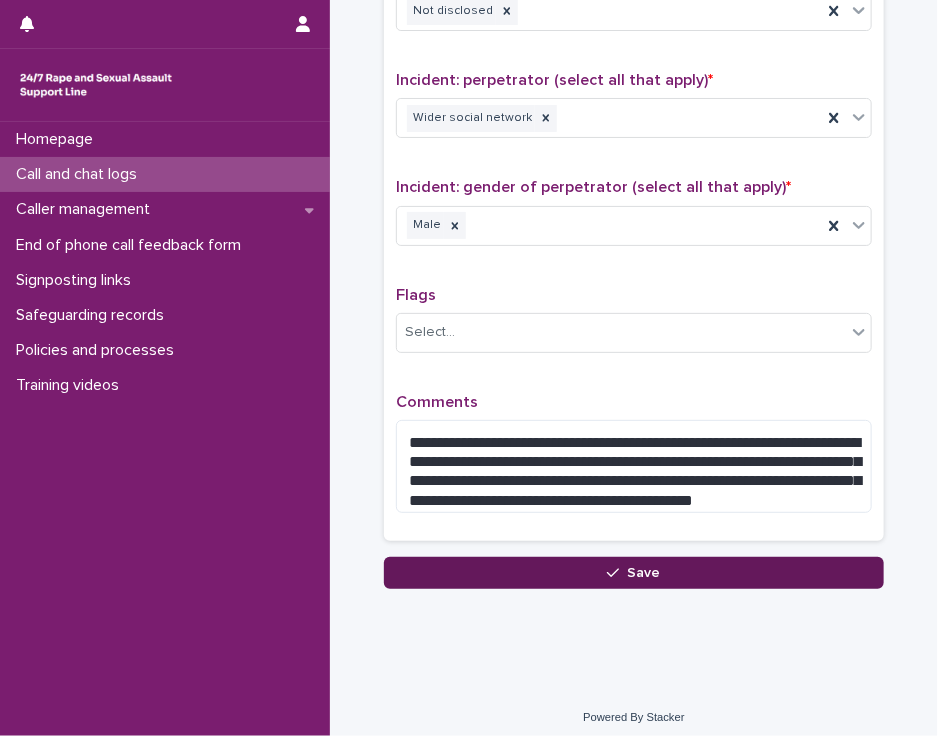 click on "Save" at bounding box center [634, 573] 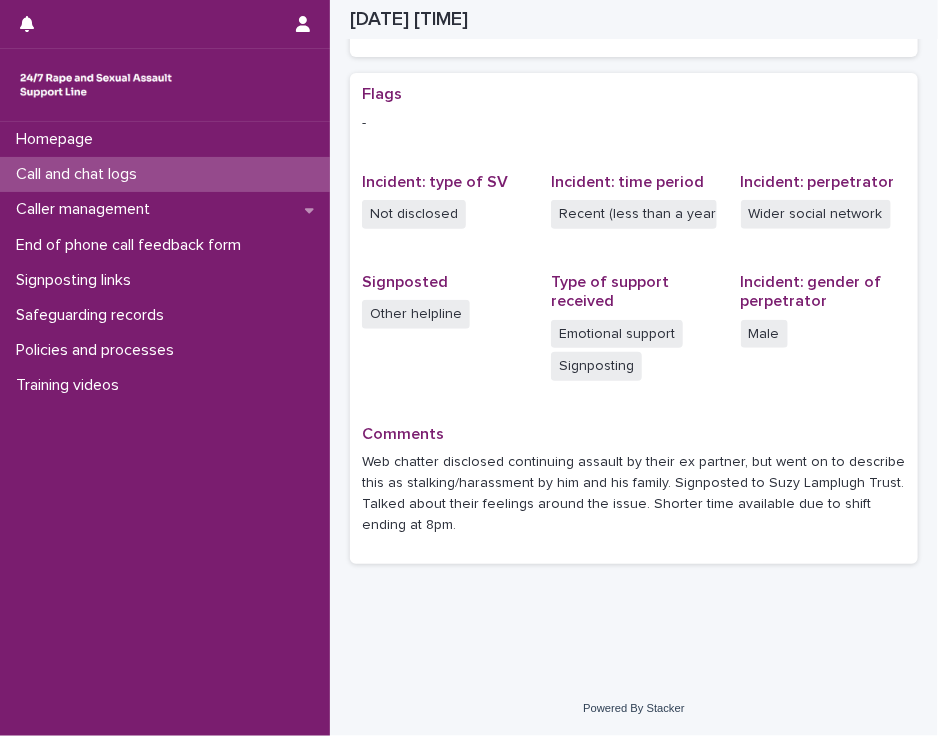 scroll, scrollTop: 381, scrollLeft: 0, axis: vertical 